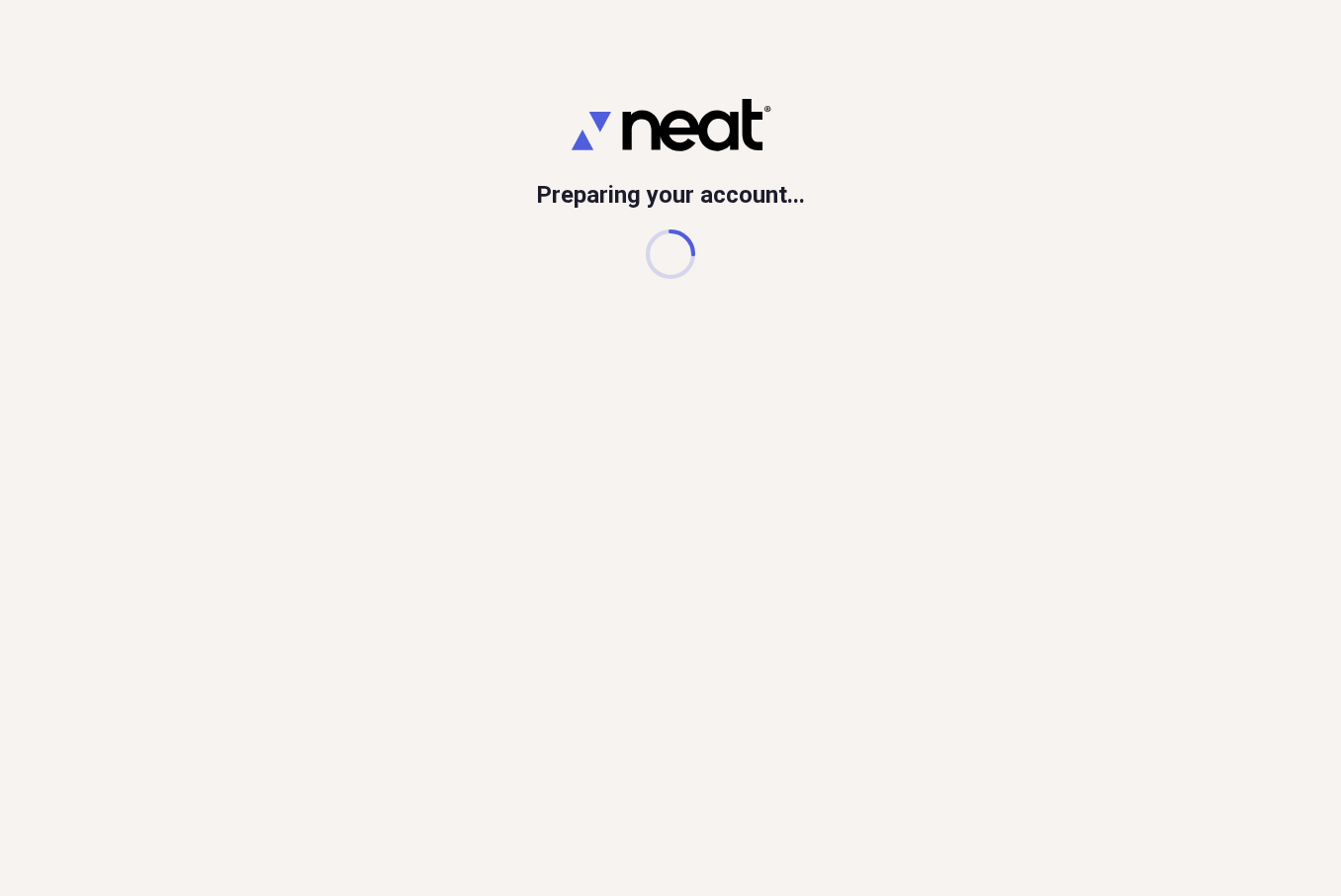 scroll, scrollTop: 0, scrollLeft: 0, axis: both 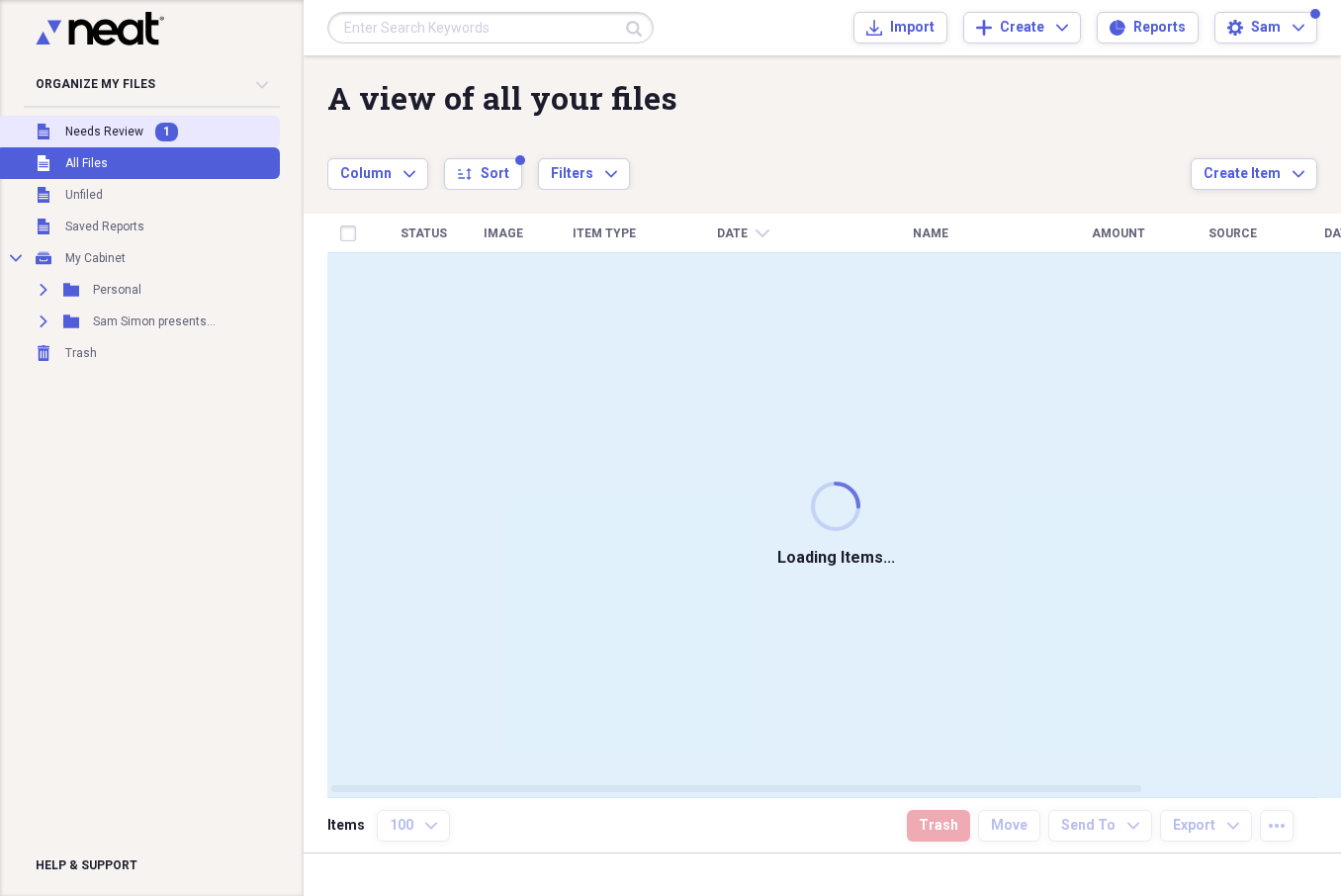 click on "Needs Review" at bounding box center (104, 132) 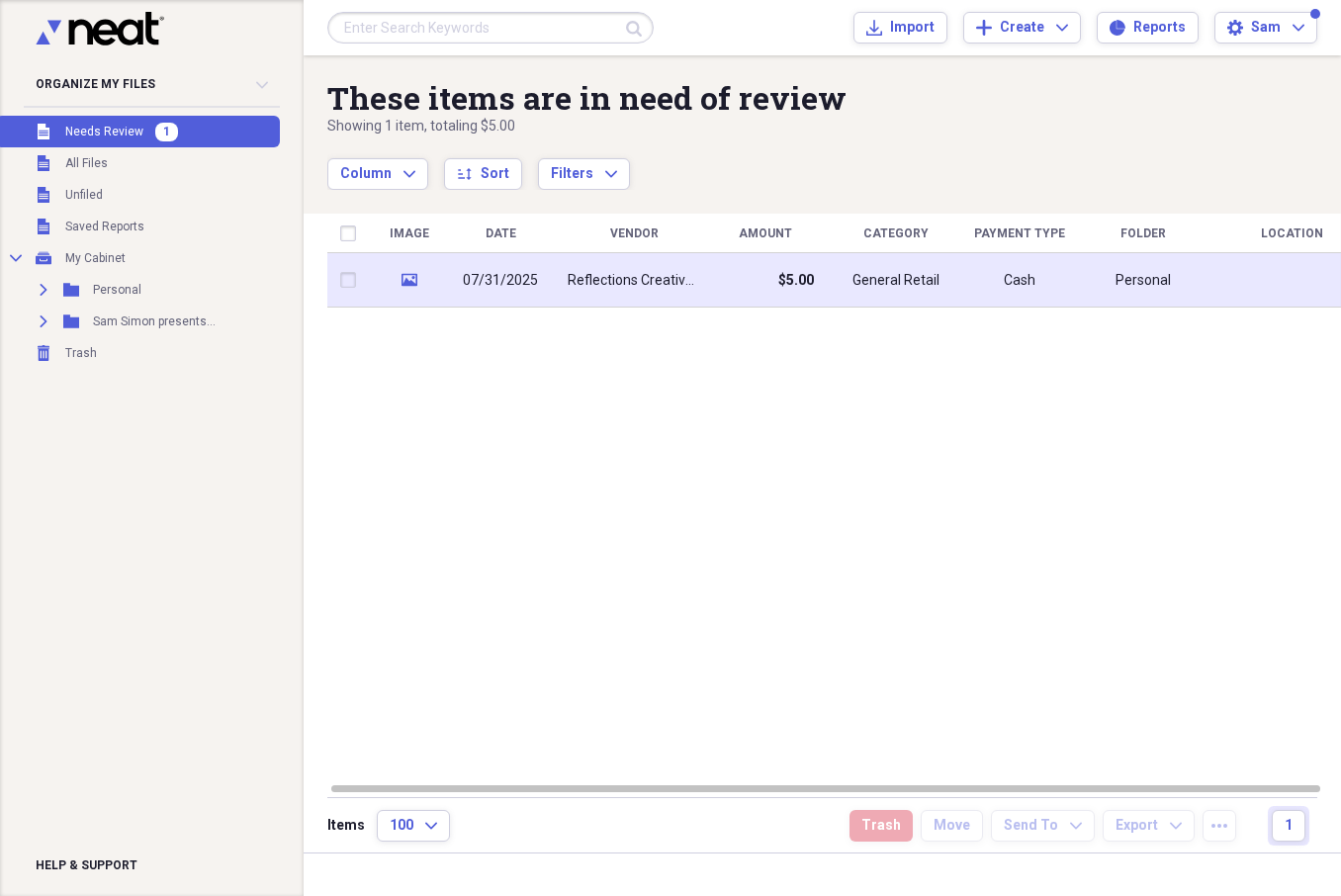 click on "Reflections Creative Therapies" at bounding box center [634, 280] 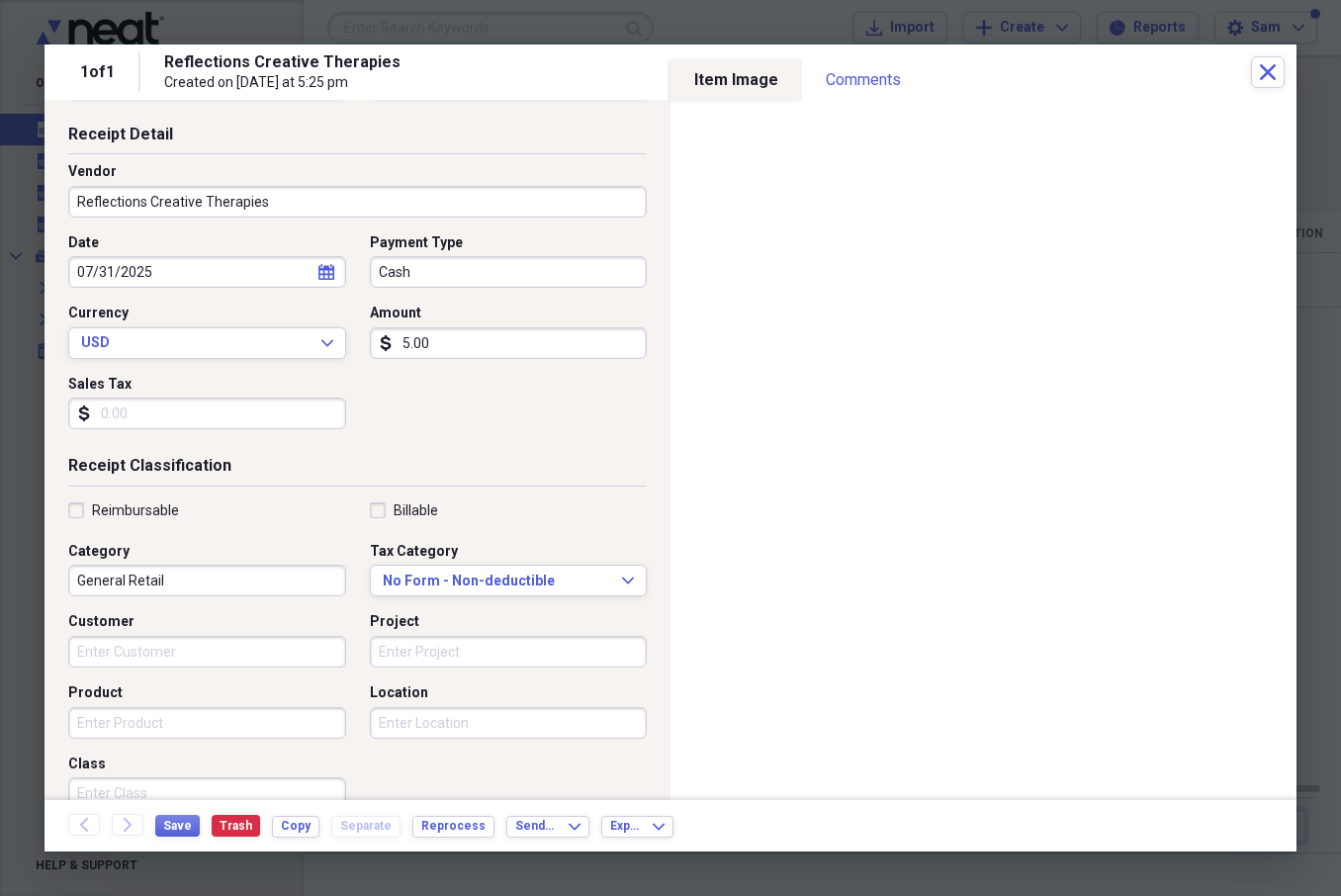 scroll, scrollTop: 83, scrollLeft: 0, axis: vertical 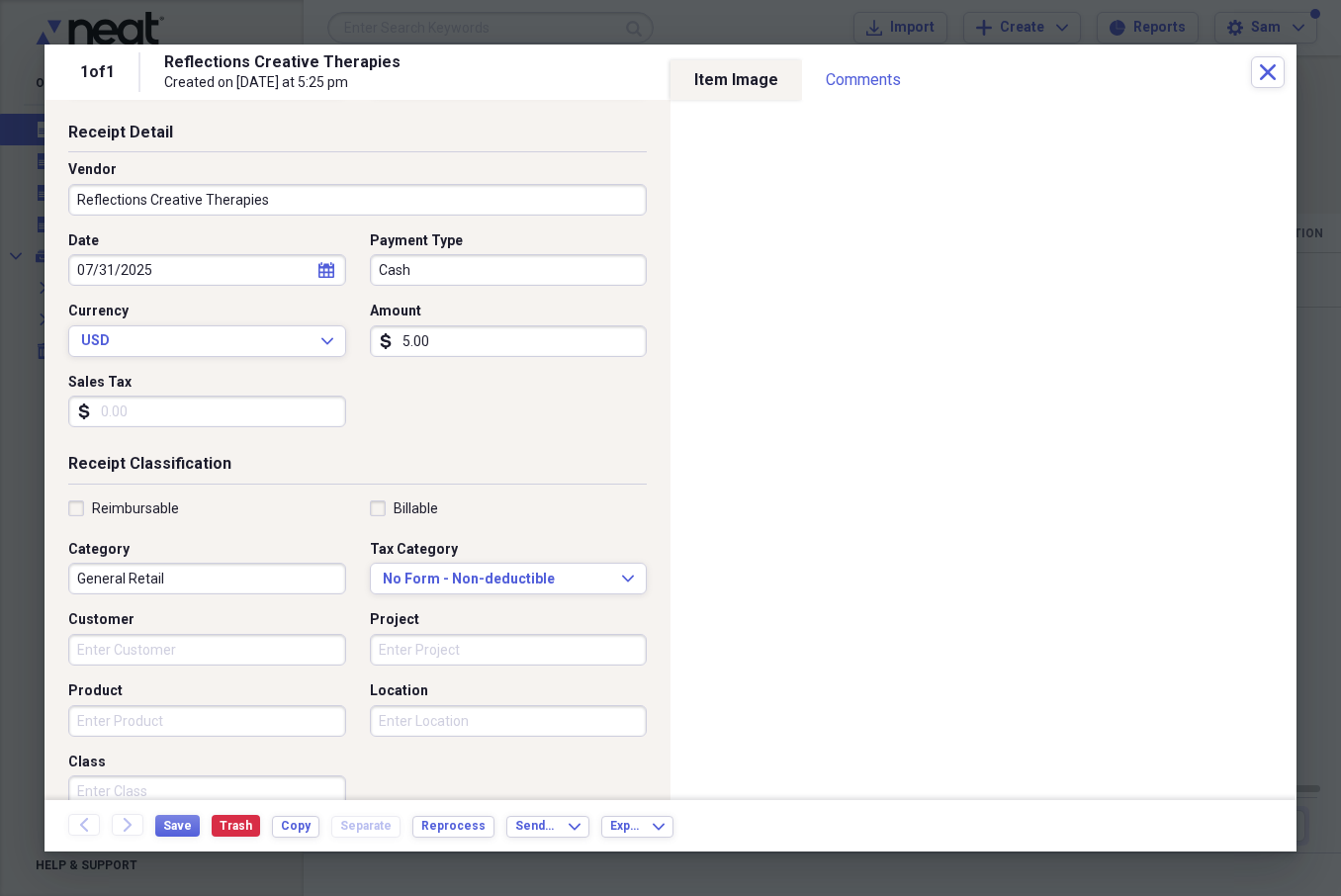 click on "Cash" at bounding box center (508, 270) 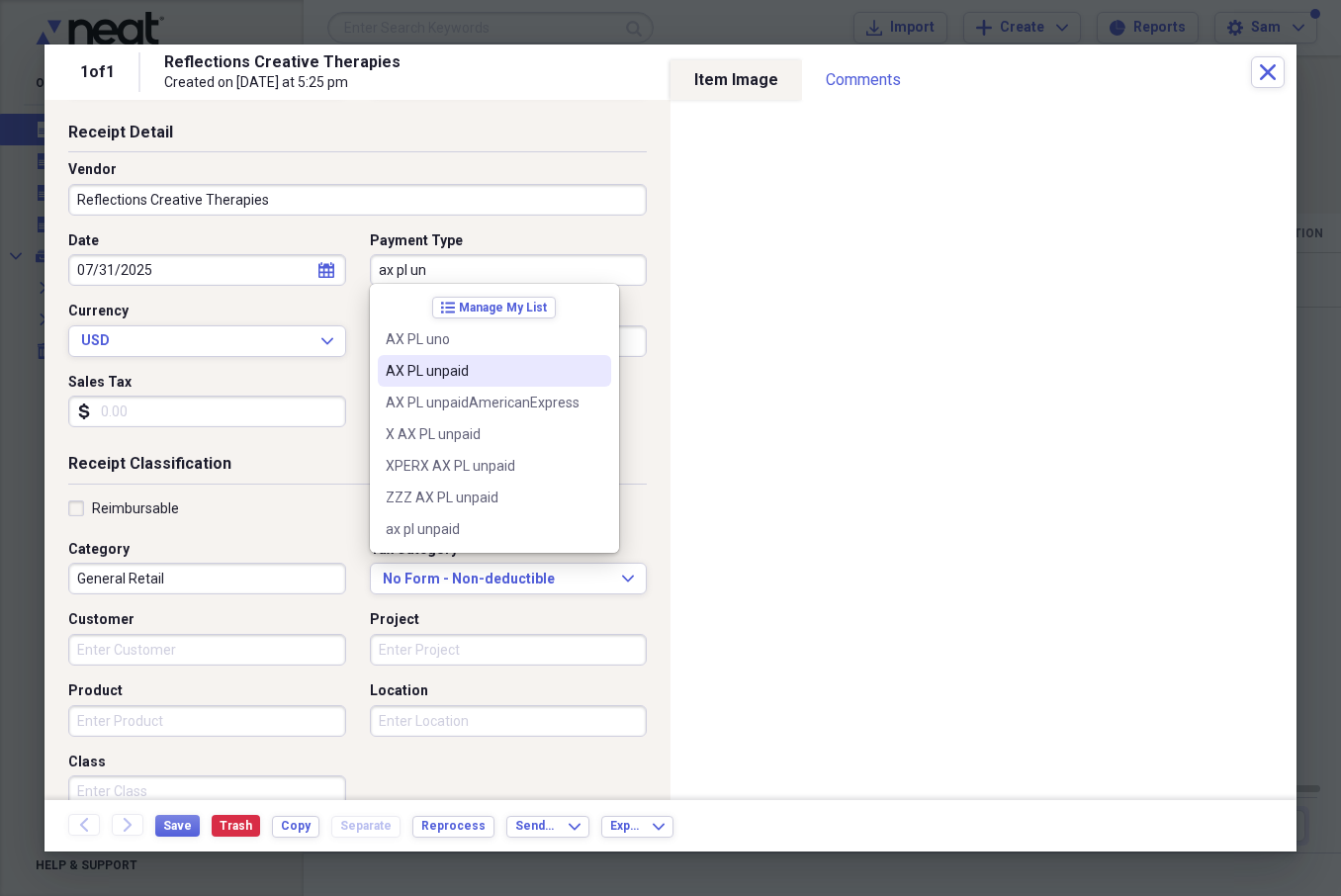 click on "AX PL unpaid" at bounding box center [483, 371] 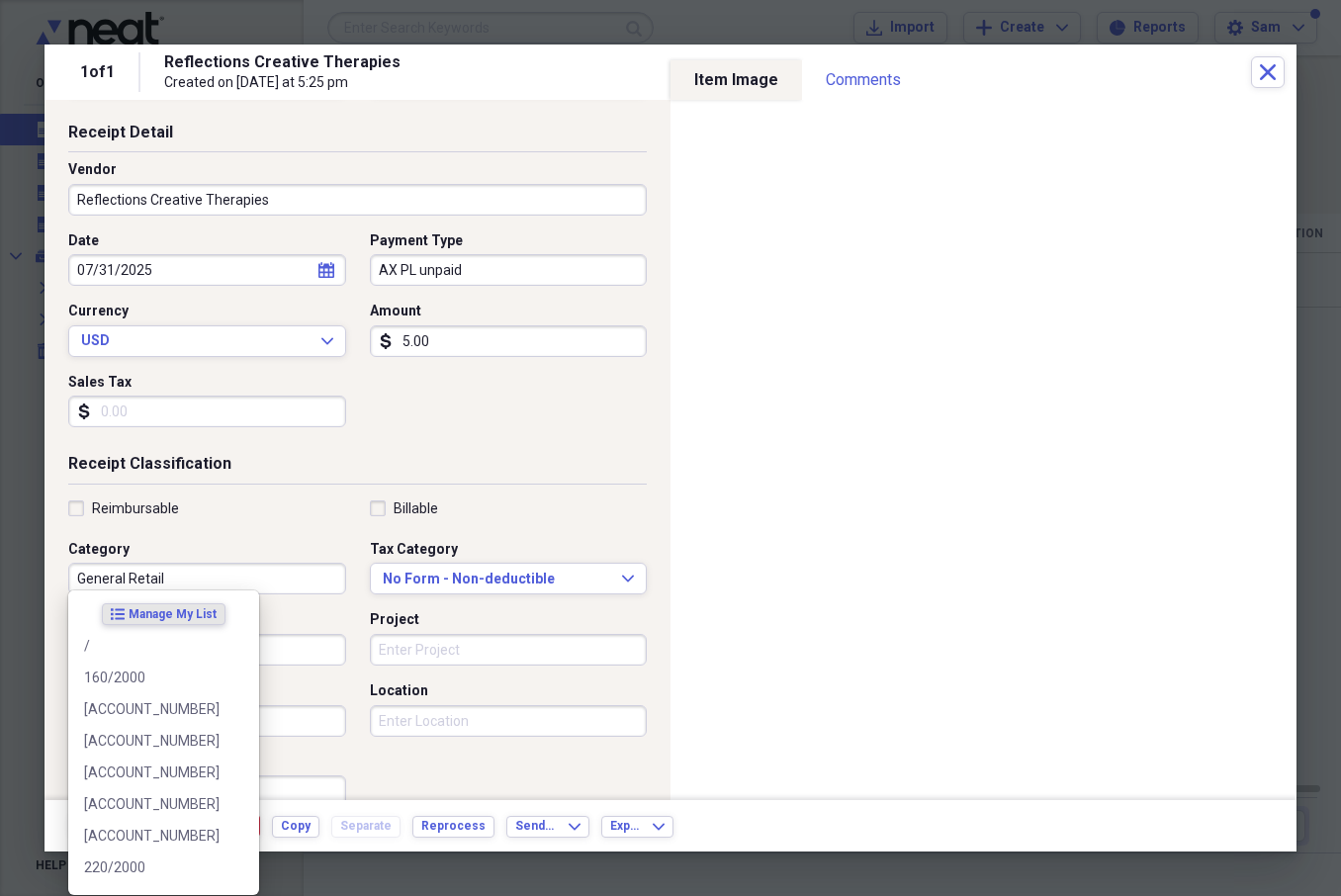drag, startPoint x: 184, startPoint y: 575, endPoint x: 51, endPoint y: 577, distance: 133.01504 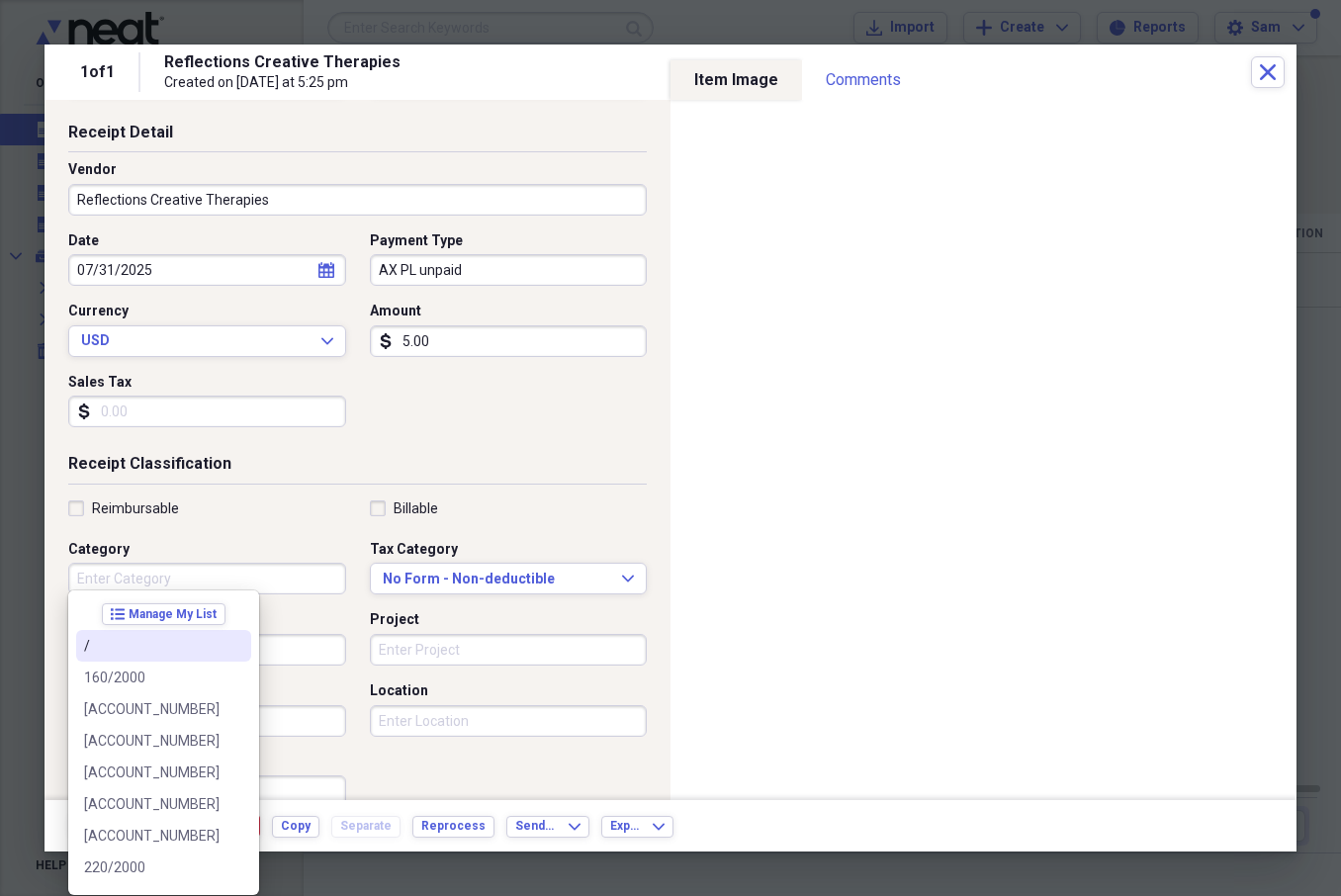type 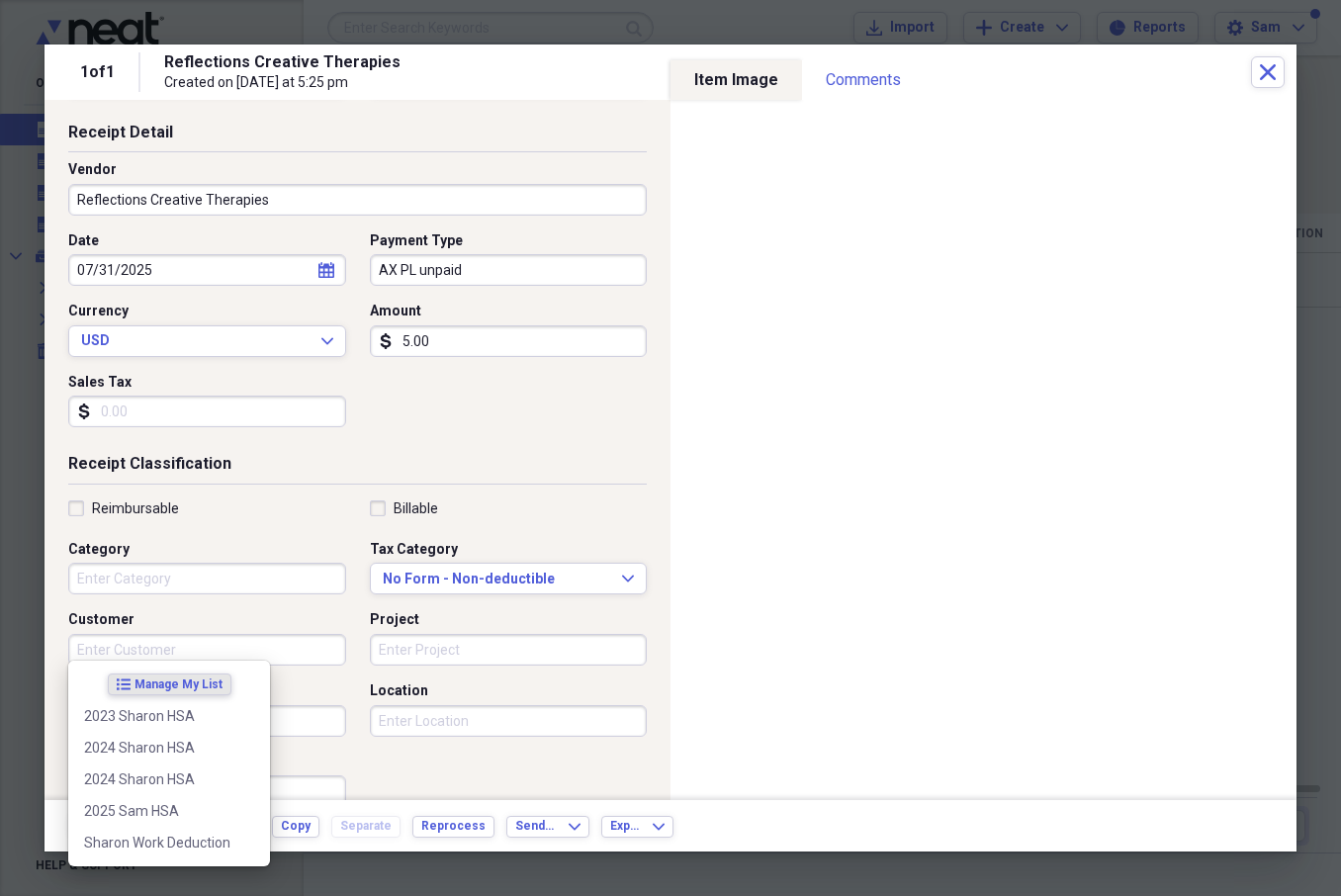 click on "Customer" at bounding box center [207, 650] 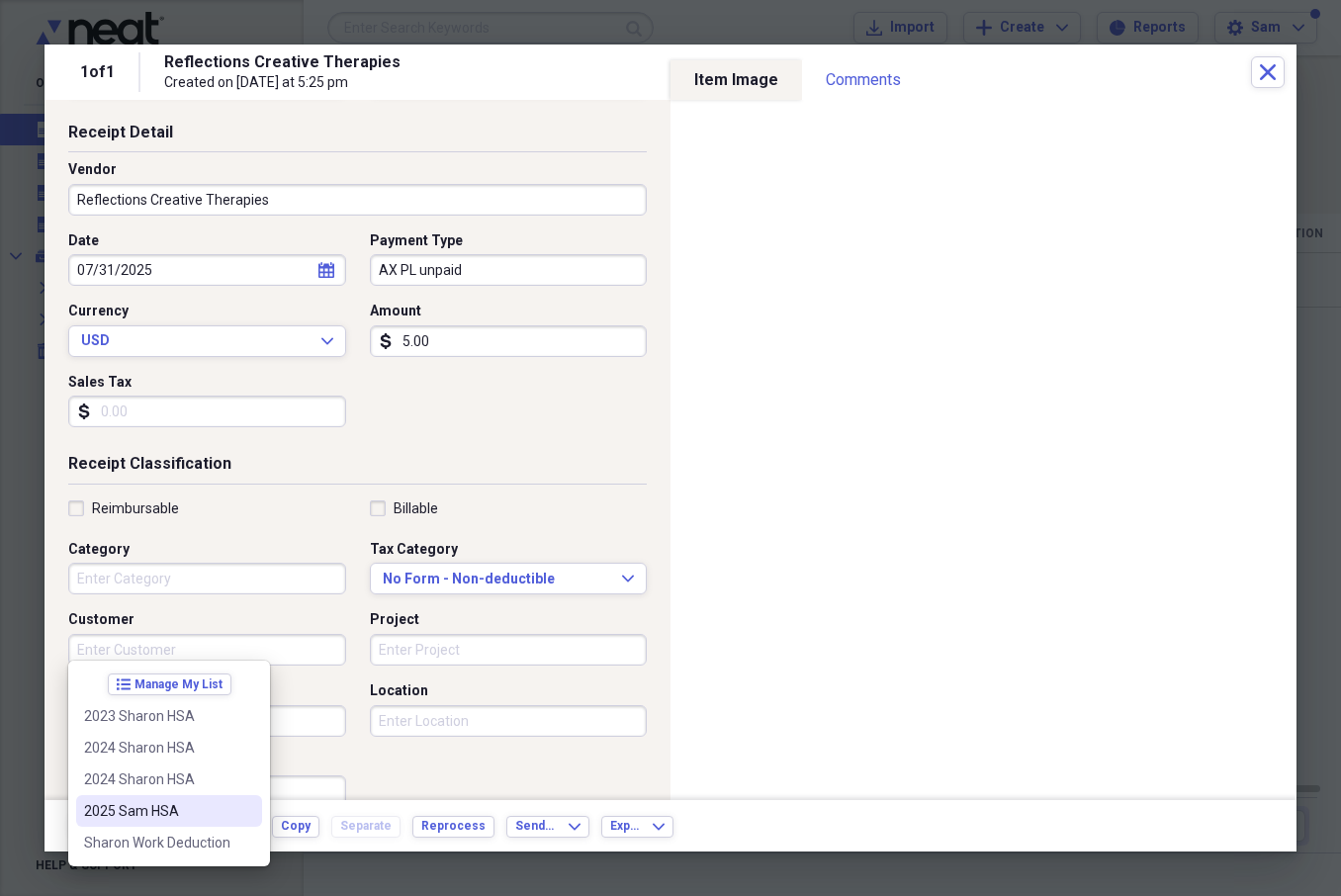 click on "2025 Sam HSA" at bounding box center [157, 811] 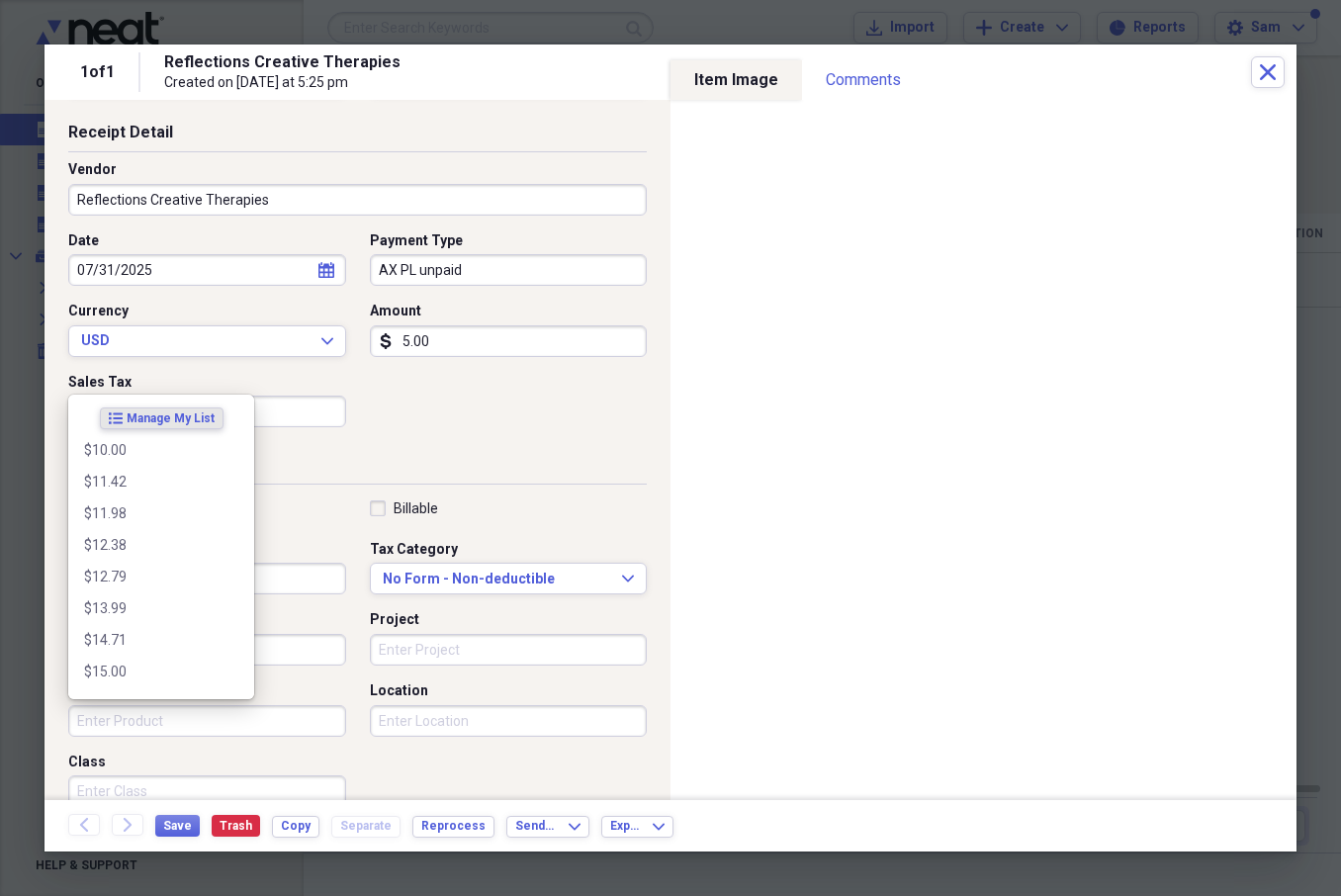 click on "Product" at bounding box center (207, 721) 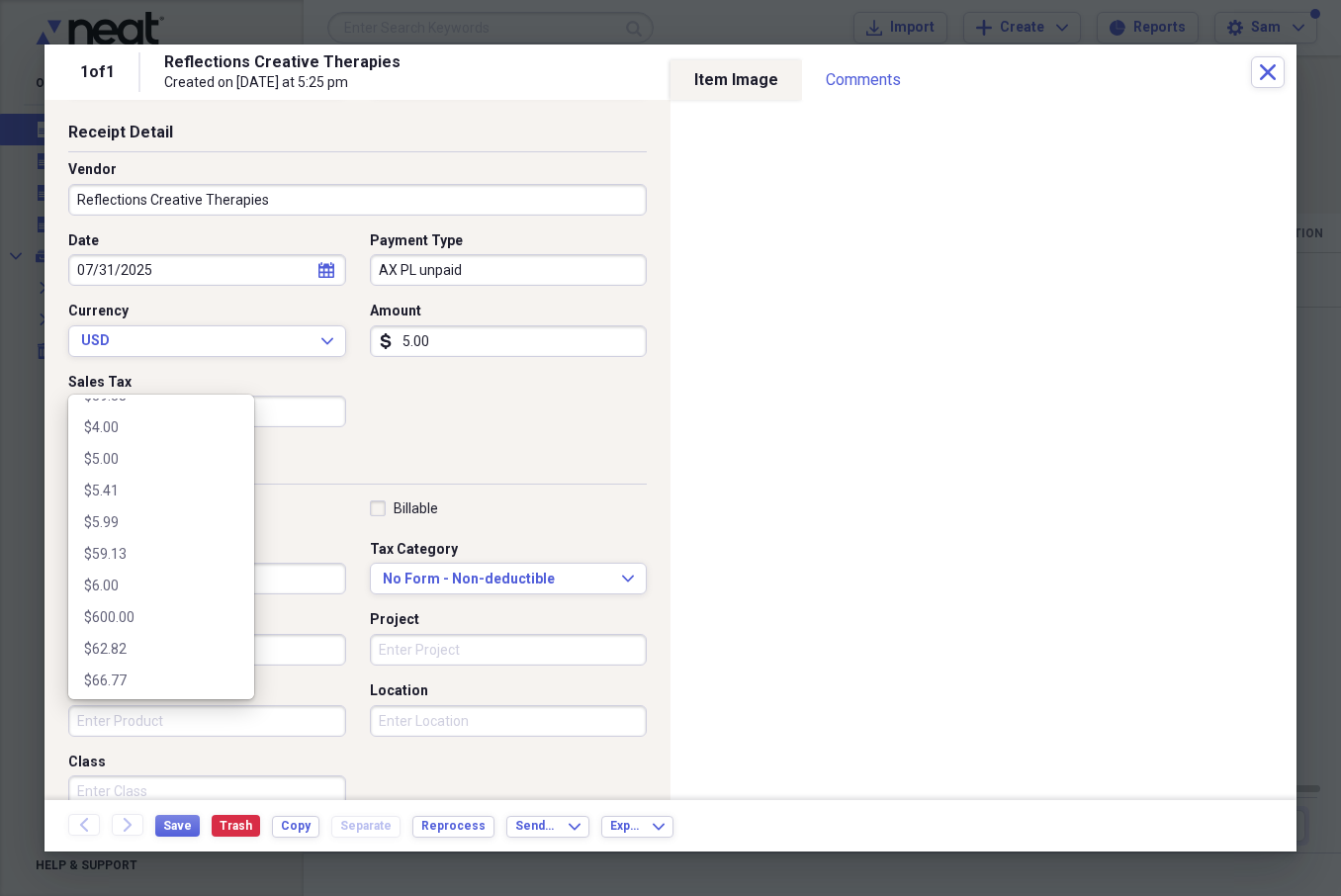 scroll, scrollTop: 1228, scrollLeft: 0, axis: vertical 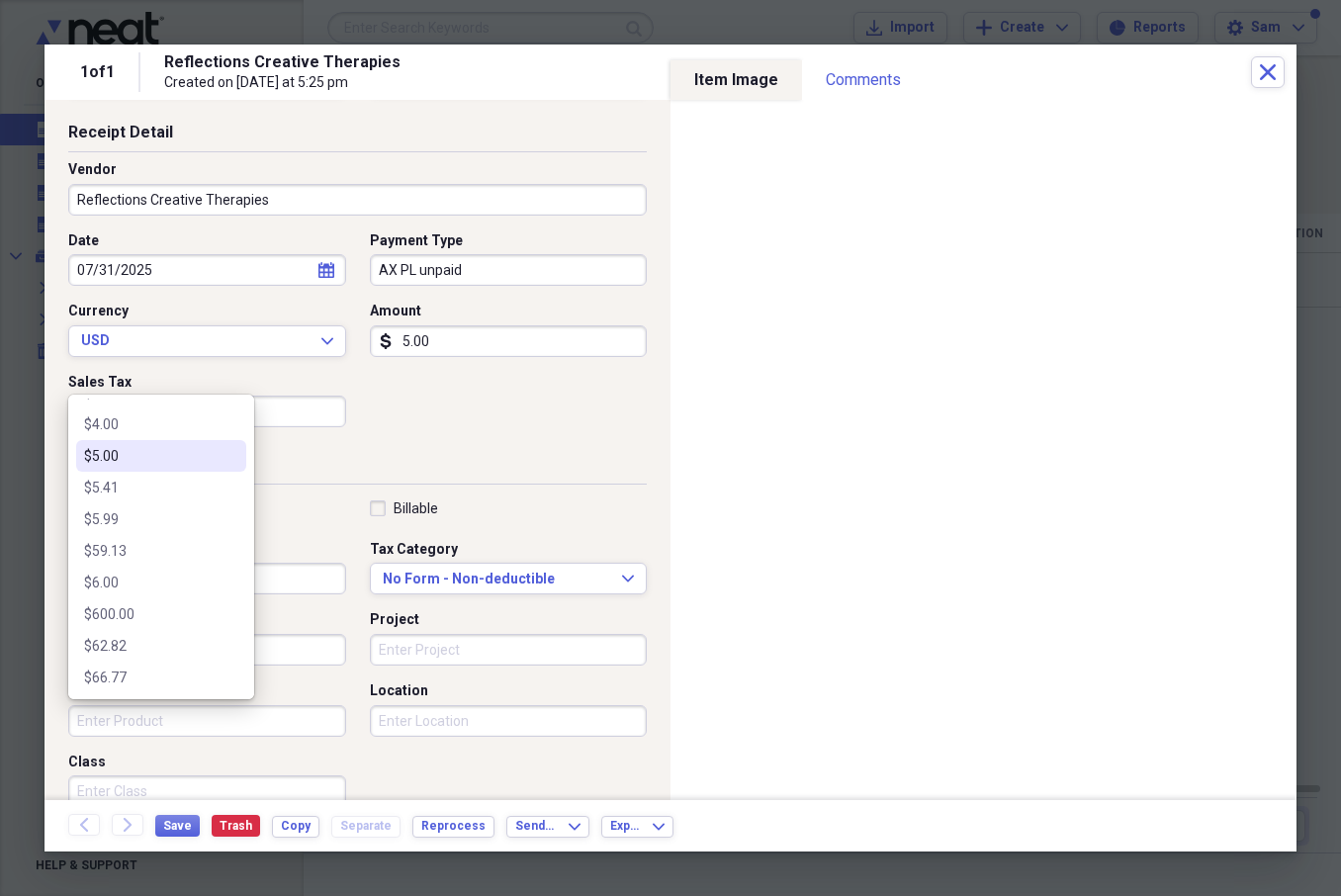 click on "$5.00" at bounding box center [161, 456] 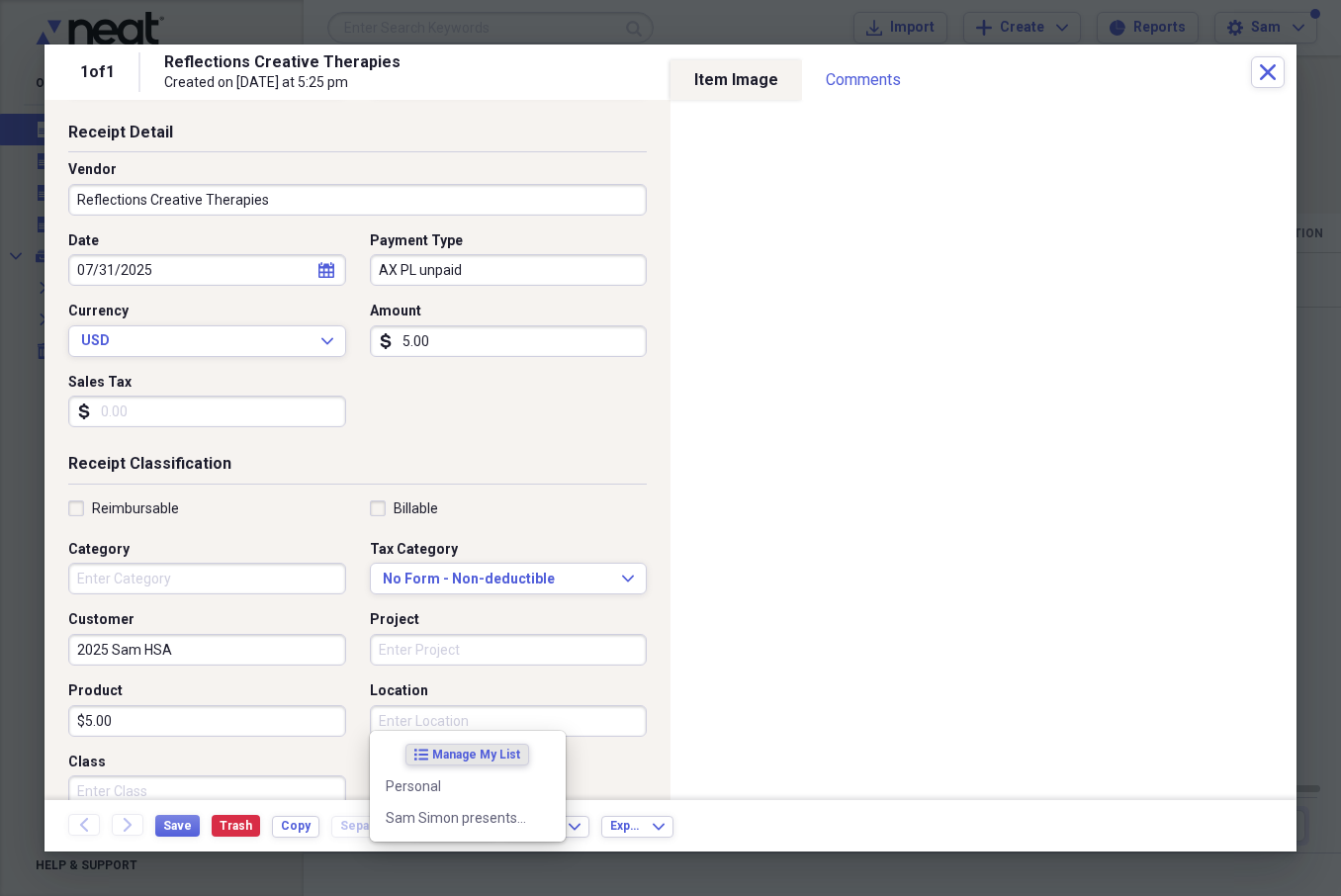 click on "Location" at bounding box center [508, 721] 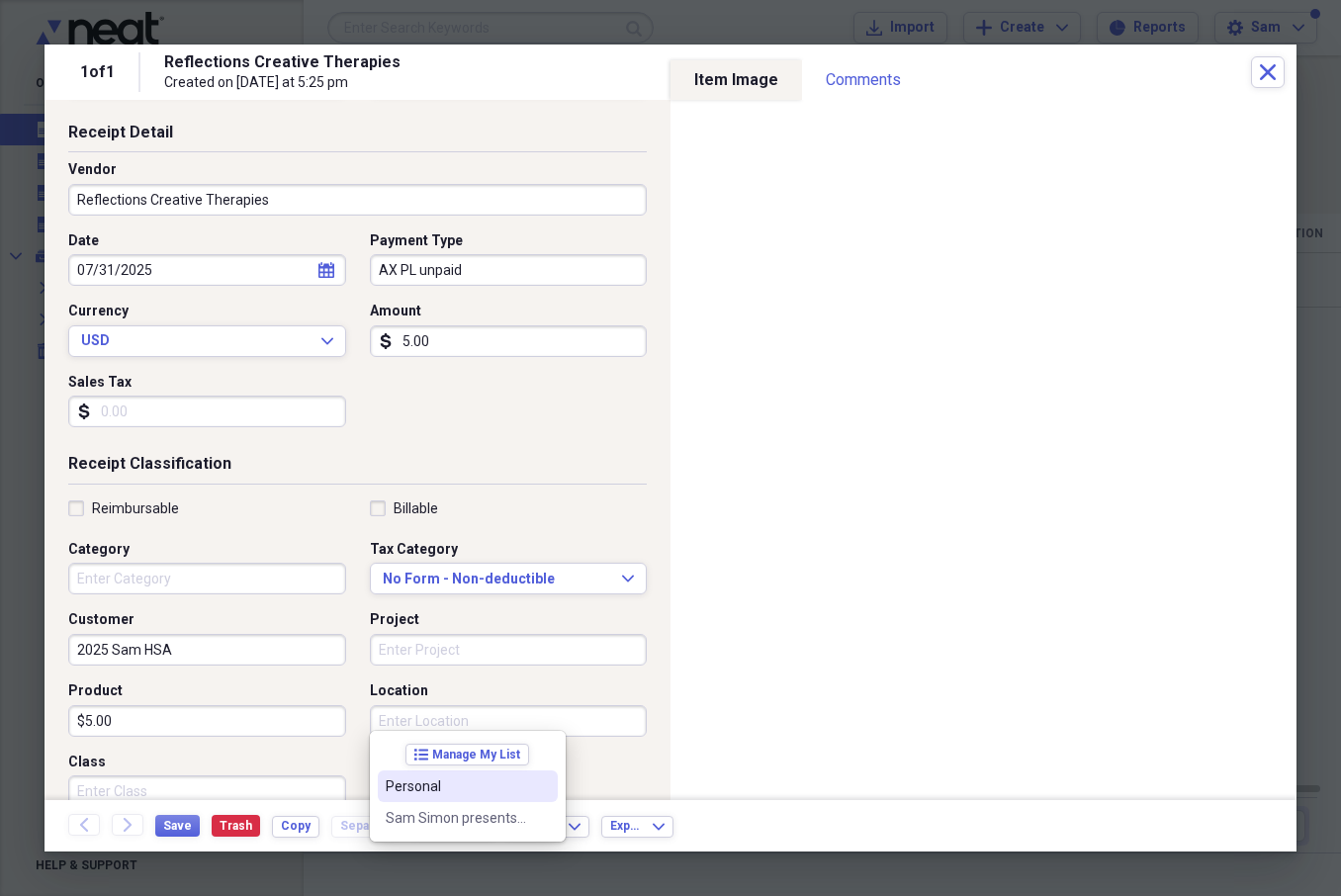 click on "Personal" at bounding box center (468, 786) 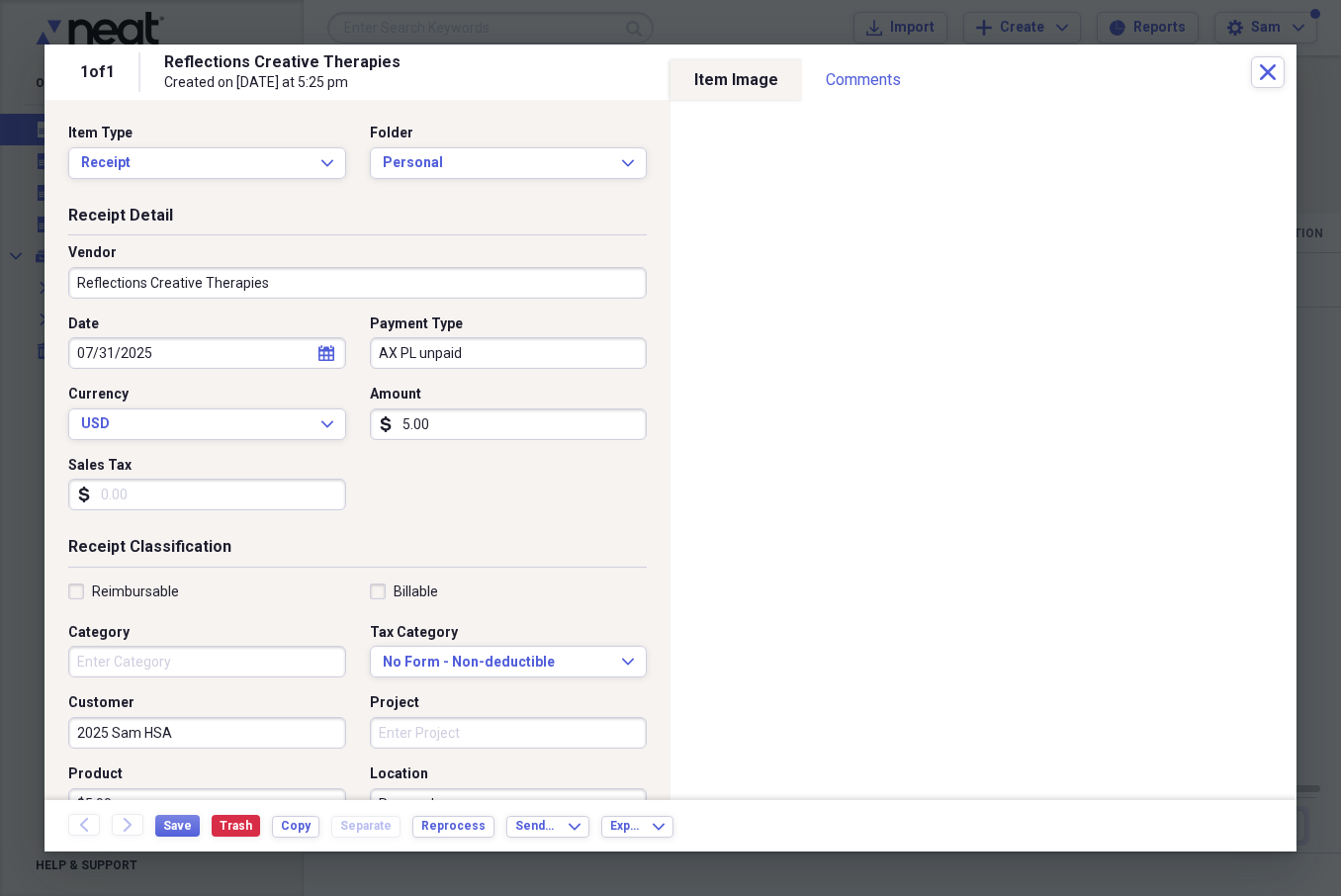 scroll, scrollTop: 0, scrollLeft: 0, axis: both 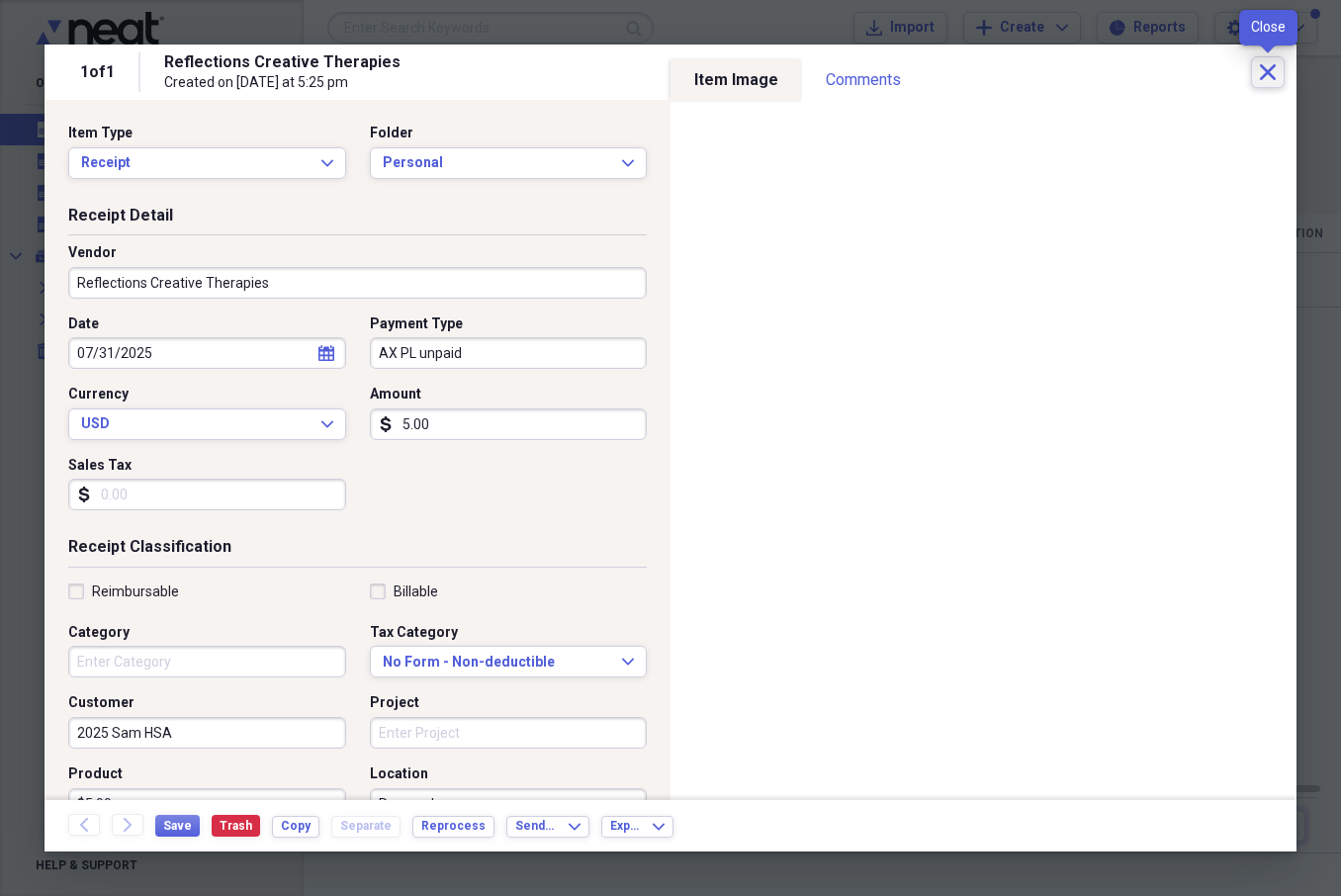 click on "Close" 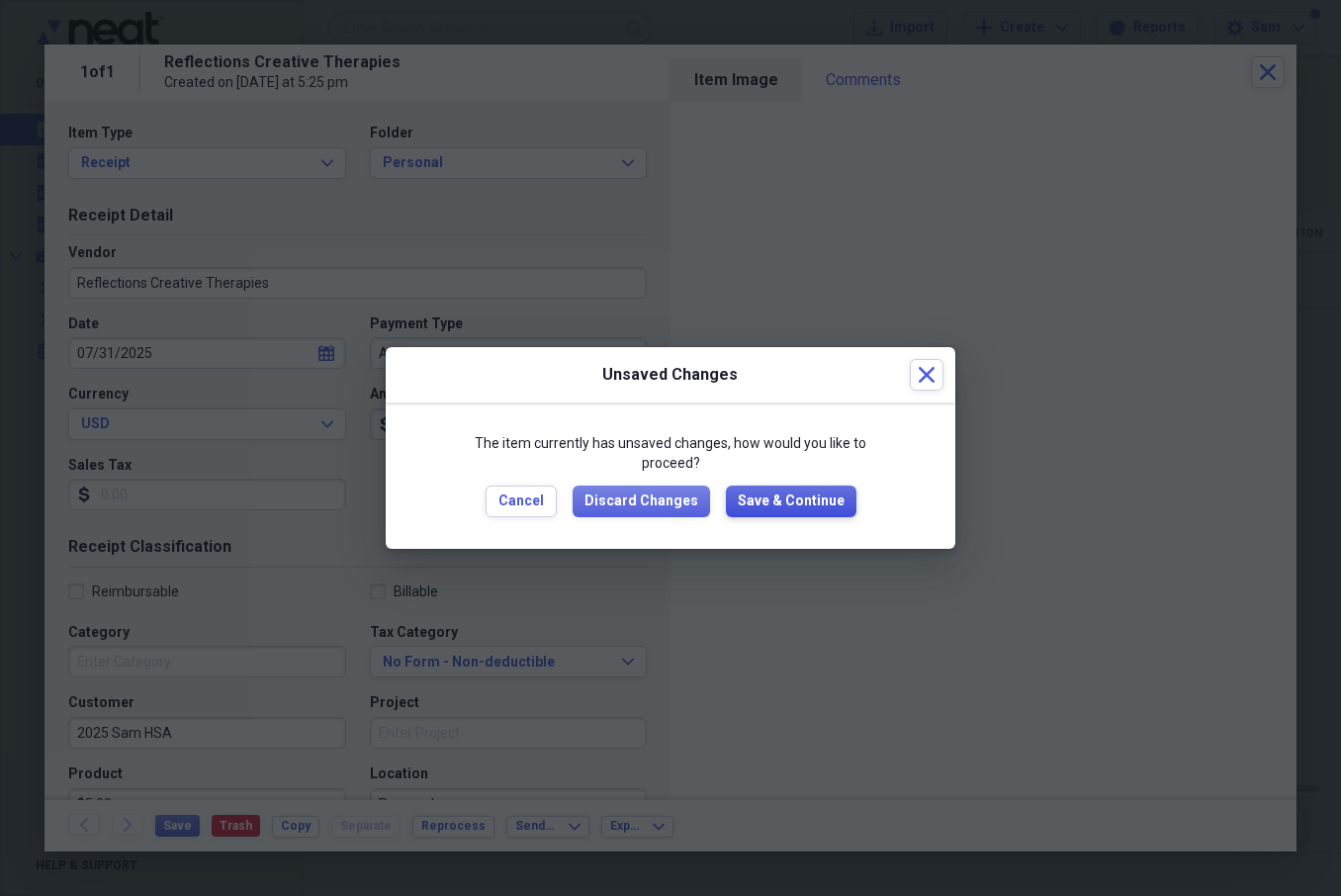 click on "Save & Continue" at bounding box center [791, 501] 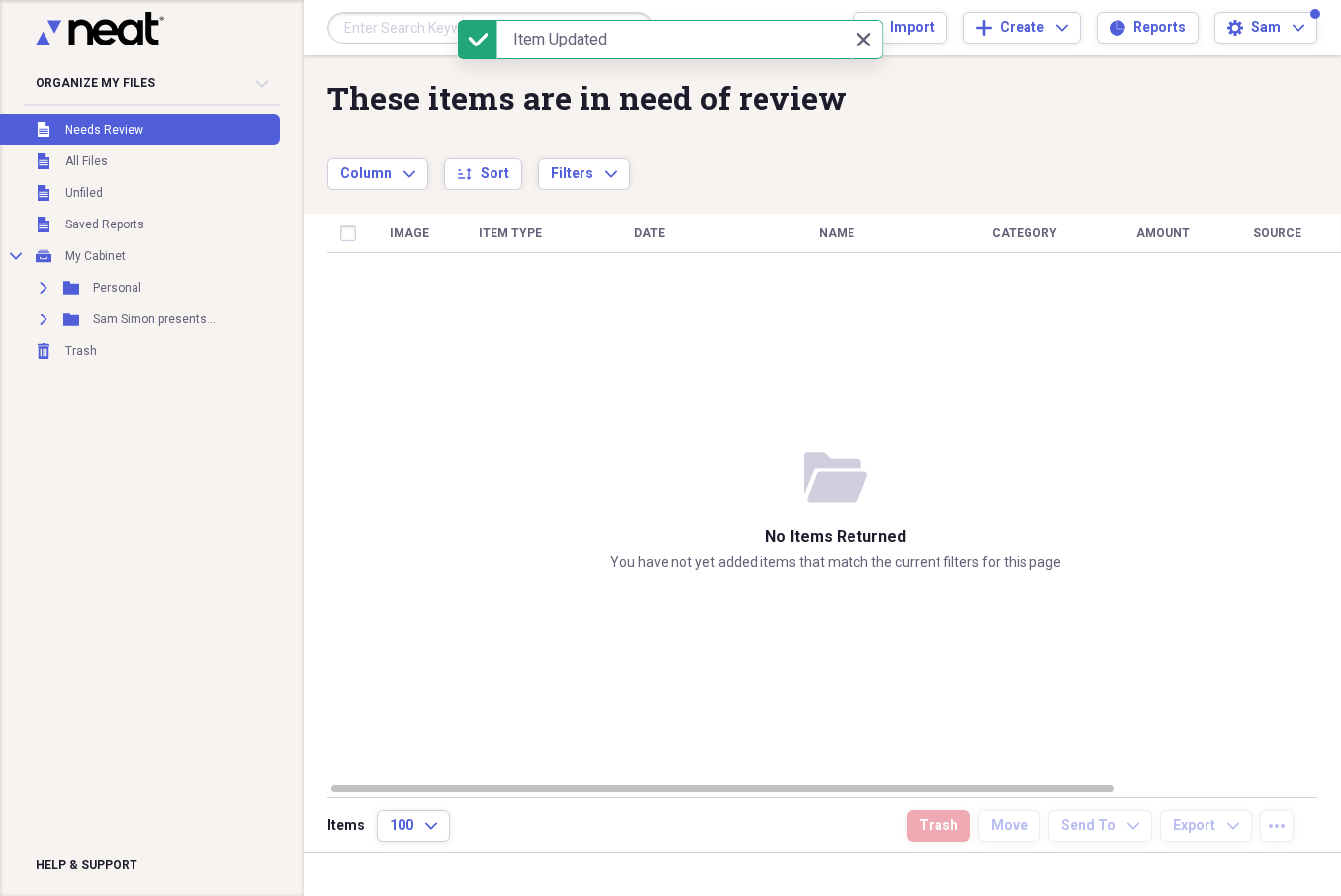 click at bounding box center (491, 28) 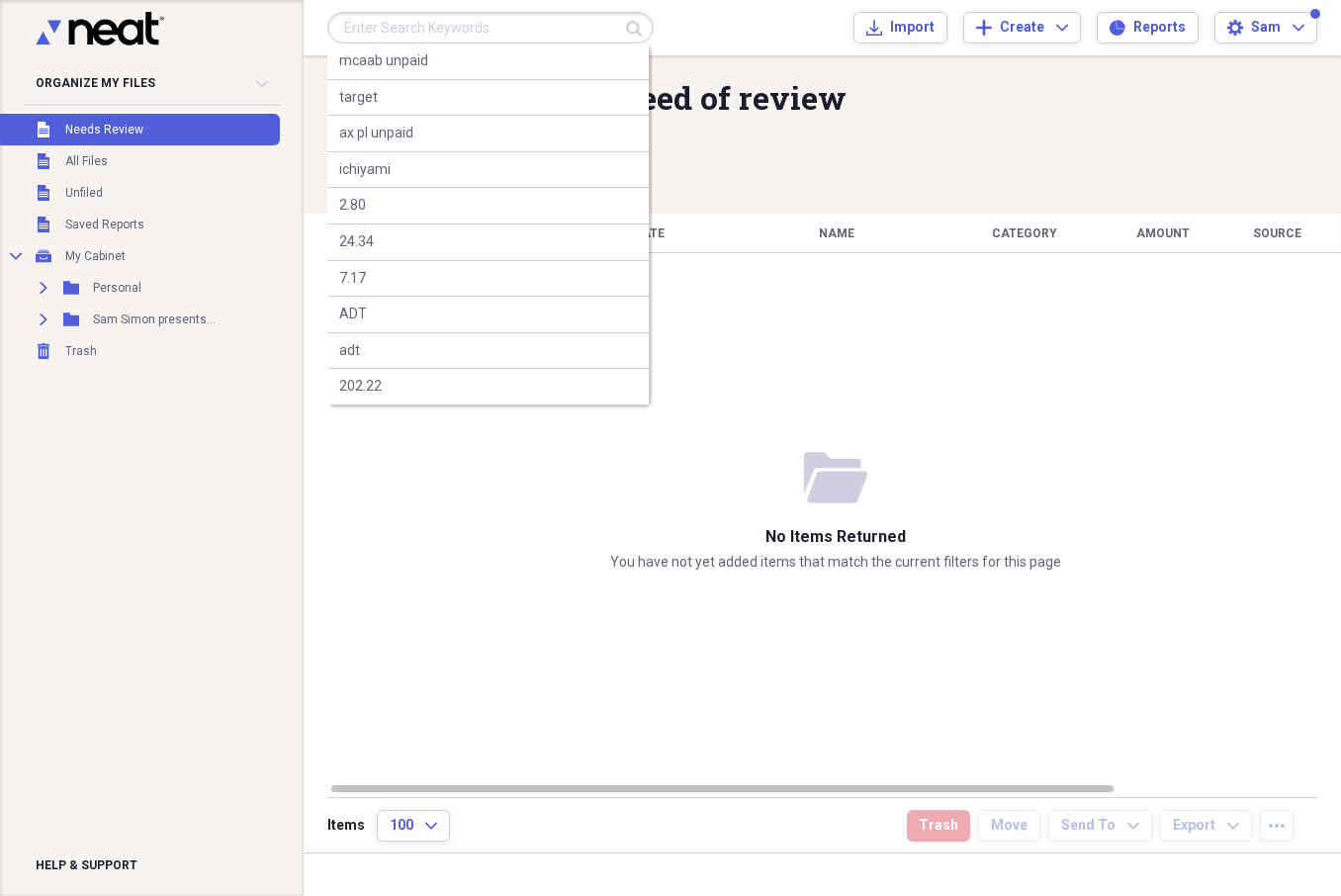 click on "Column Expand sort Sort Filters  Expand" at bounding box center [759, 163] 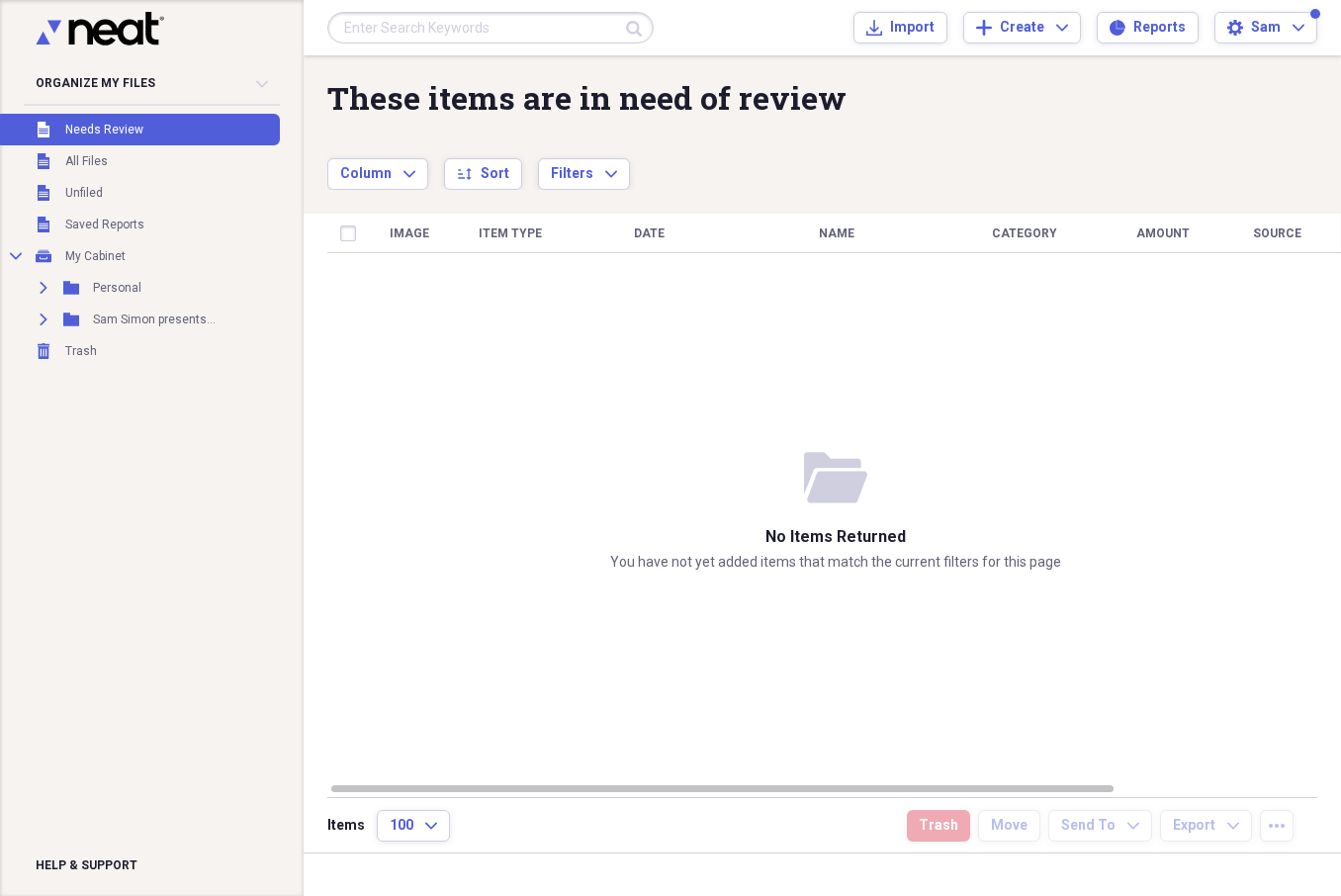 click at bounding box center (491, 28) 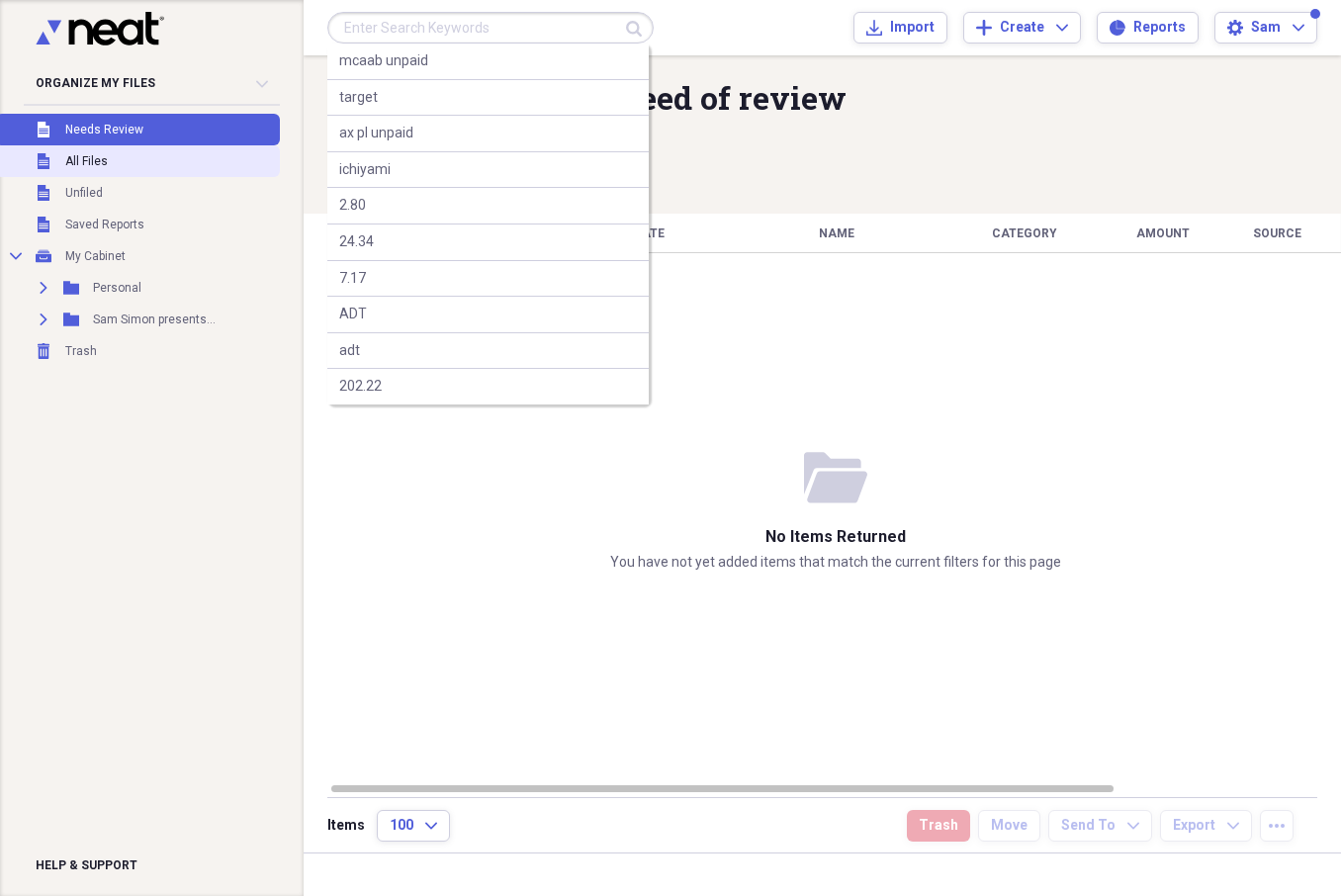 click on "Unfiled All Files" at bounding box center [137, 161] 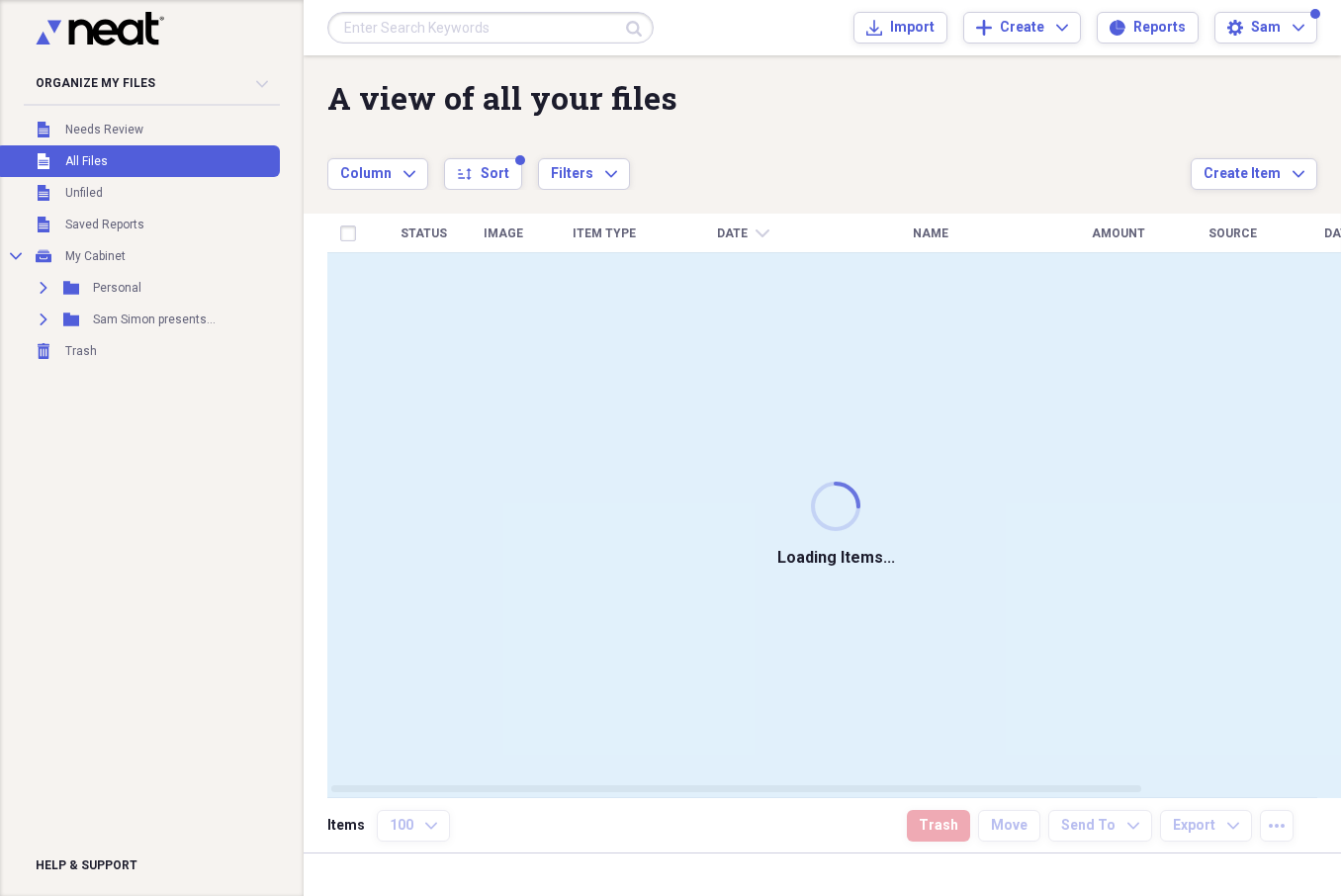 click at bounding box center [491, 28] 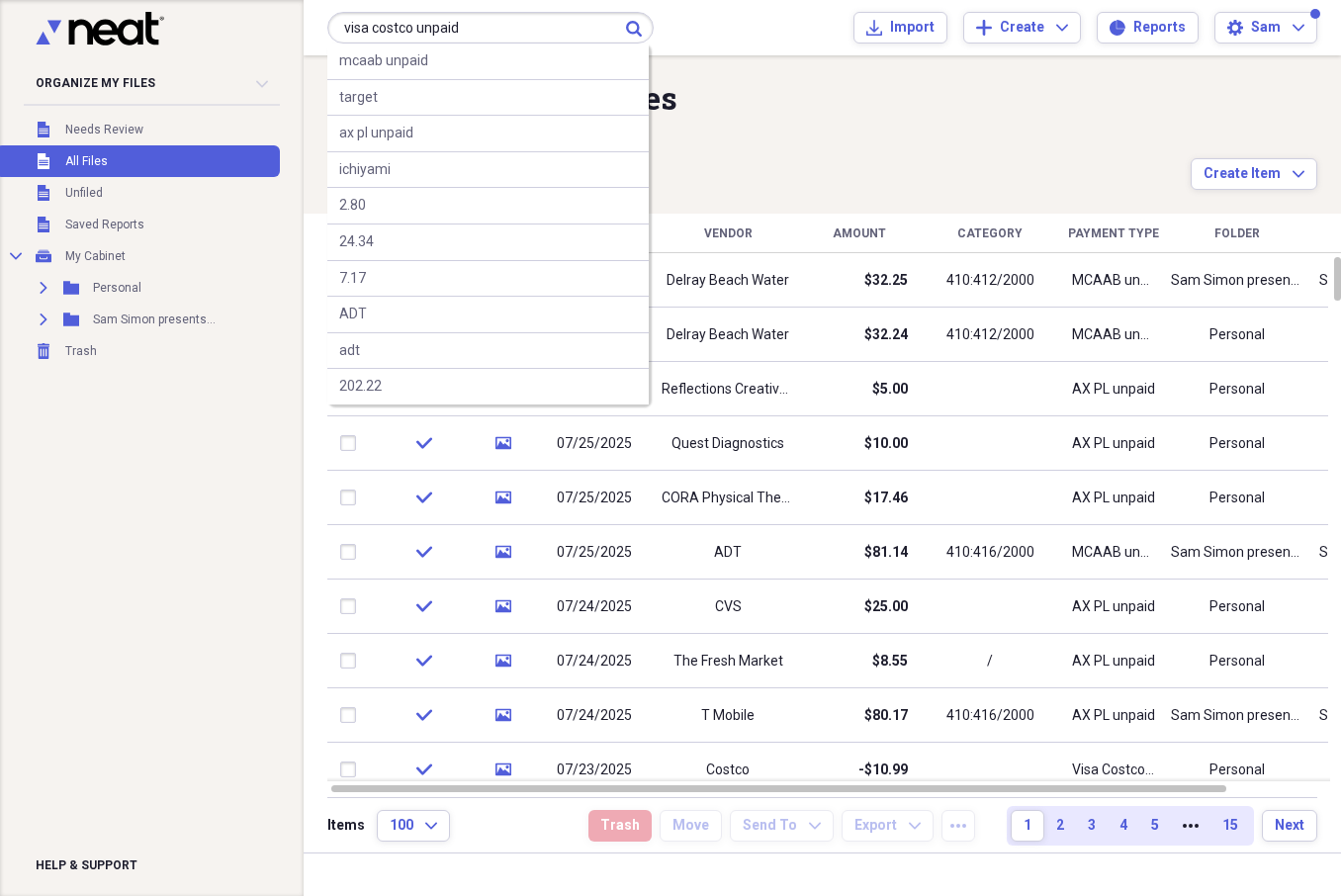 type on "visa costco unpaid" 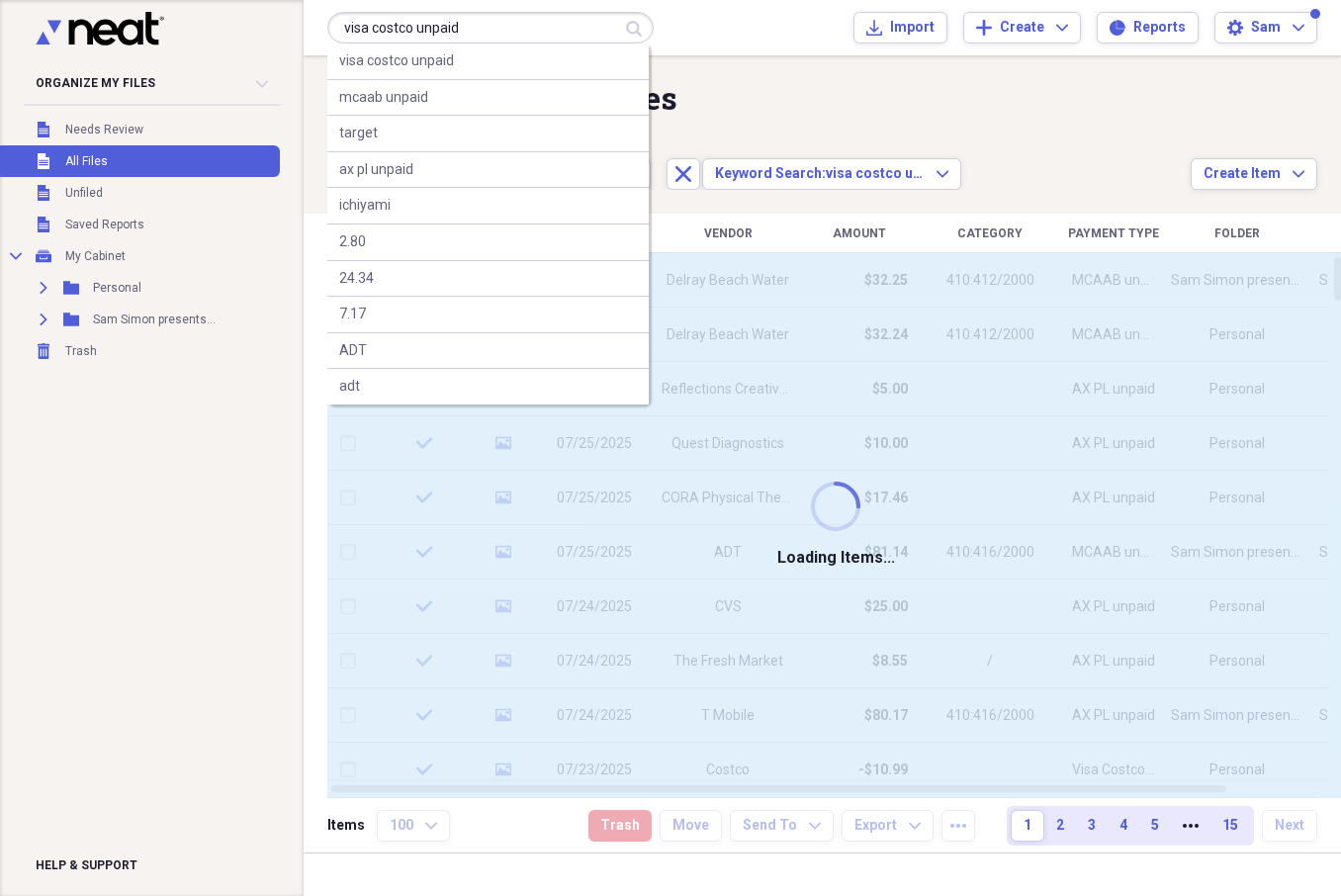 type 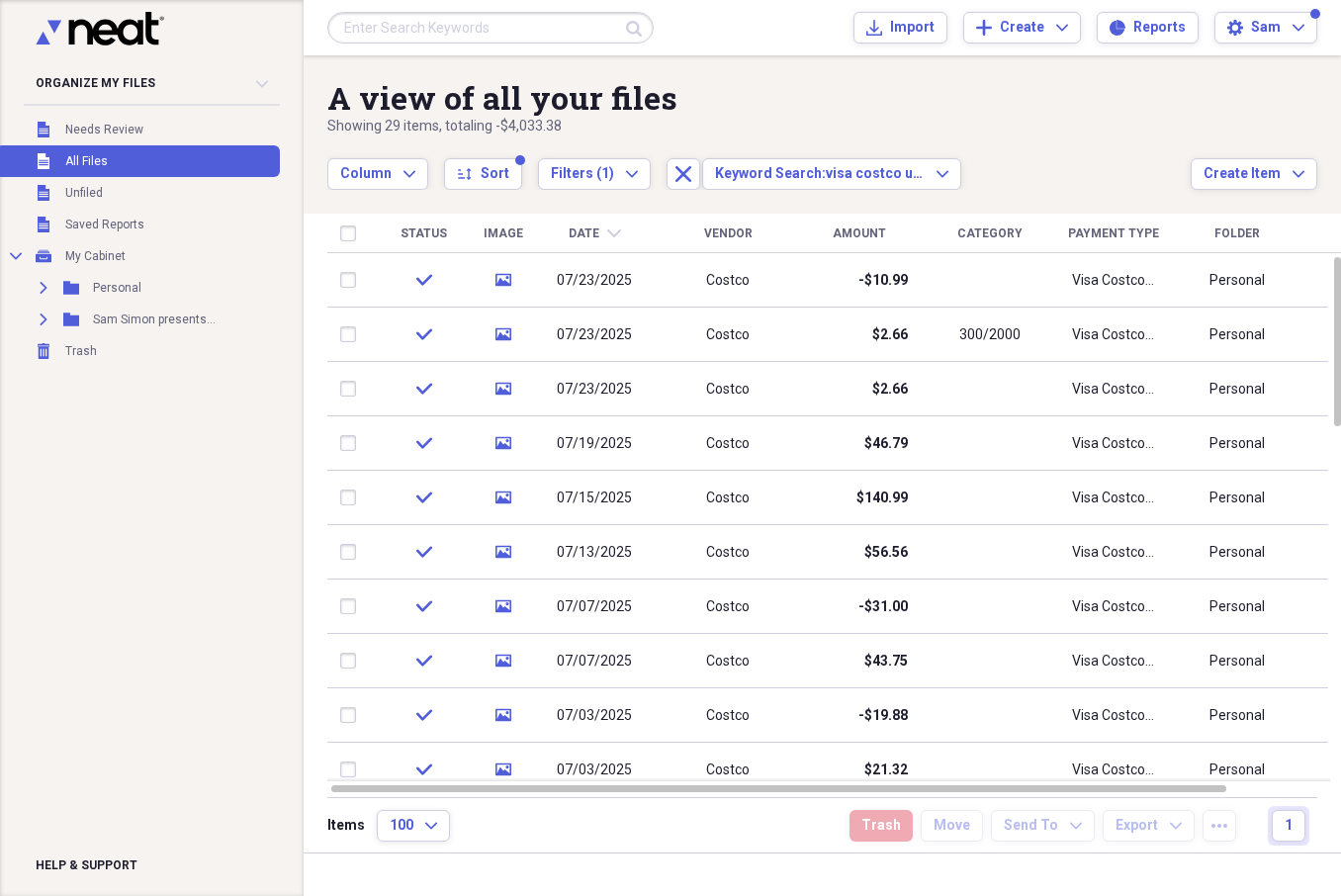 click on "Amount" at bounding box center (859, 233) 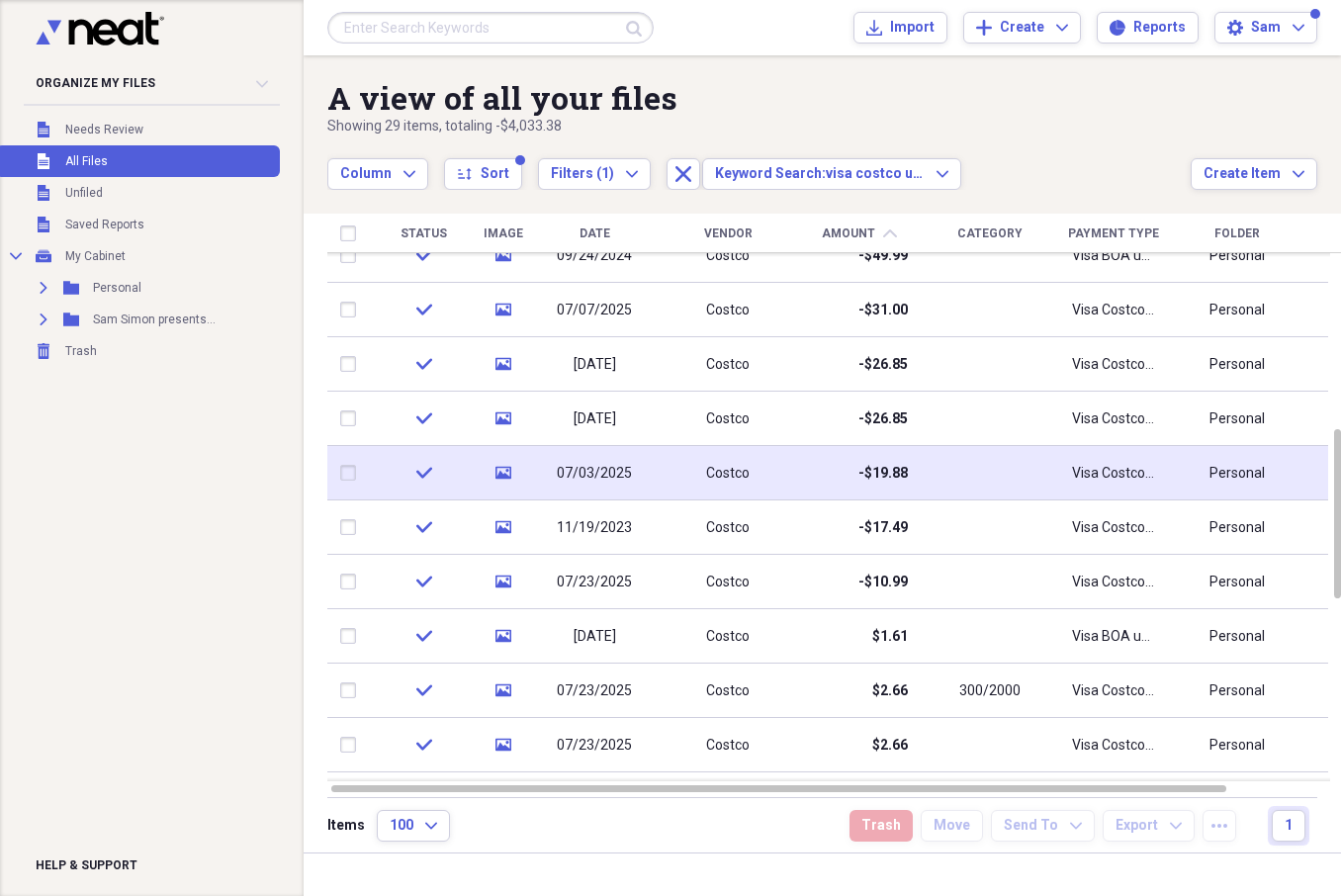 click at bounding box center (352, 473) 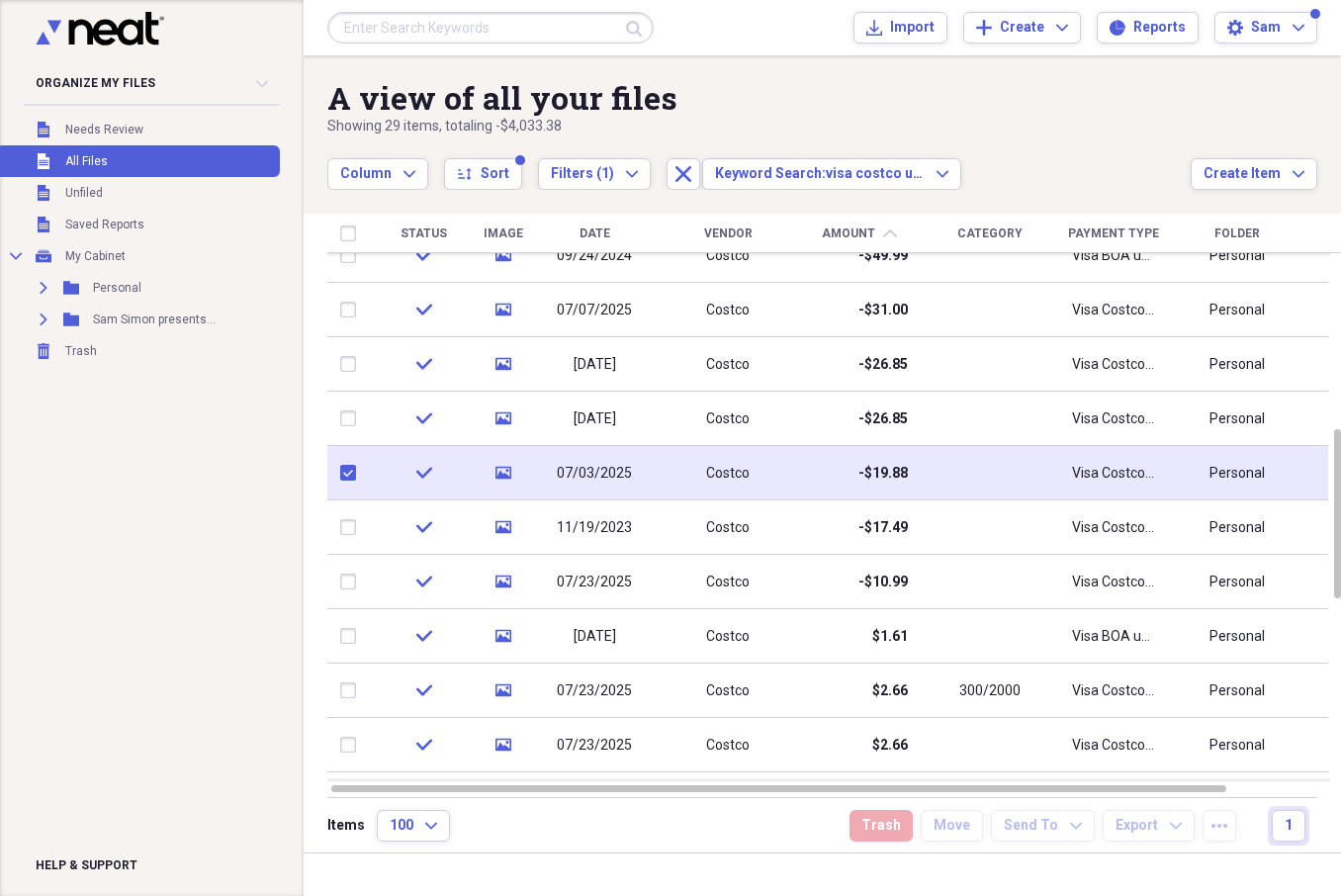 checkbox on "true" 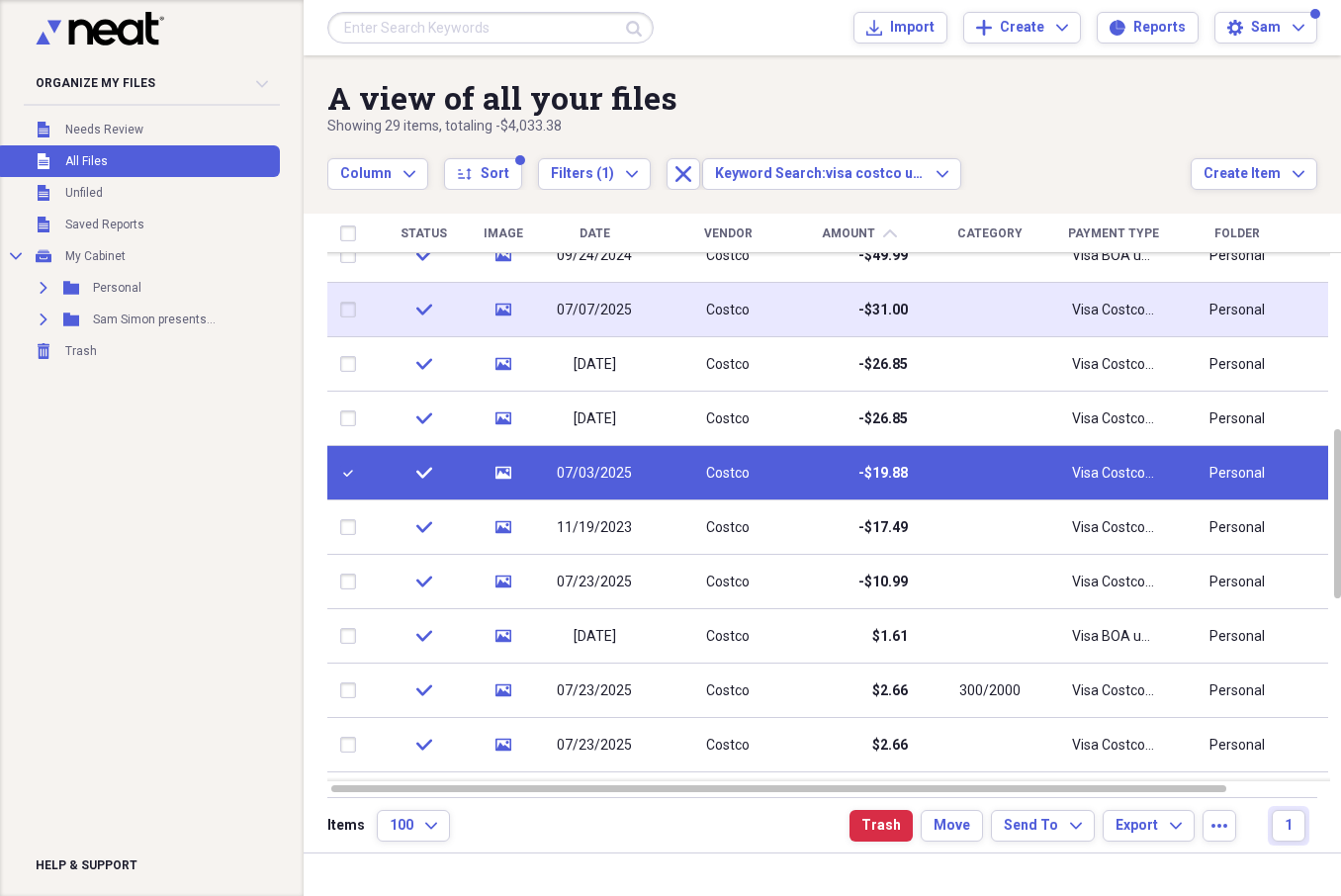 click at bounding box center [352, 310] 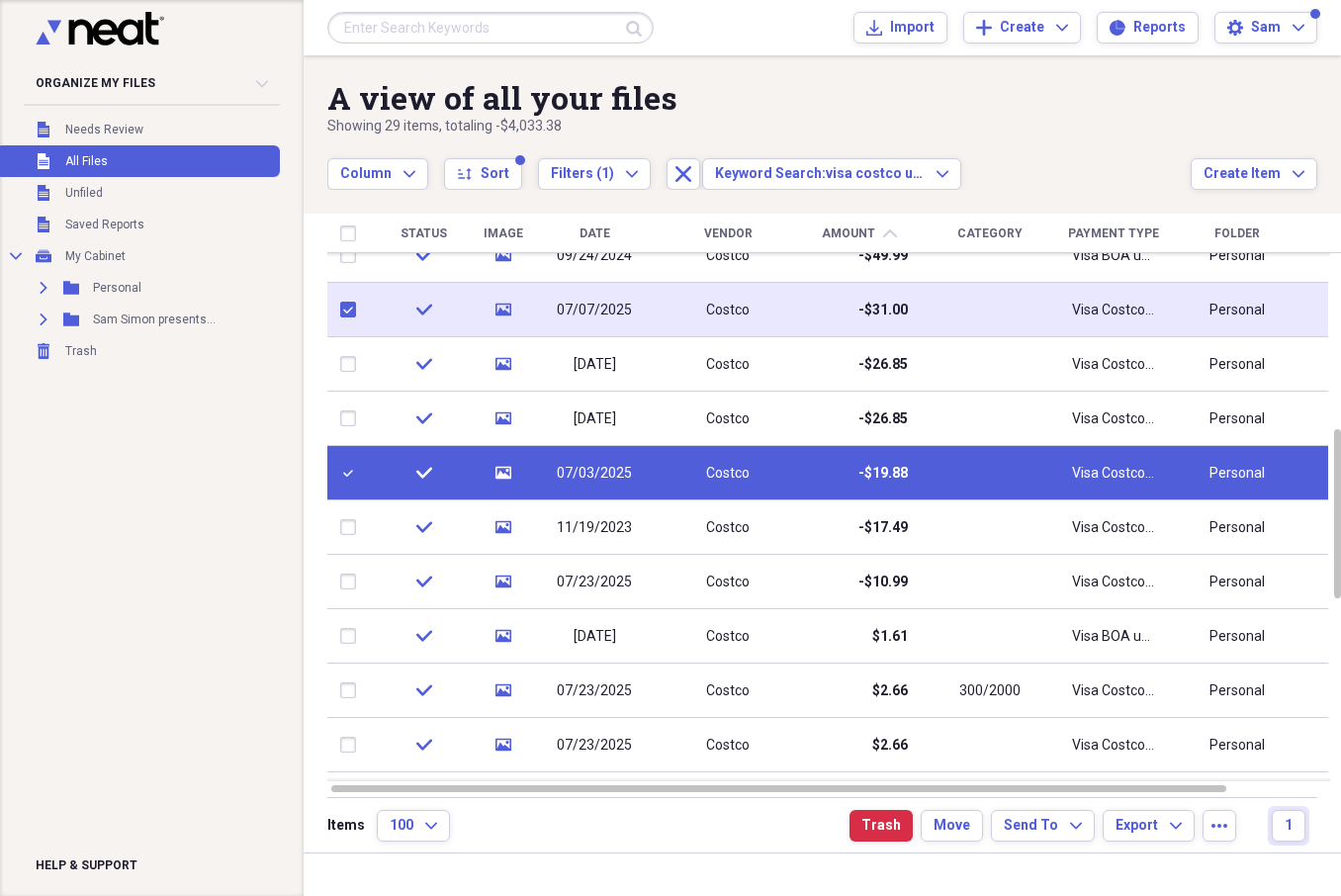 checkbox on "true" 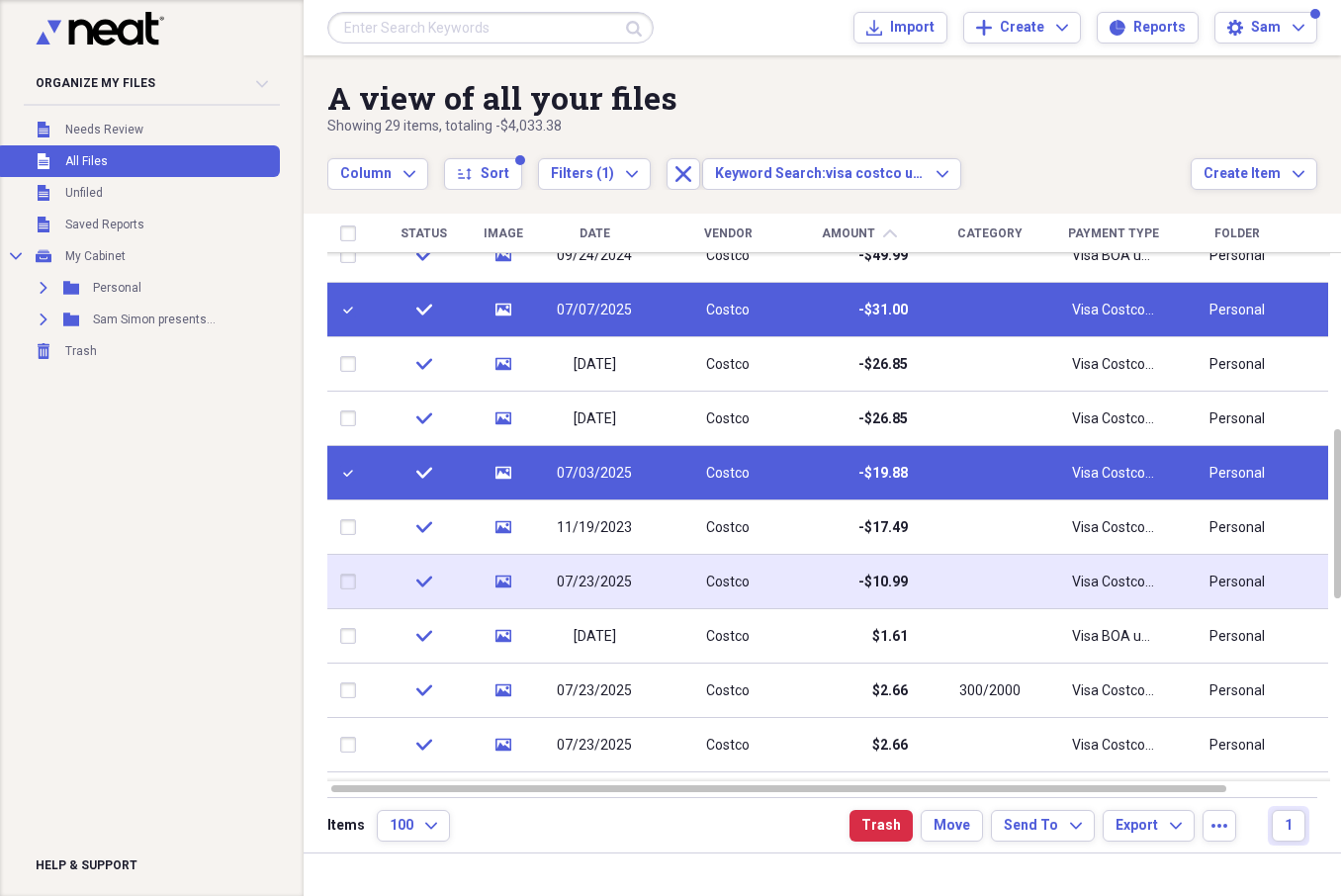 click at bounding box center [352, 582] 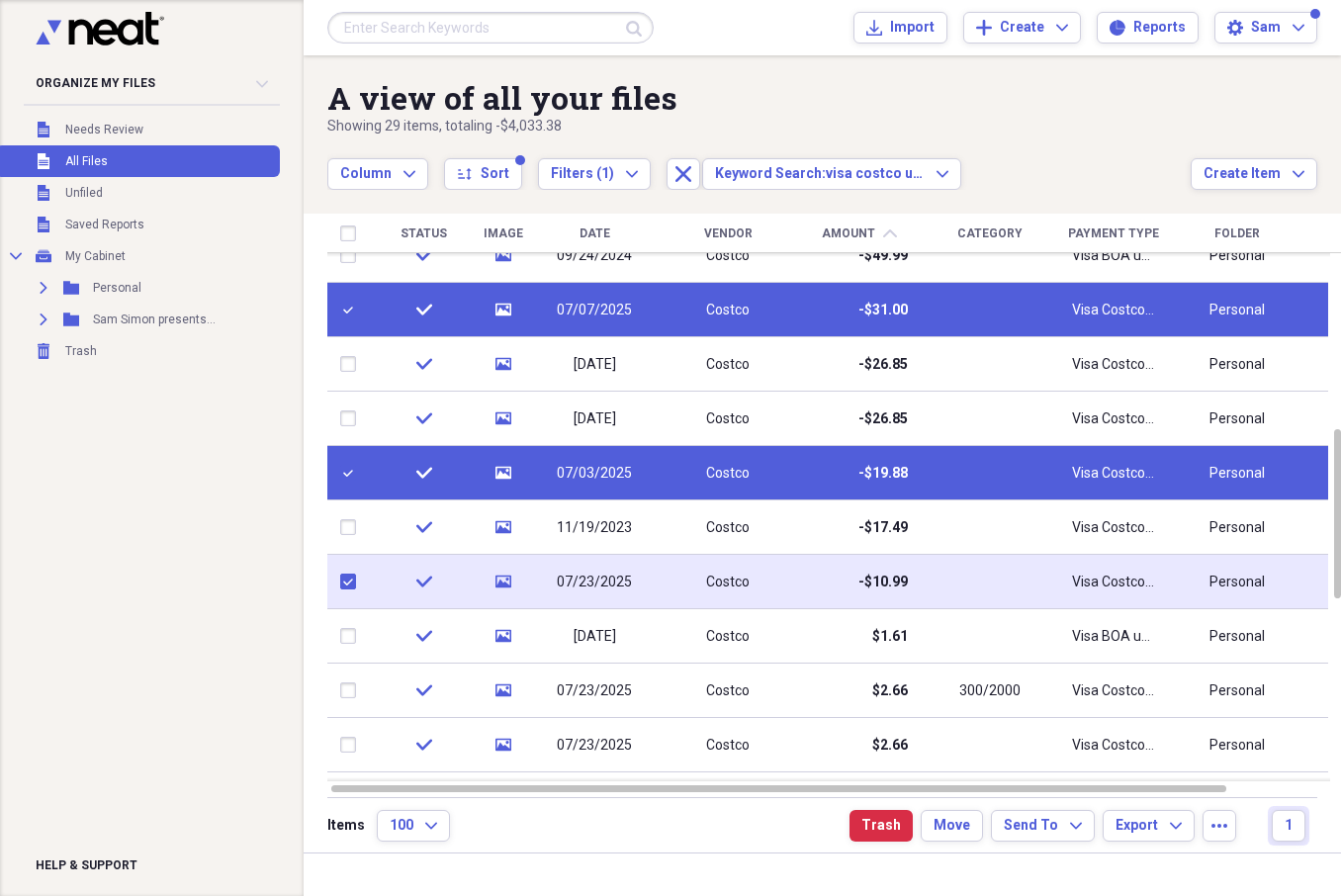 checkbox on "true" 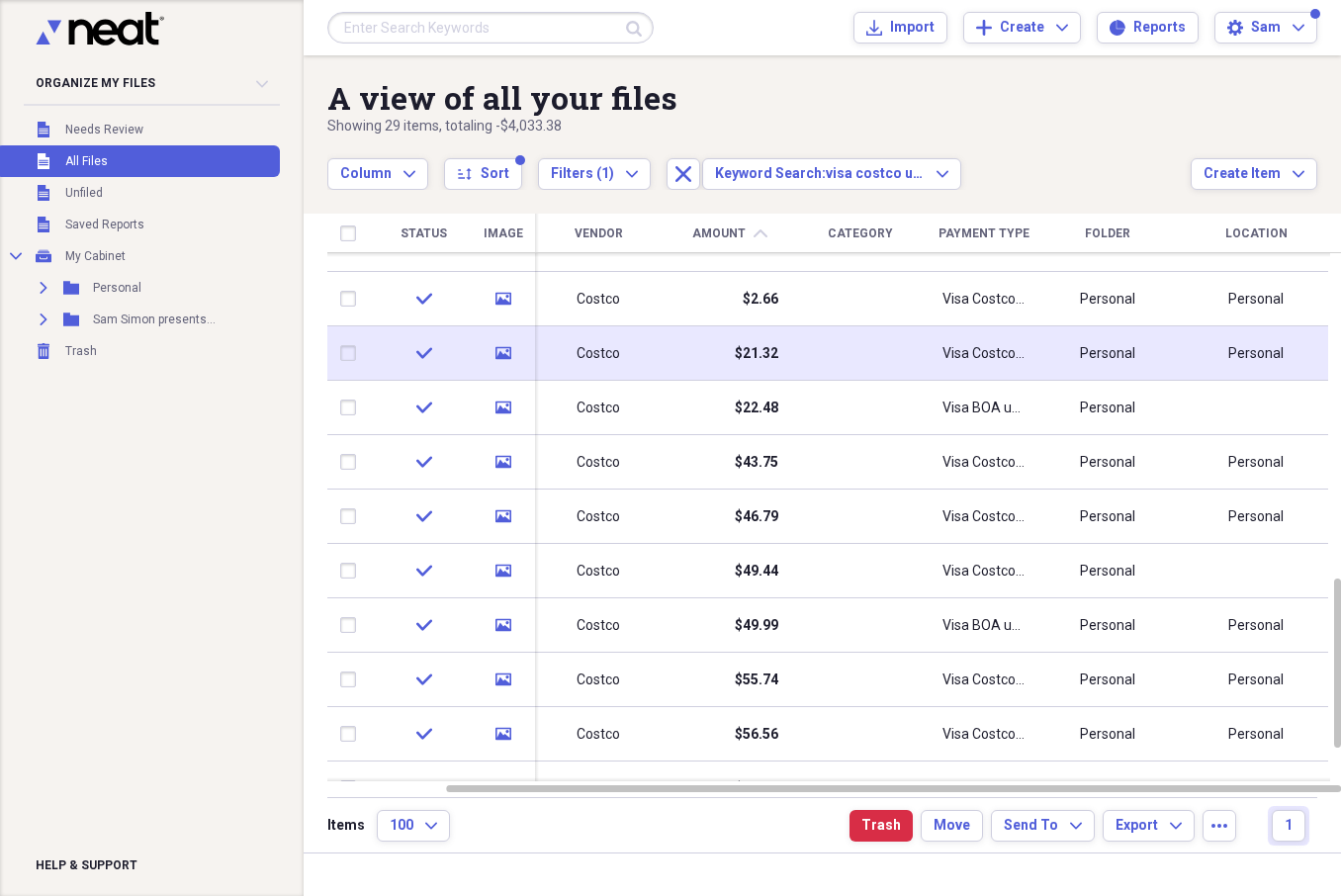 click at bounding box center [352, 353] 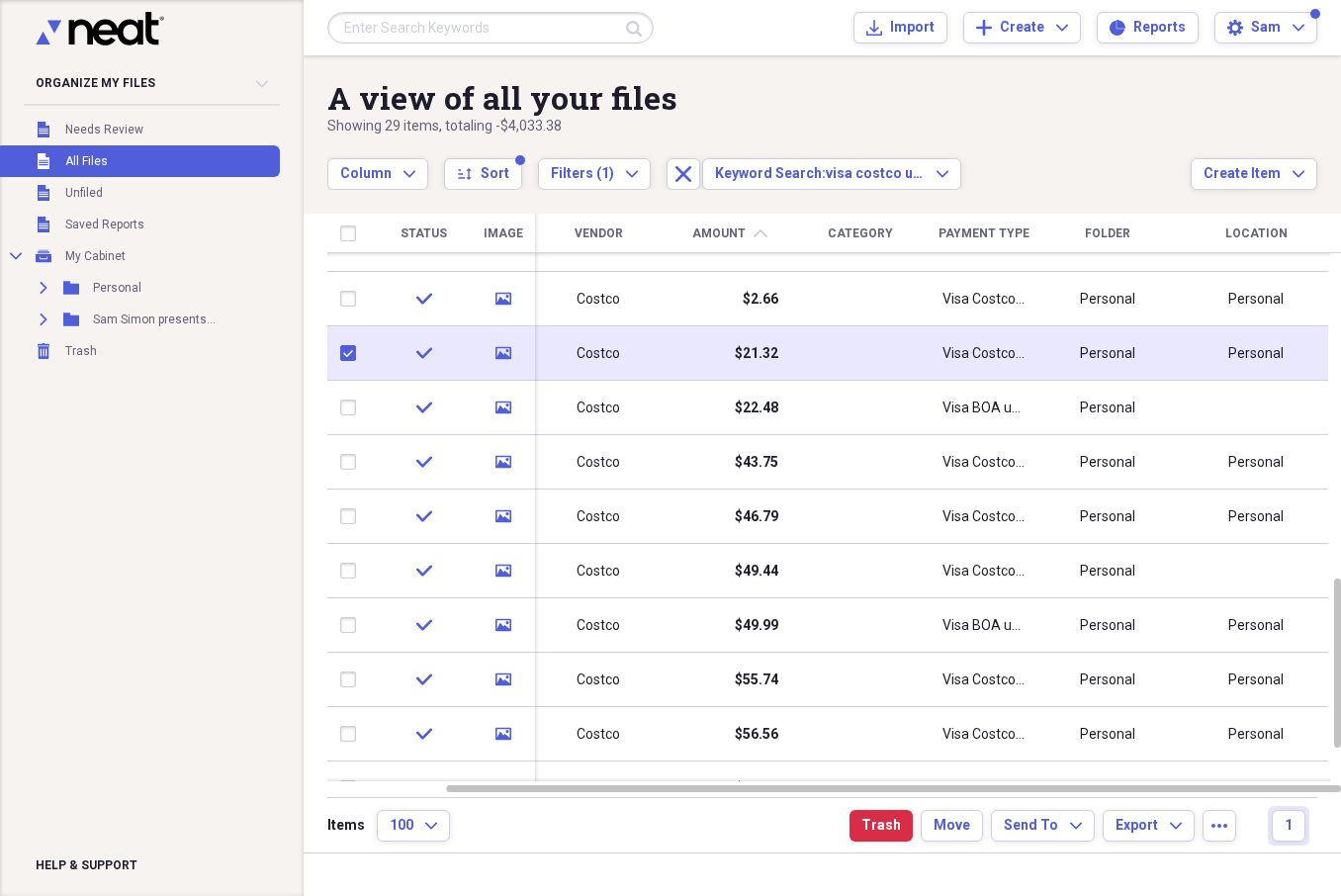 checkbox on "true" 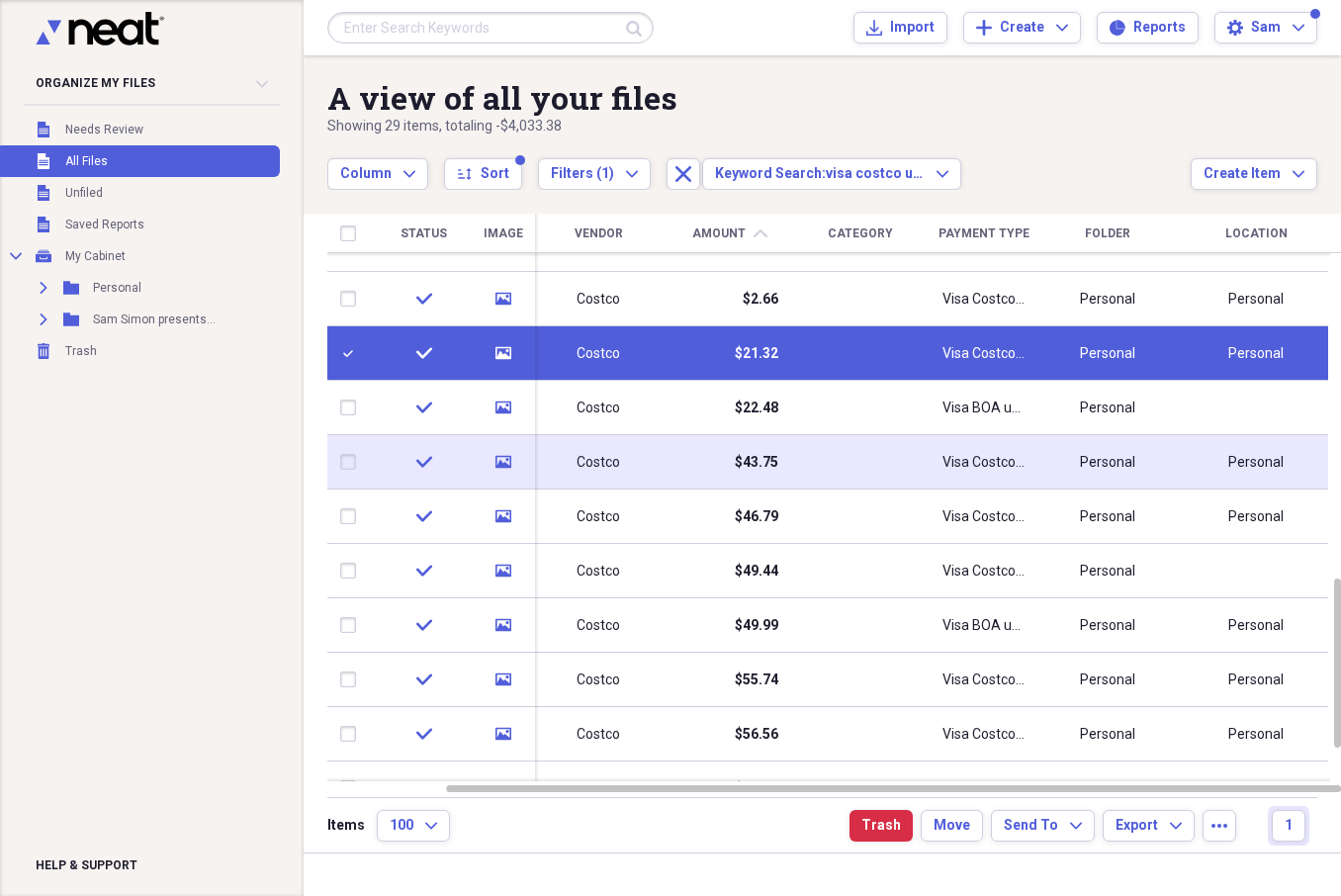 click at bounding box center [352, 462] 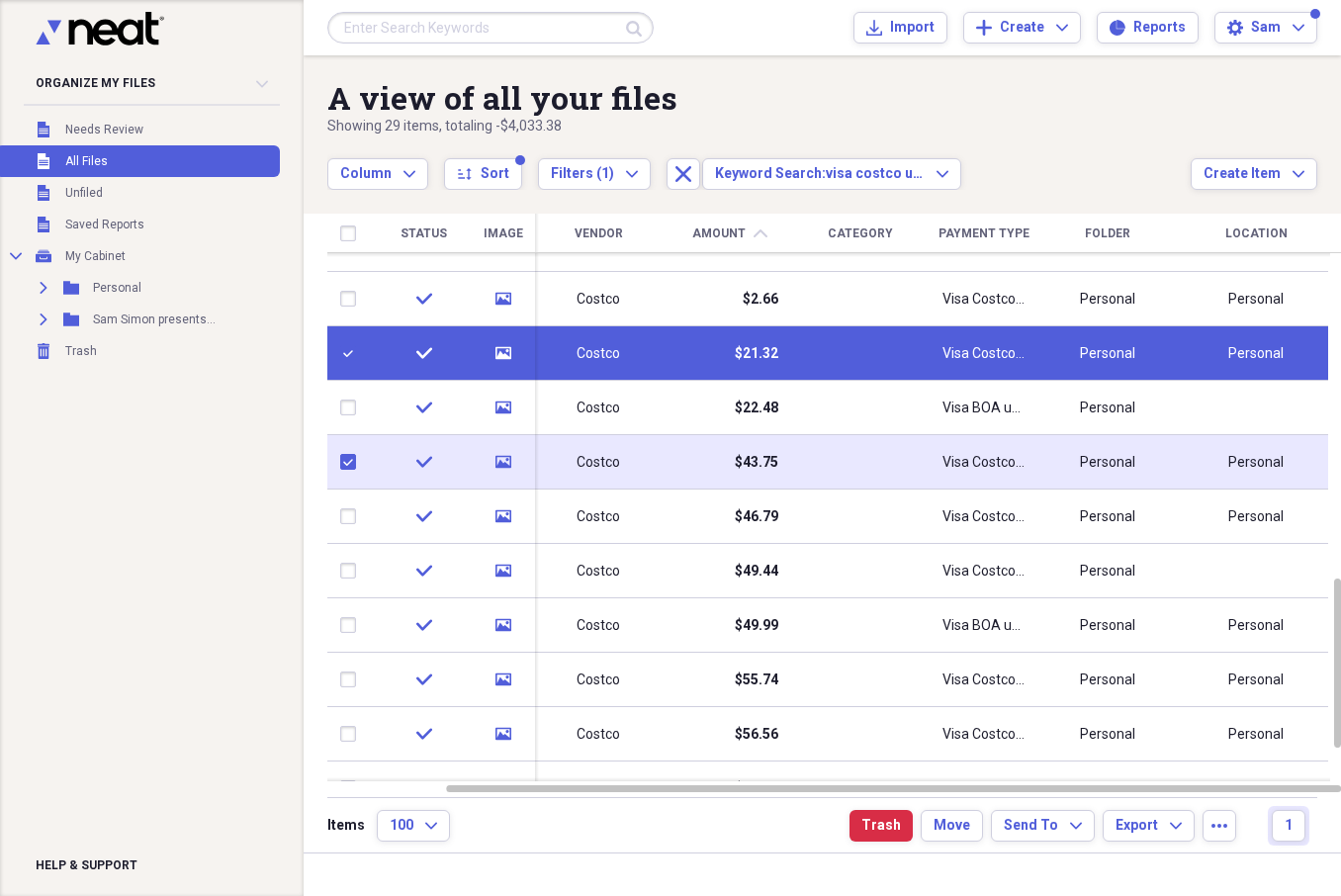 checkbox on "true" 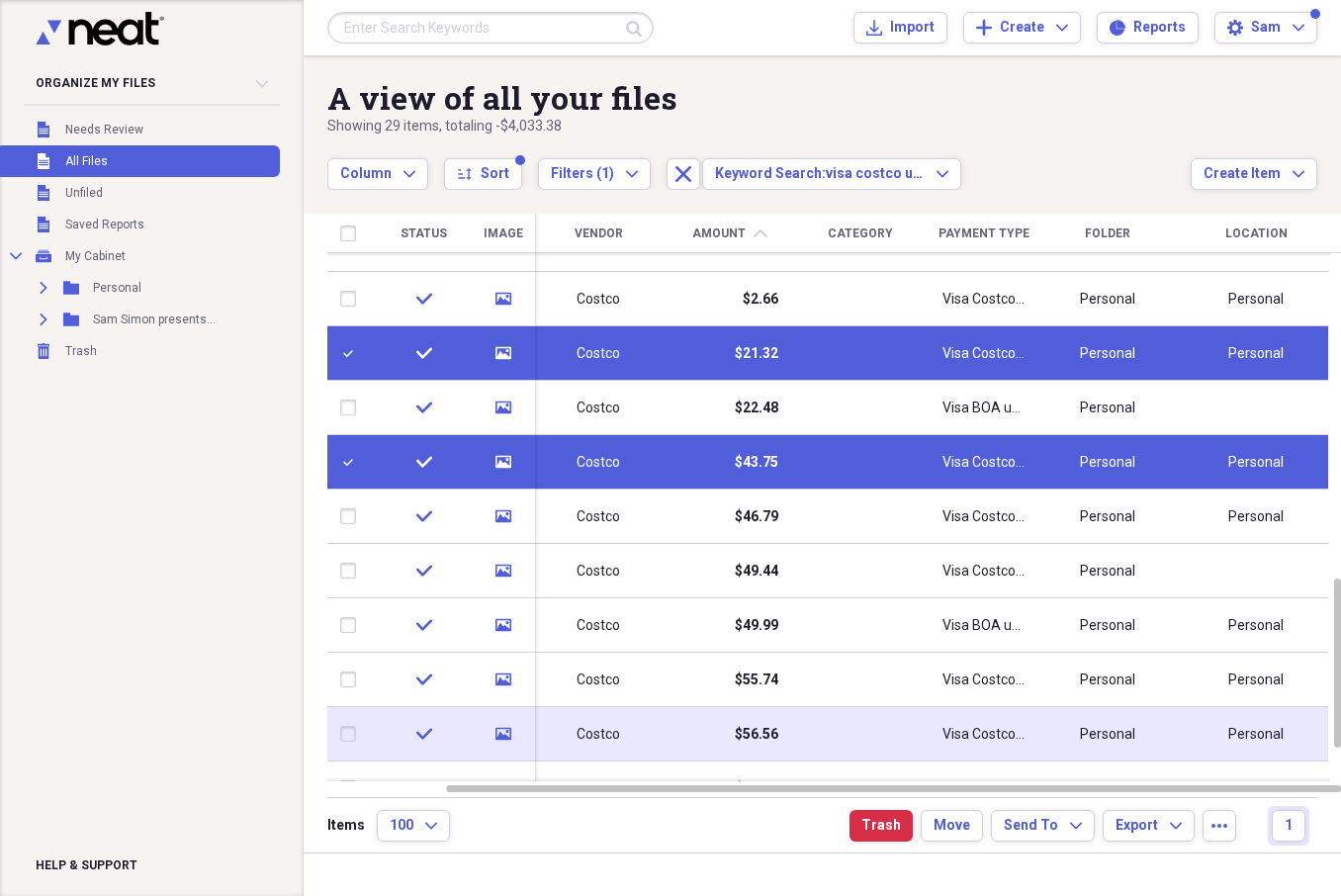 click at bounding box center [352, 734] 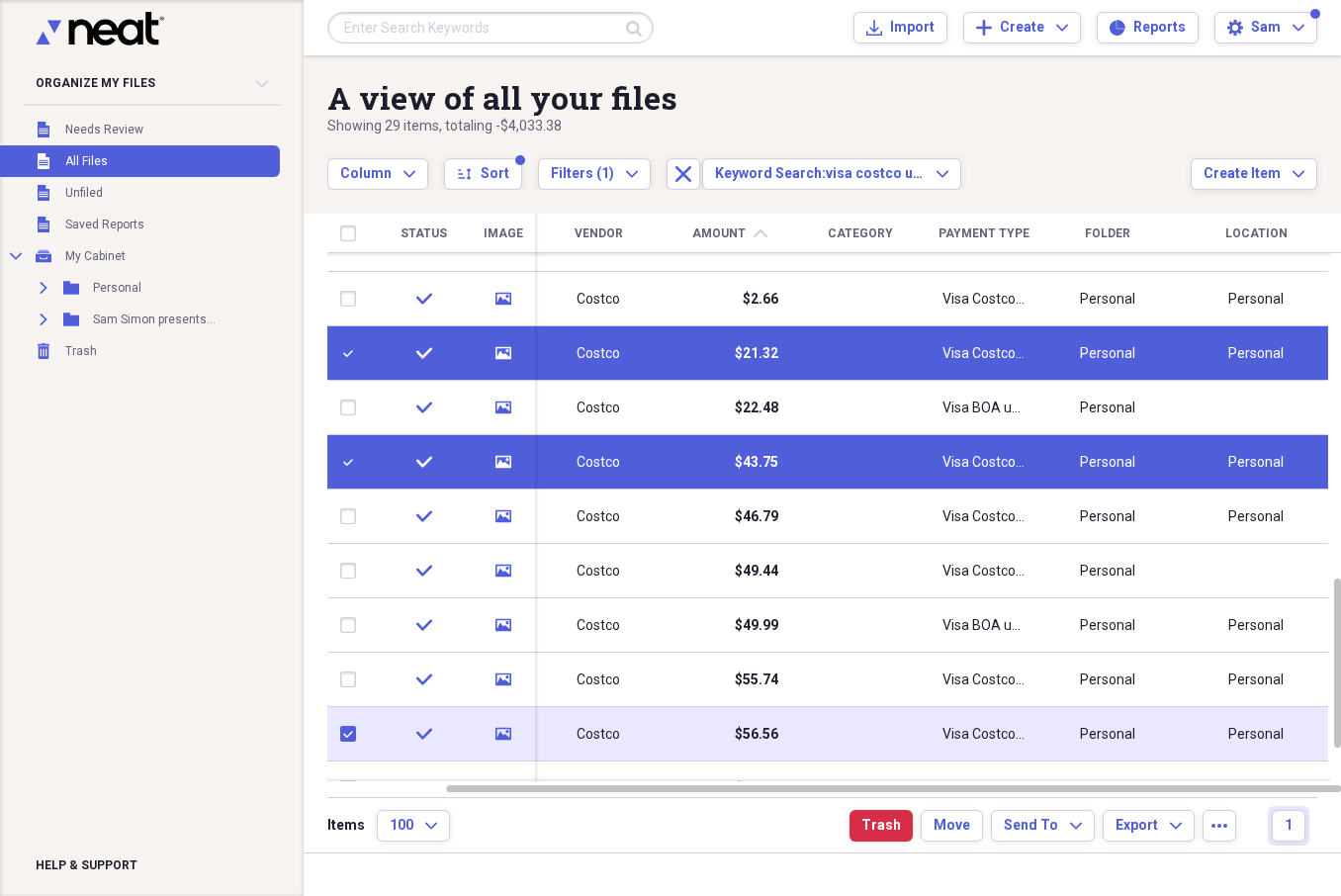 checkbox on "true" 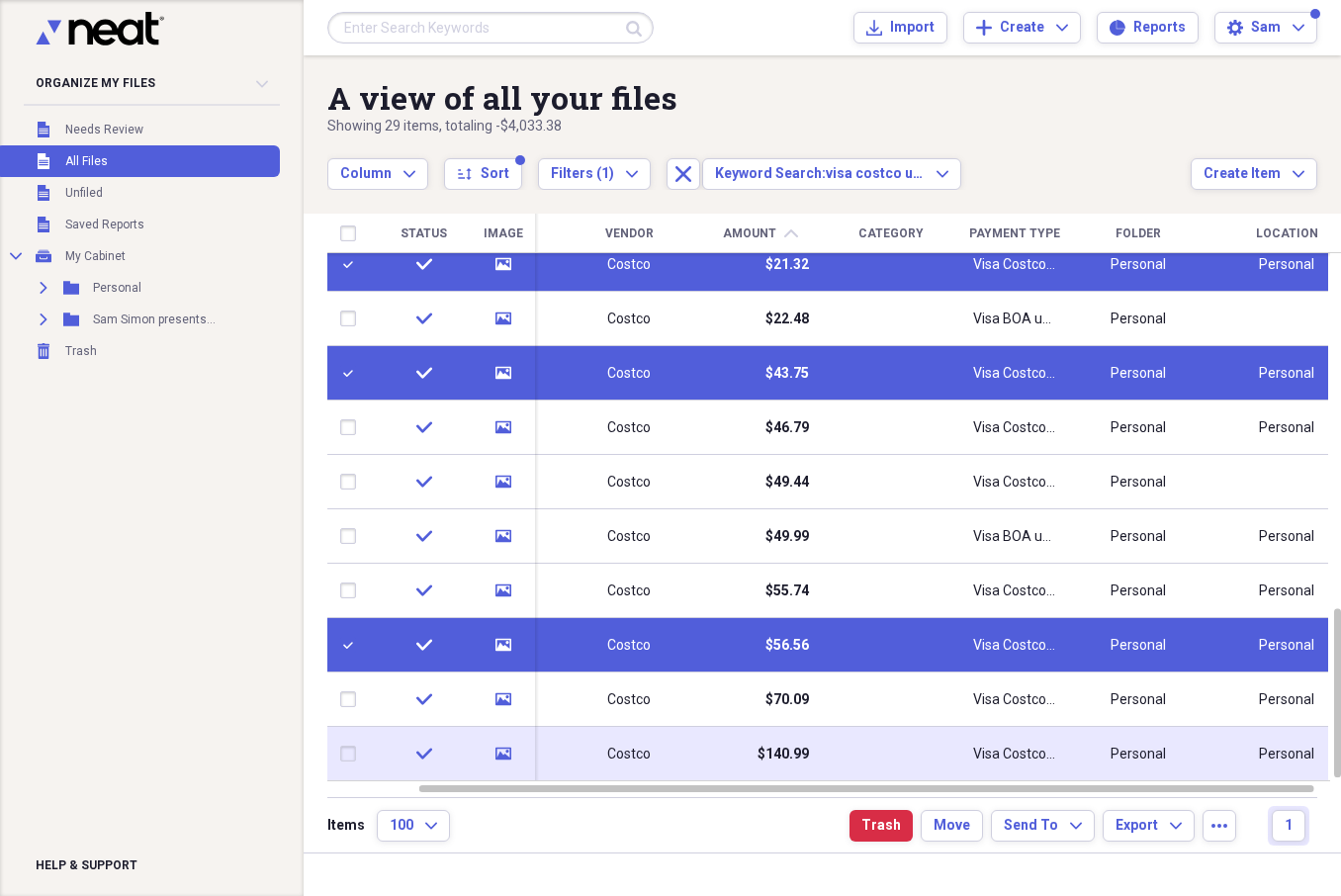 click at bounding box center (352, 754) 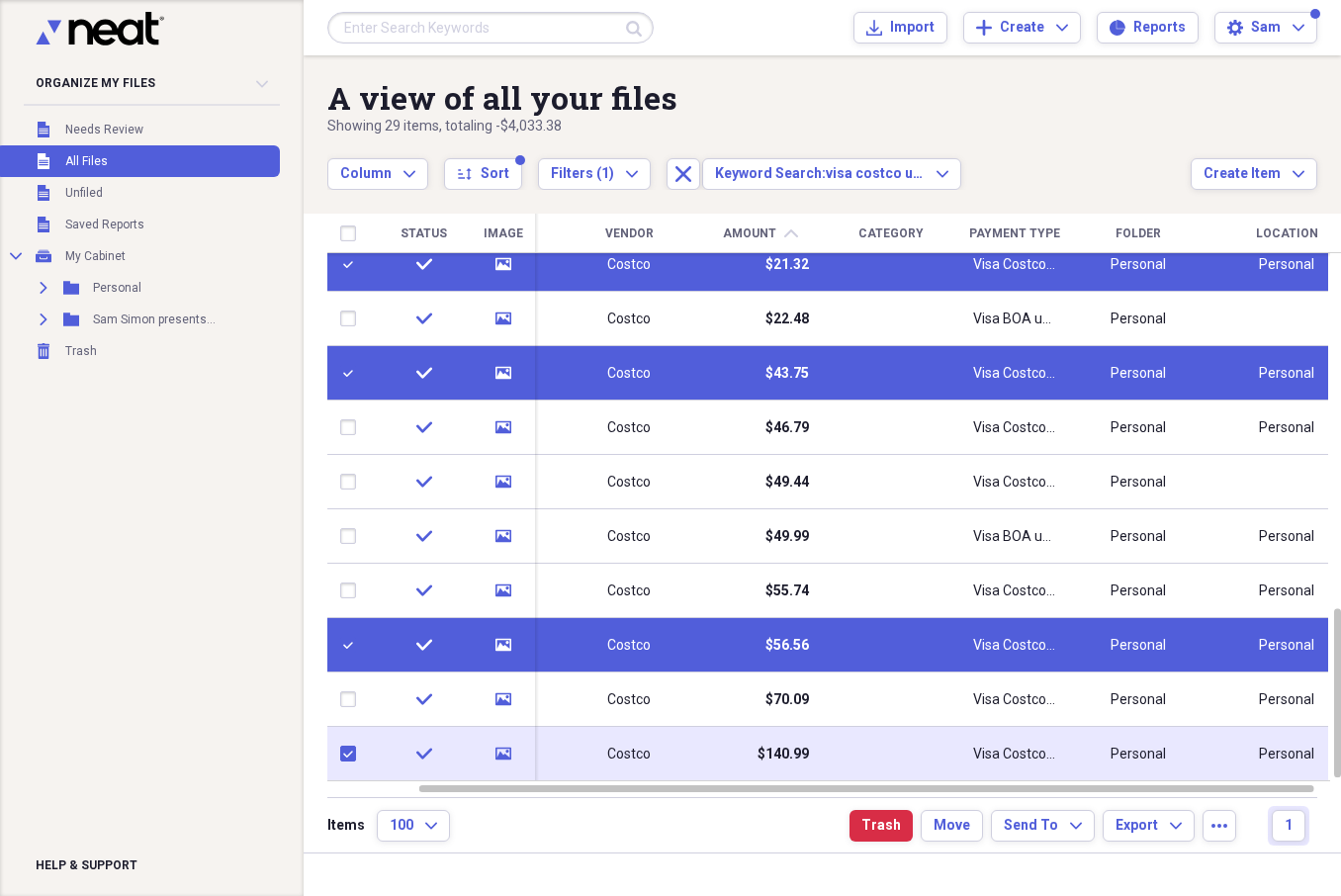 checkbox on "true" 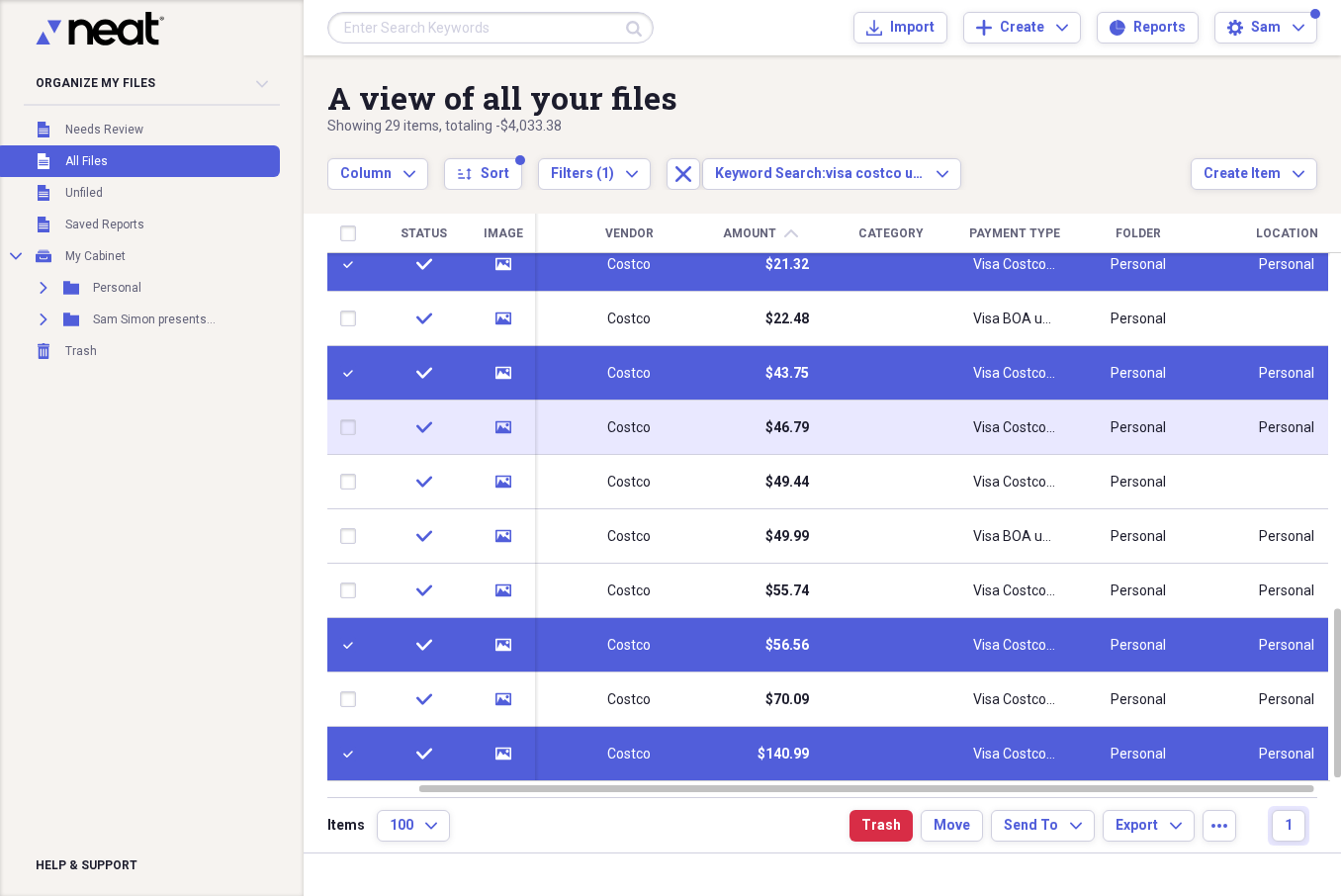 click at bounding box center [352, 427] 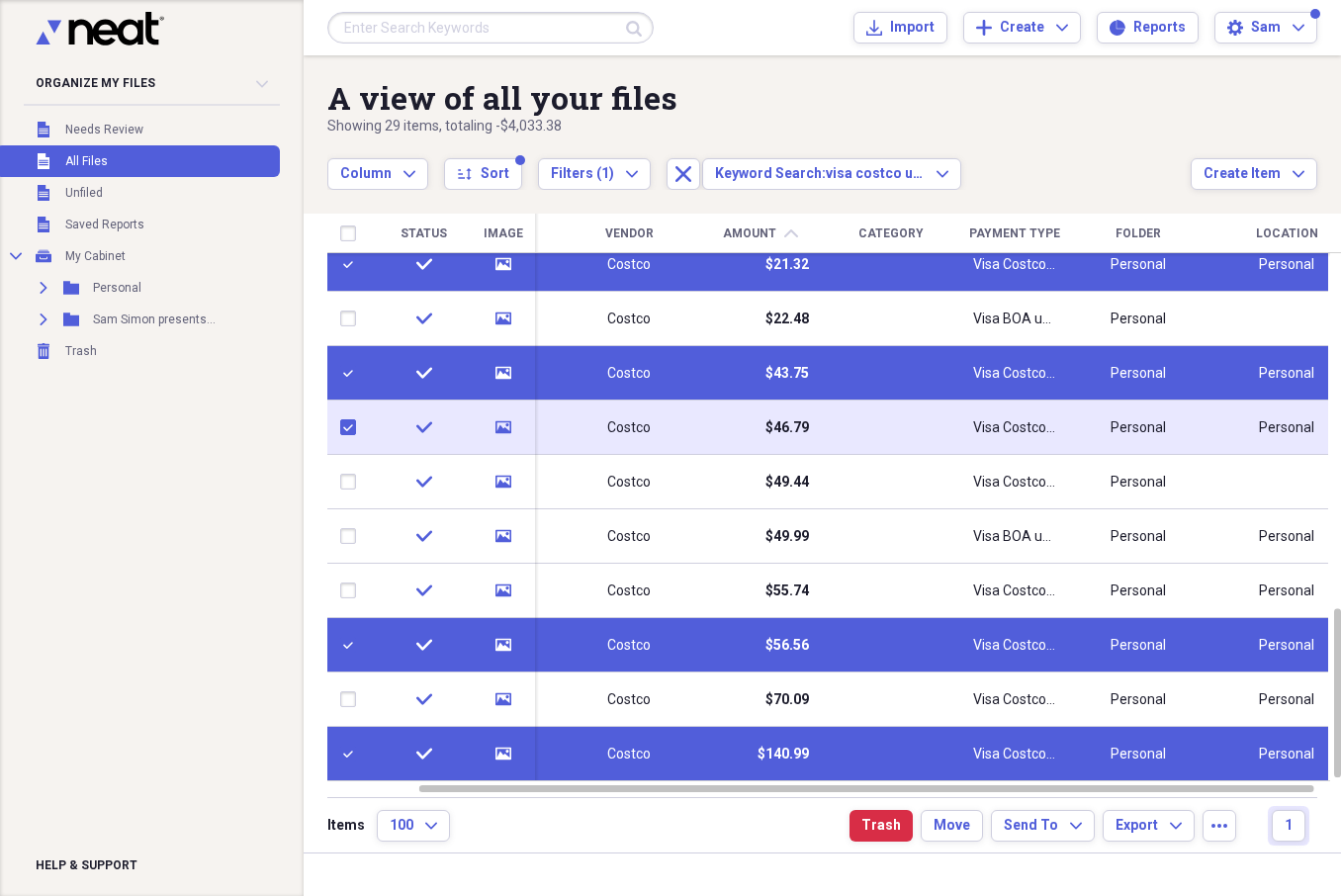 checkbox on "true" 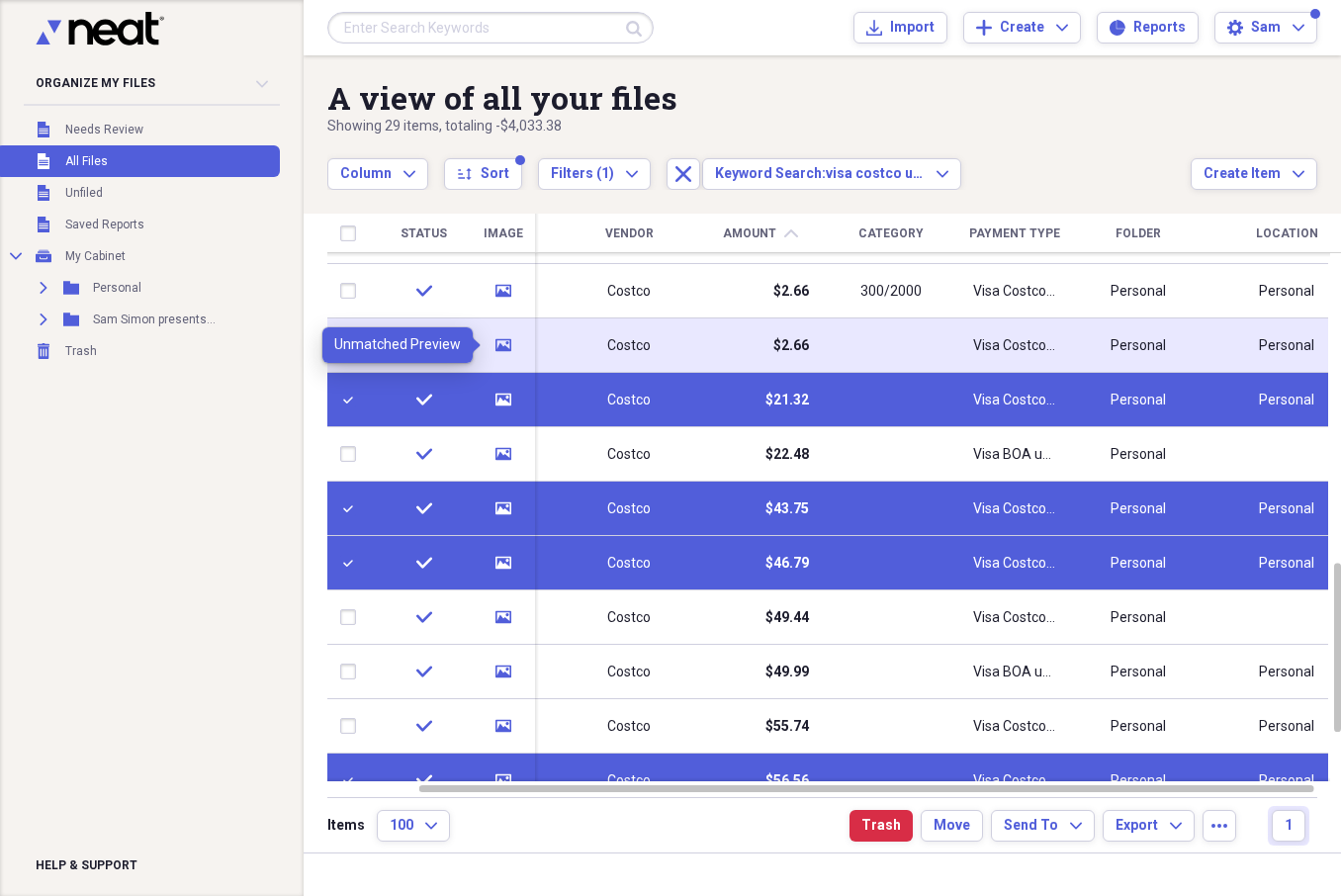 click 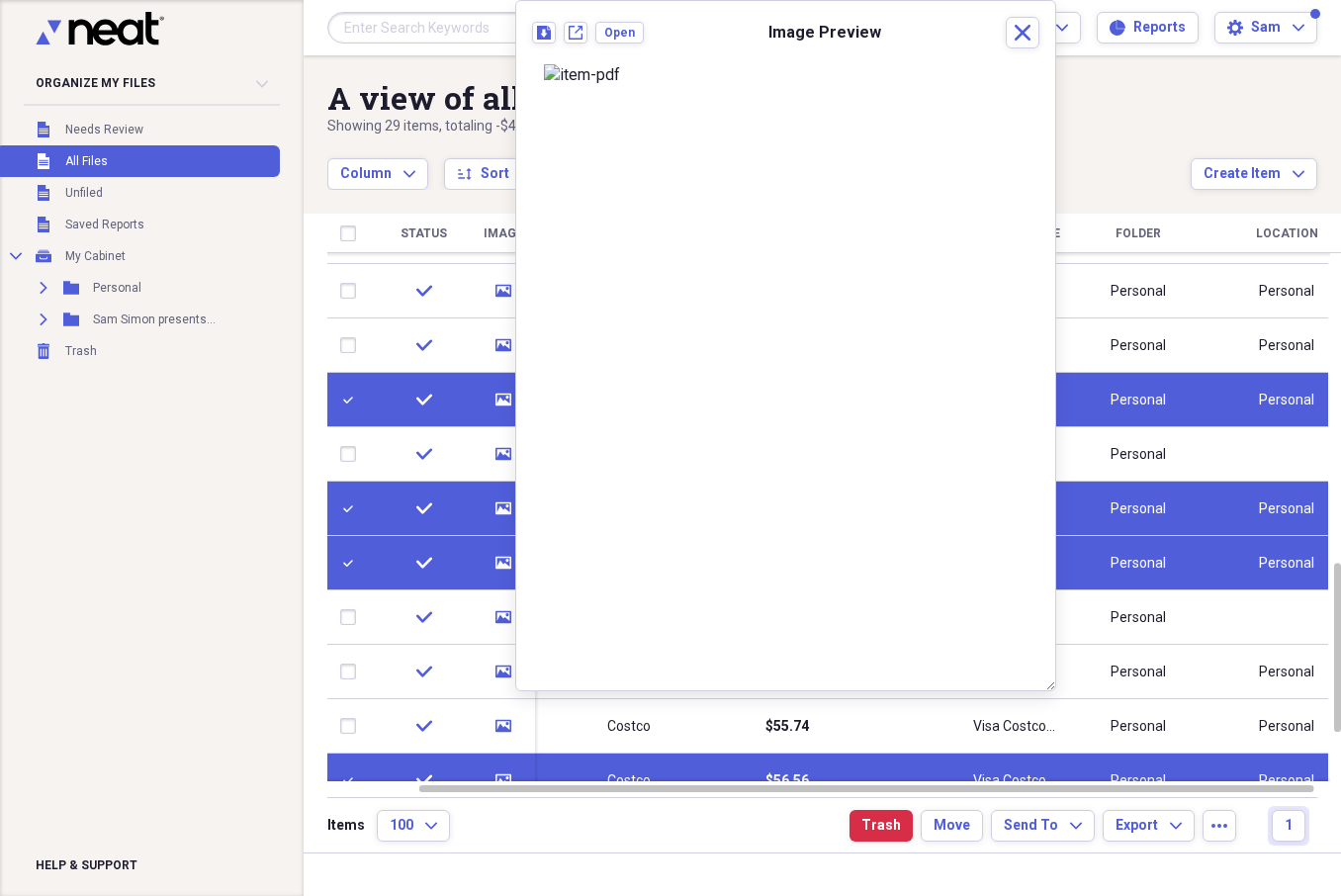 scroll, scrollTop: 147, scrollLeft: 0, axis: vertical 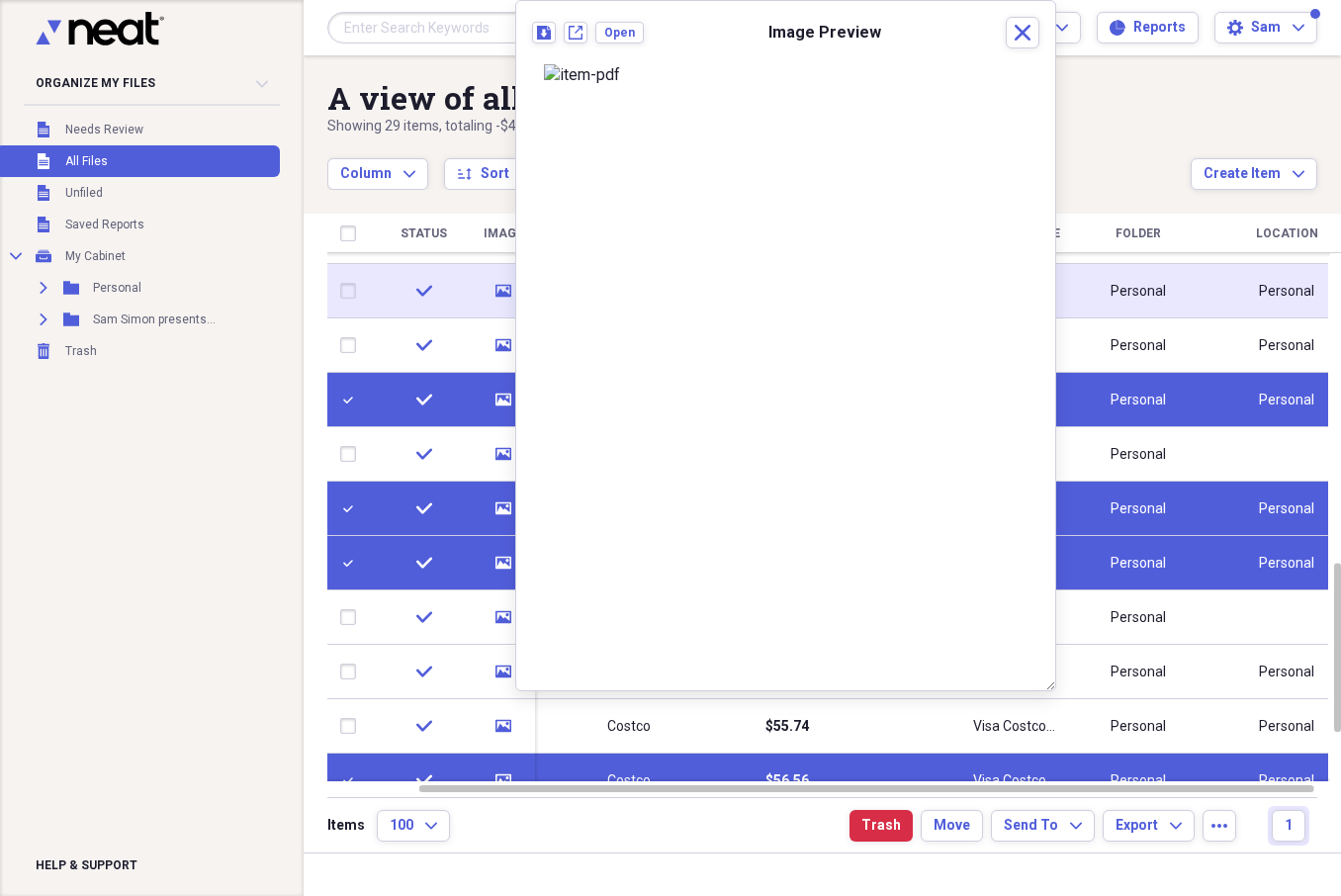 click on "media" 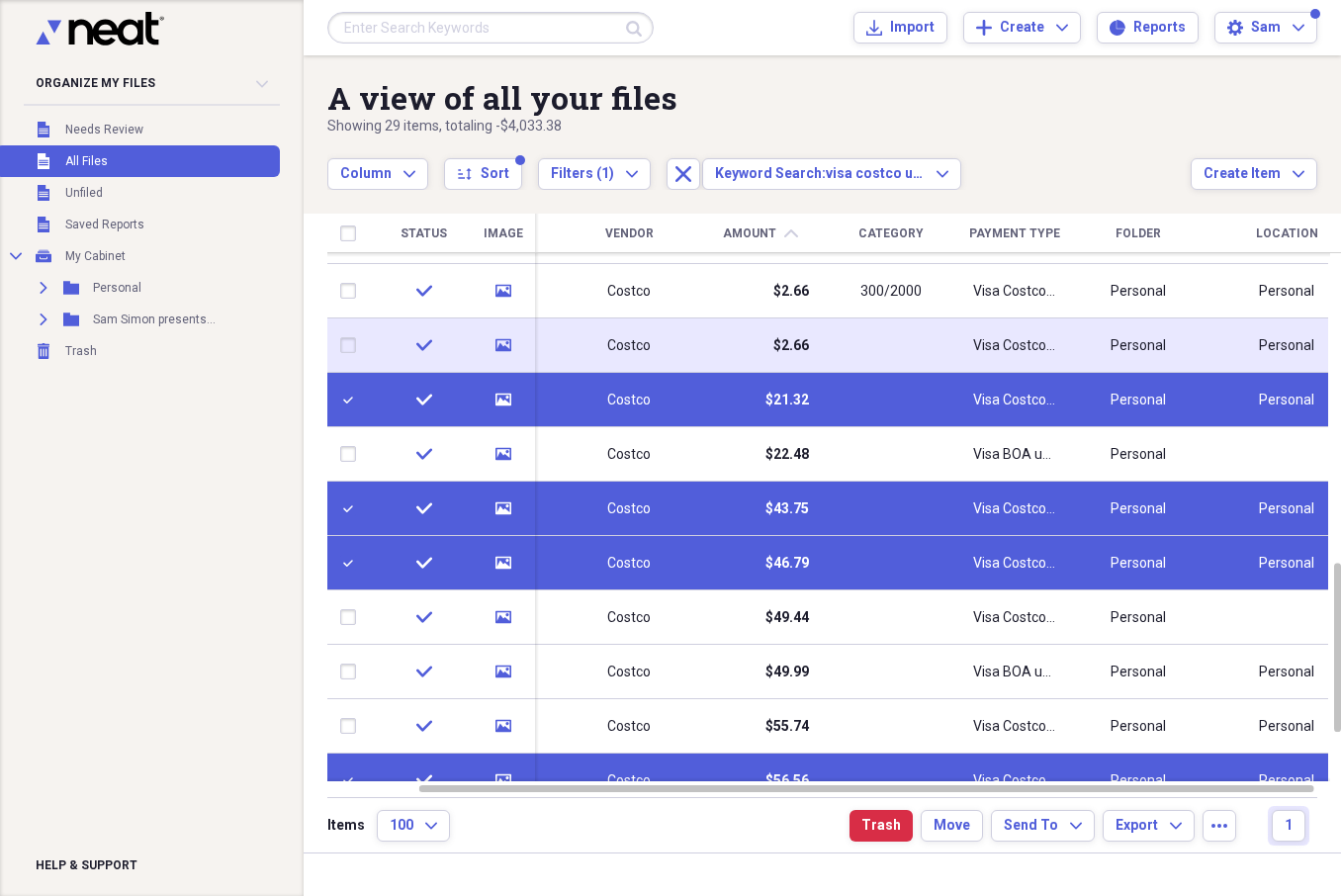 click at bounding box center [352, 345] 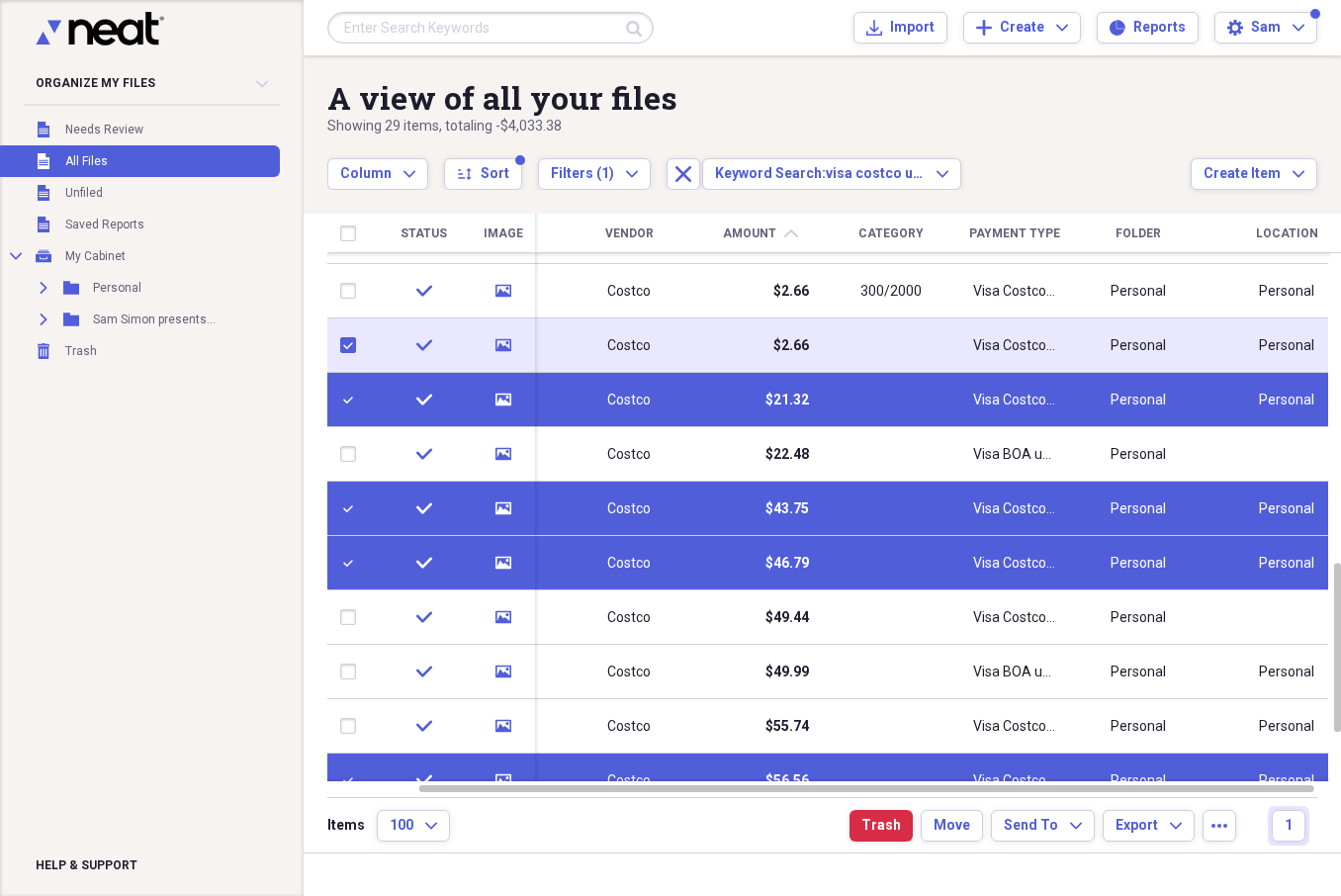 checkbox on "true" 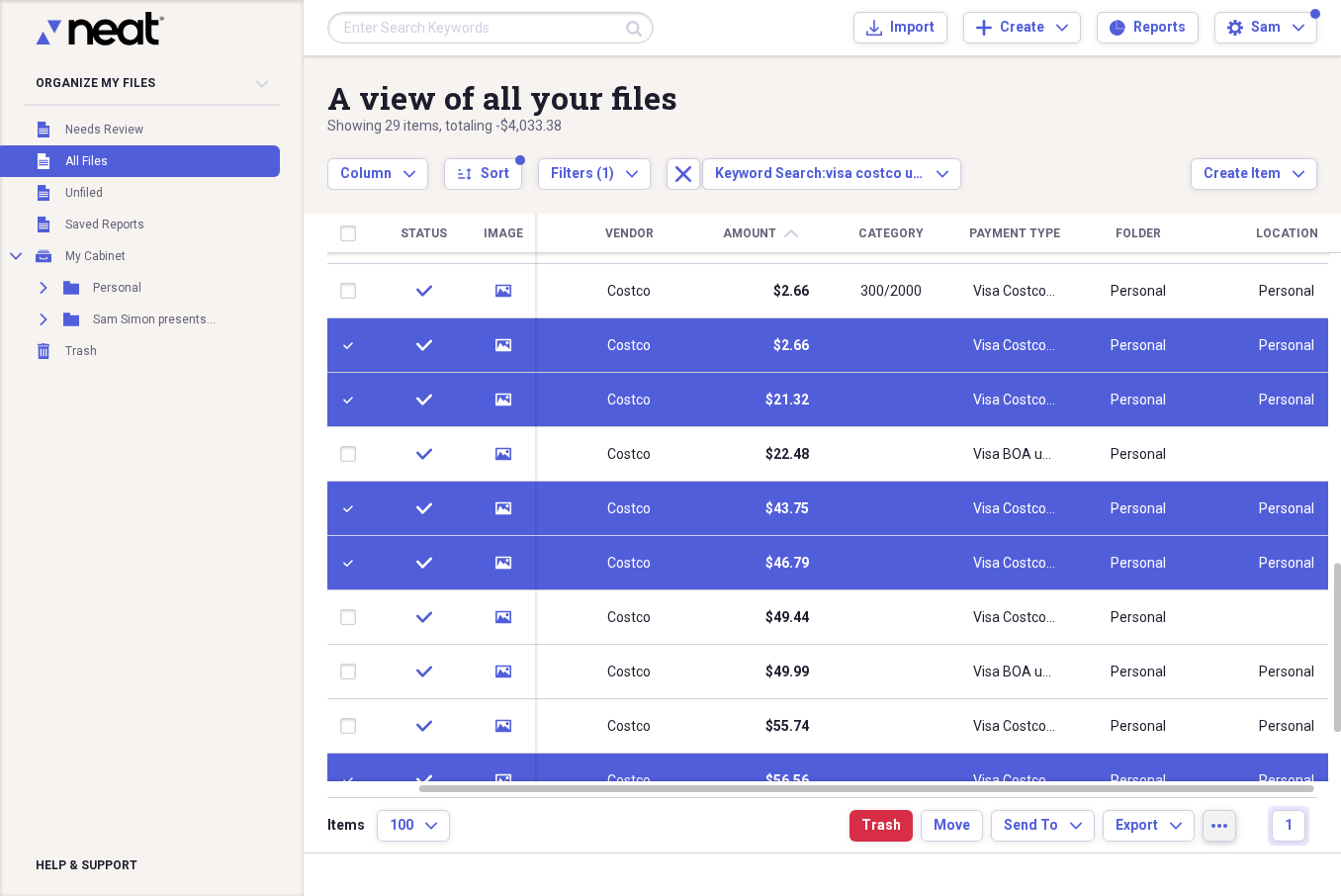 click on "more" 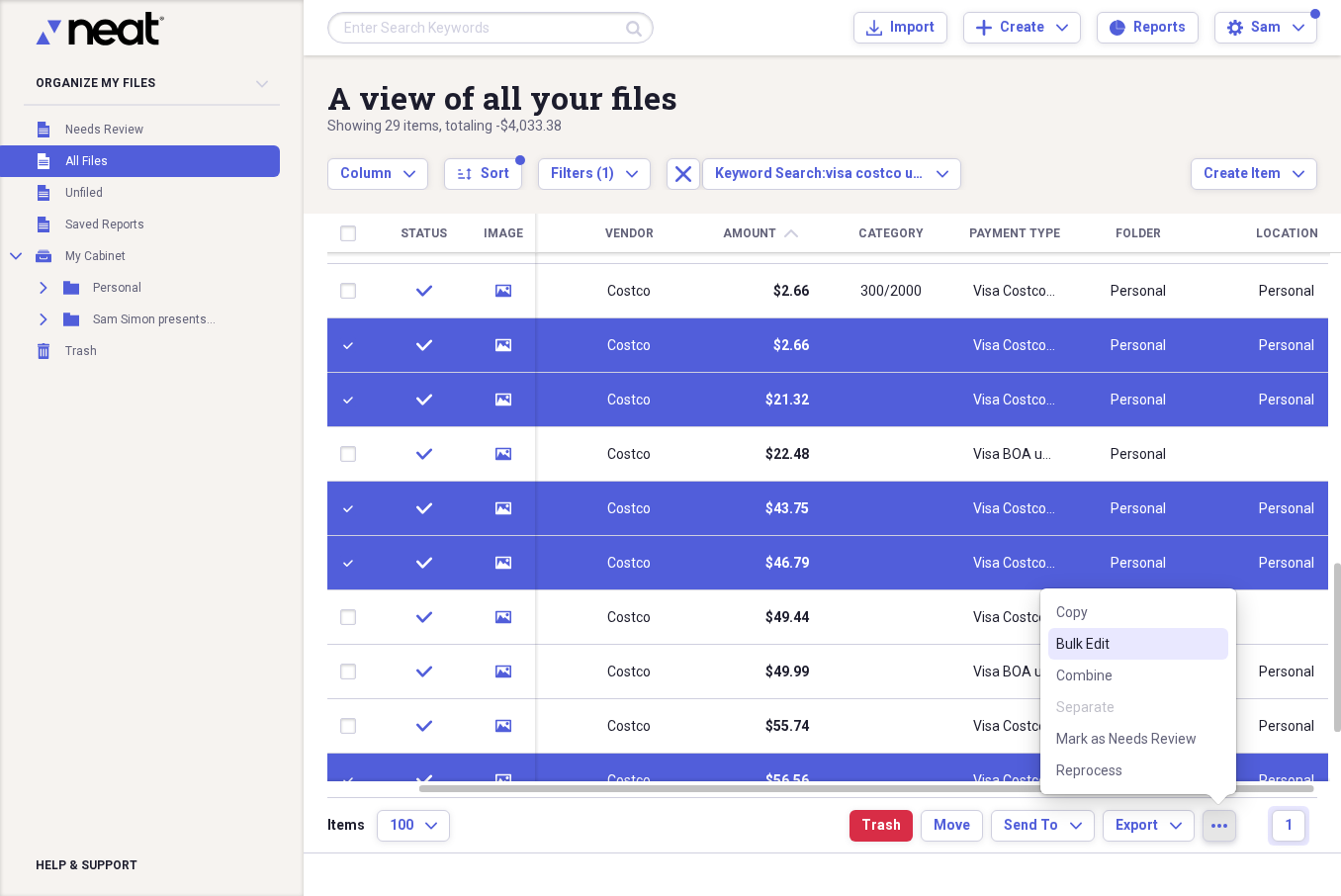 click on "Bulk Edit" at bounding box center [1138, 644] 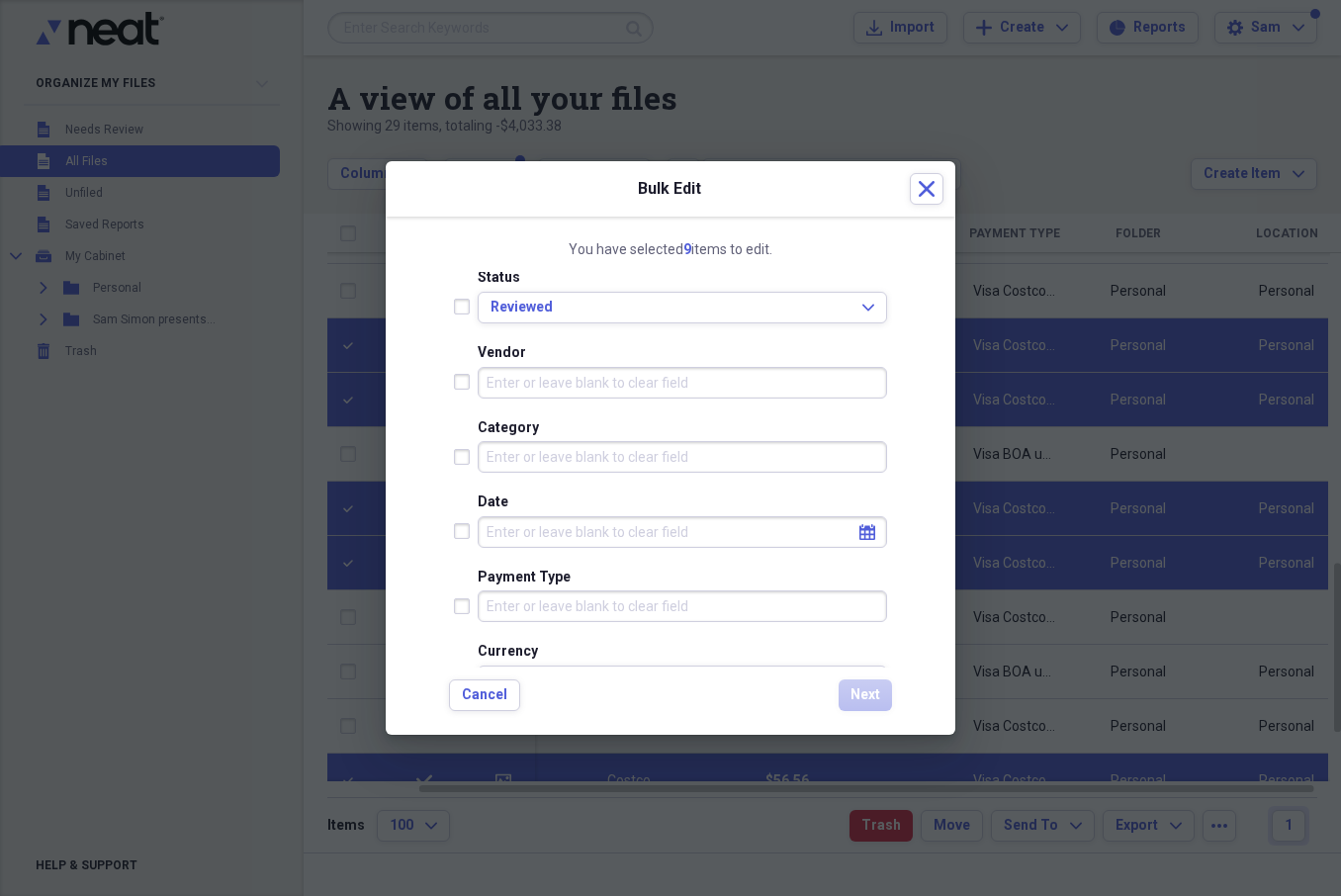 scroll, scrollTop: 83, scrollLeft: 0, axis: vertical 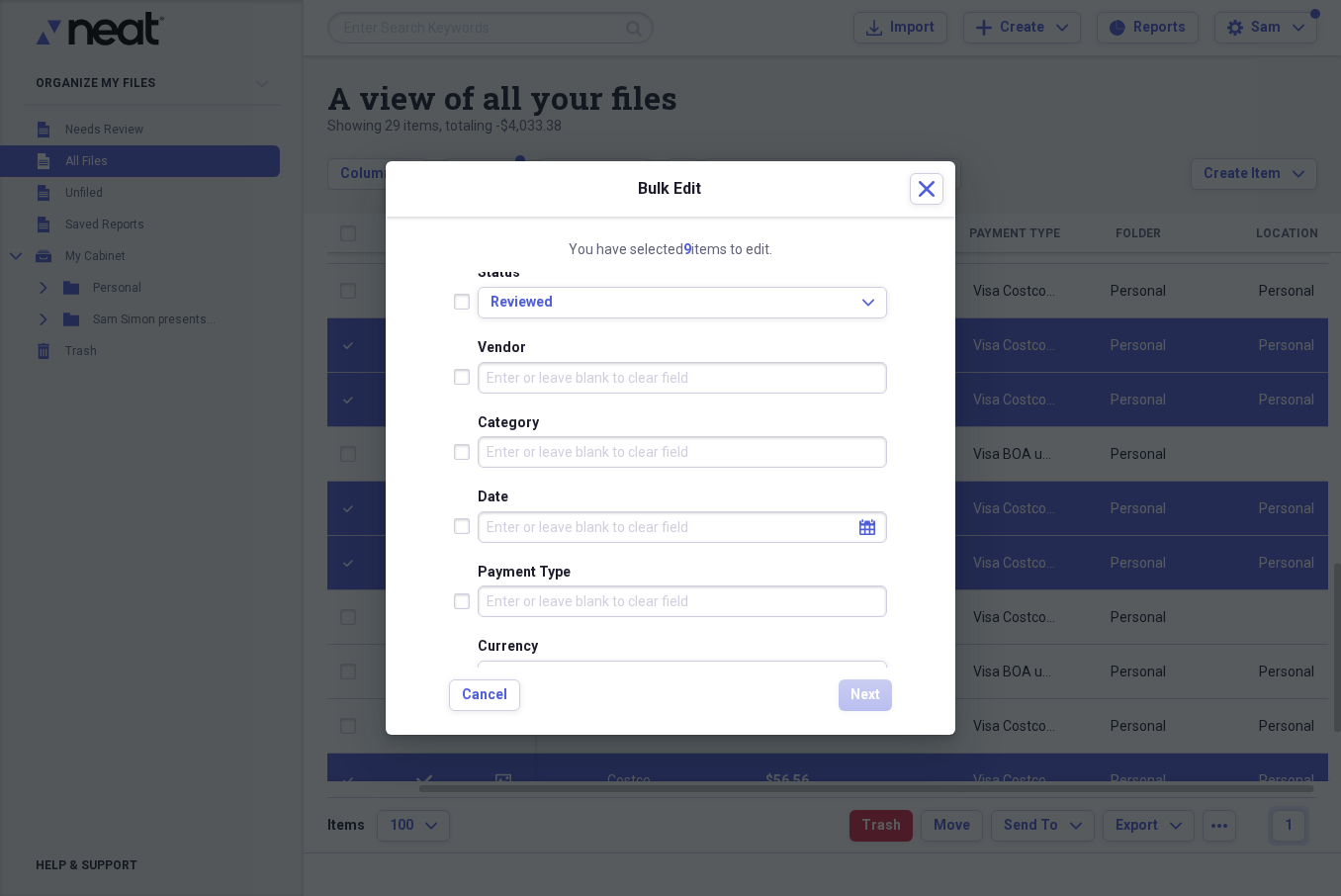 click on "Payment Type" at bounding box center (682, 601) 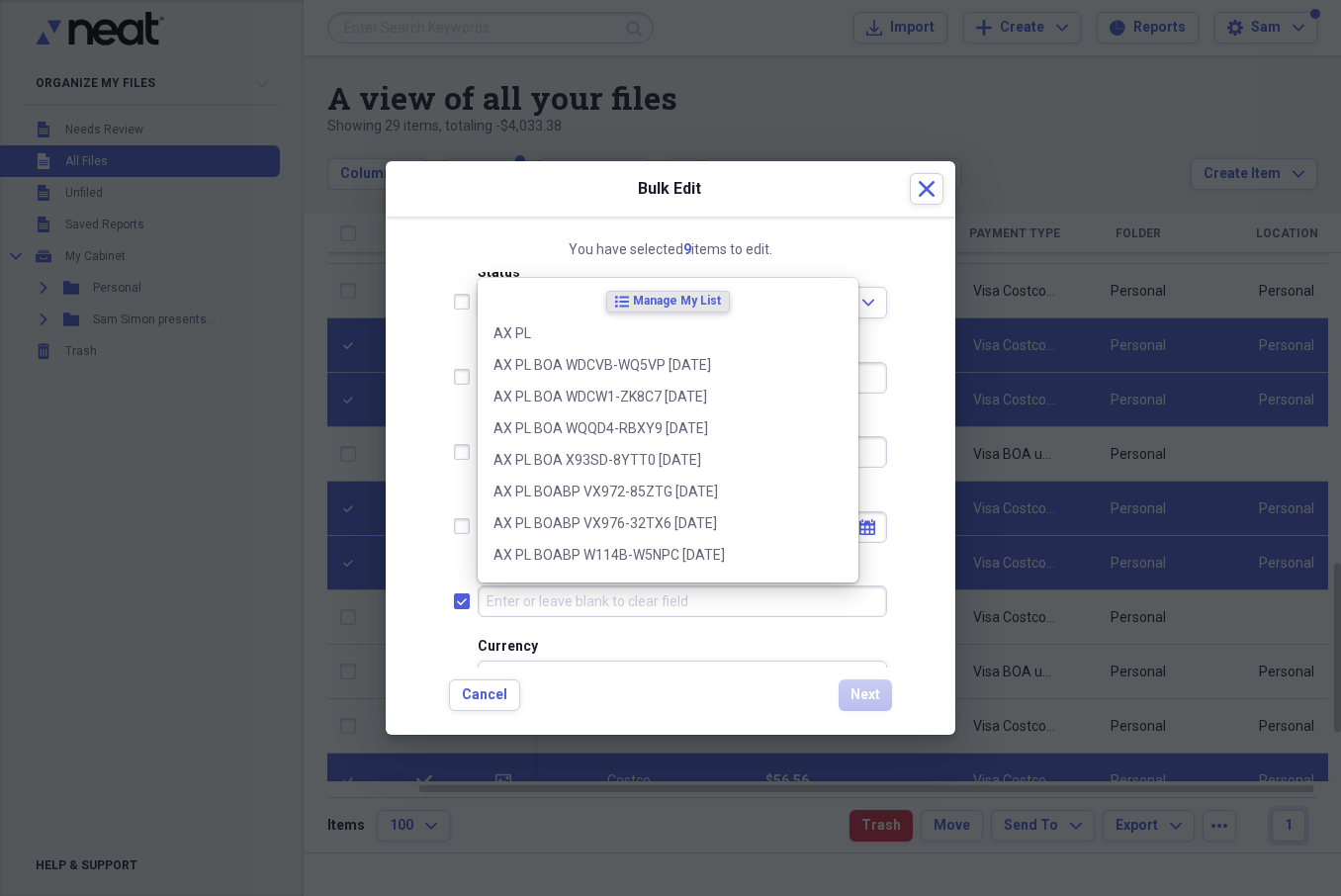 checkbox on "true" 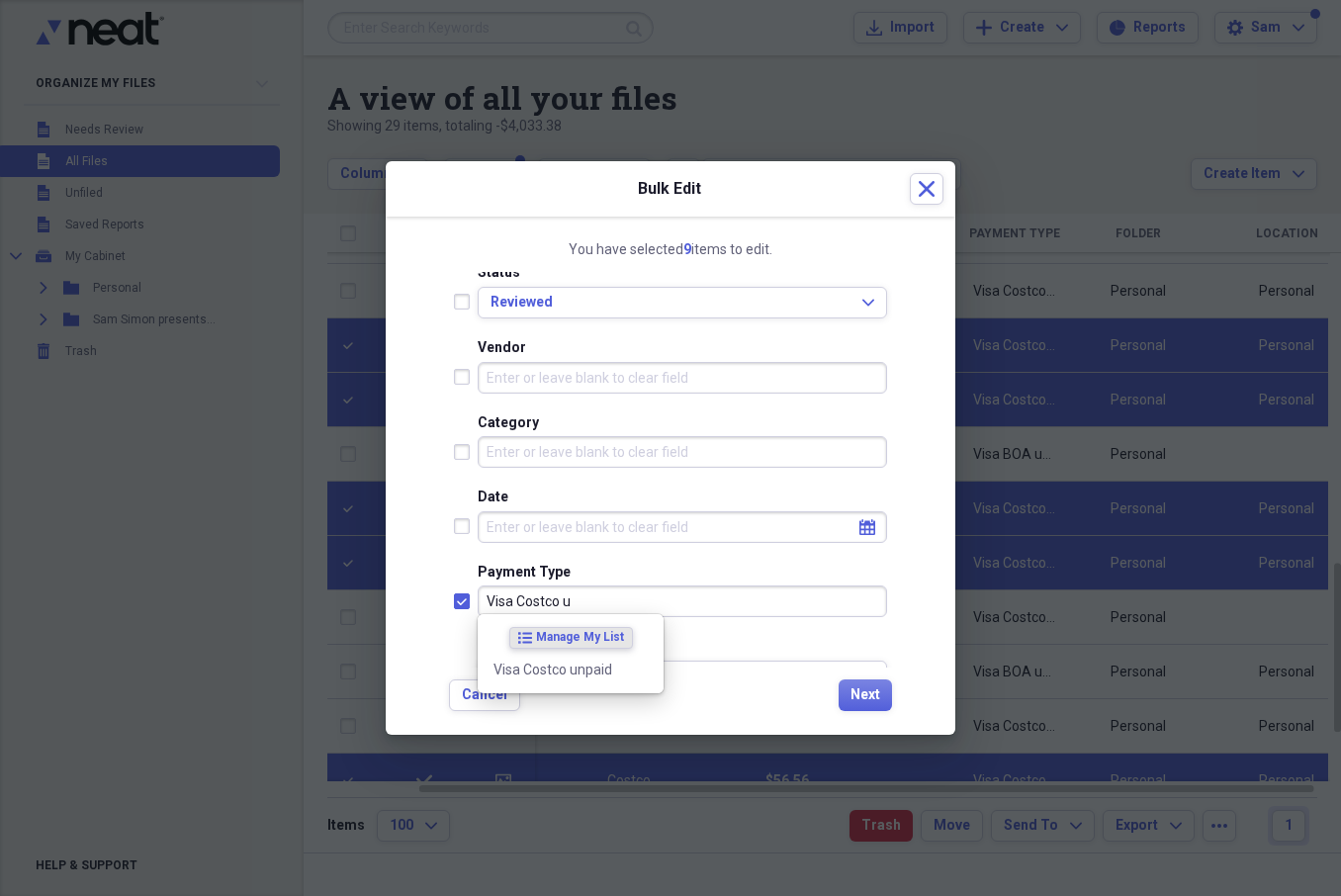 drag, startPoint x: 587, startPoint y: 595, endPoint x: 419, endPoint y: 595, distance: 168 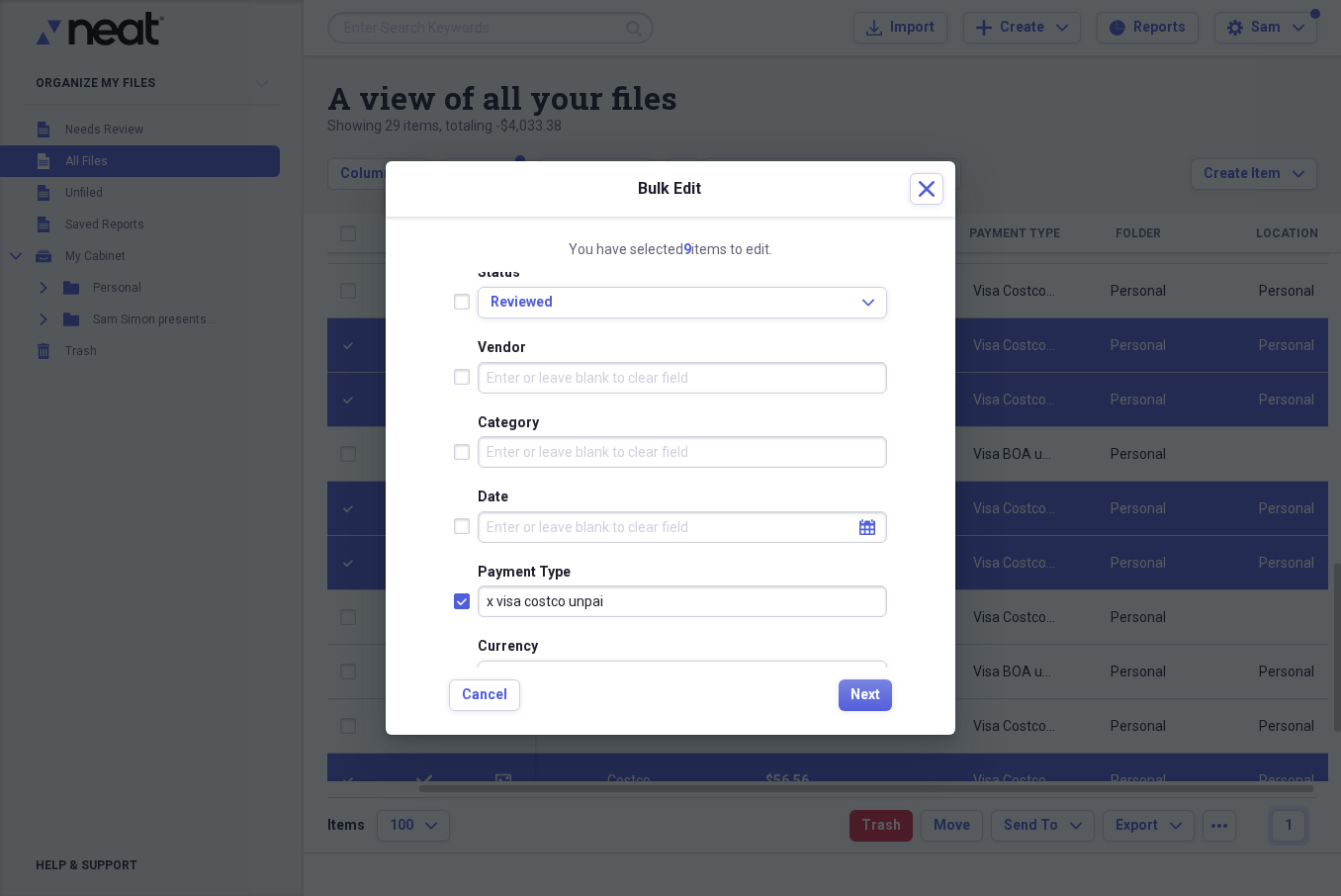 type on "x visa costco unpaid" 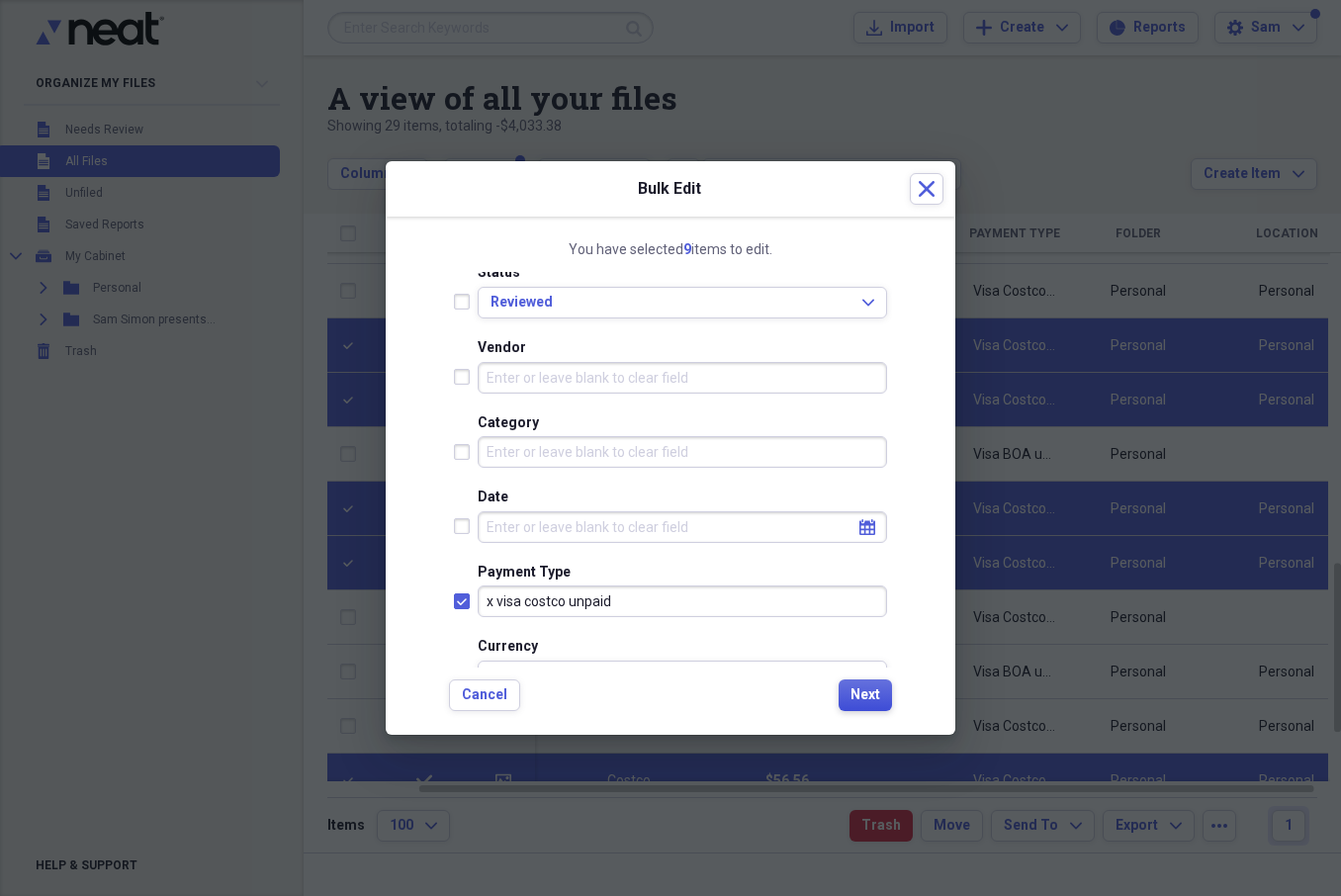 click on "Next" at bounding box center [865, 695] 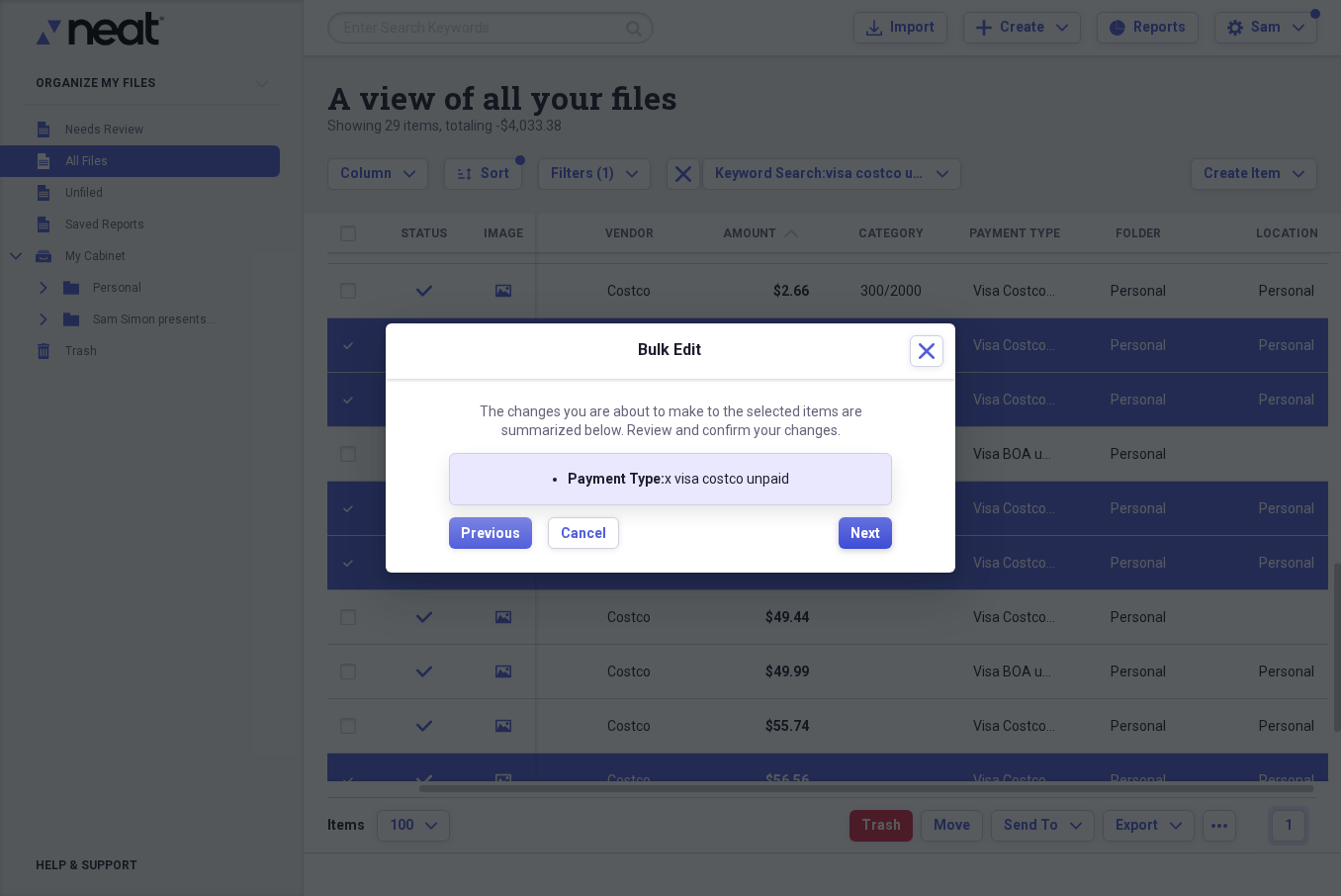 click on "Next" at bounding box center (865, 534) 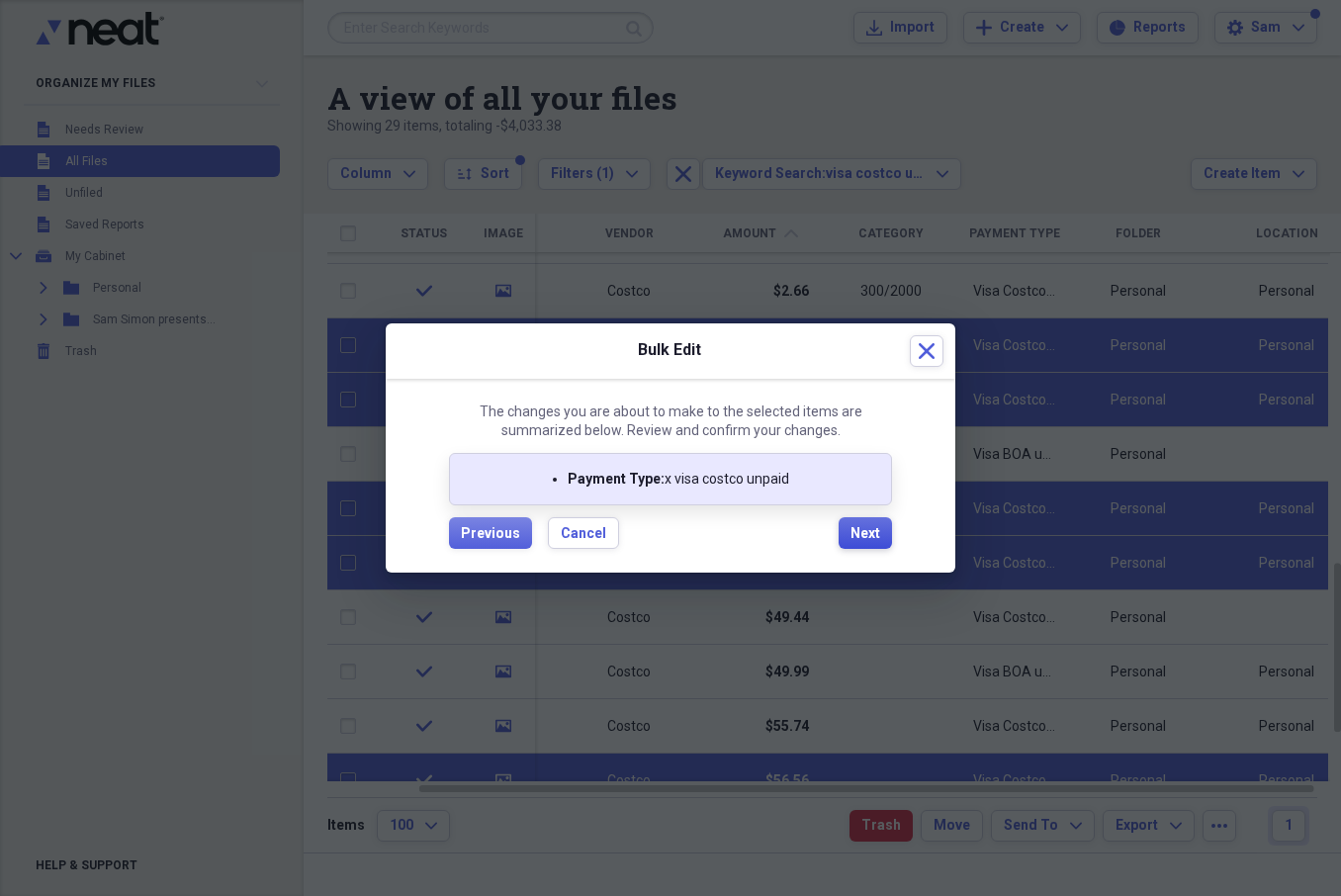 checkbox on "false" 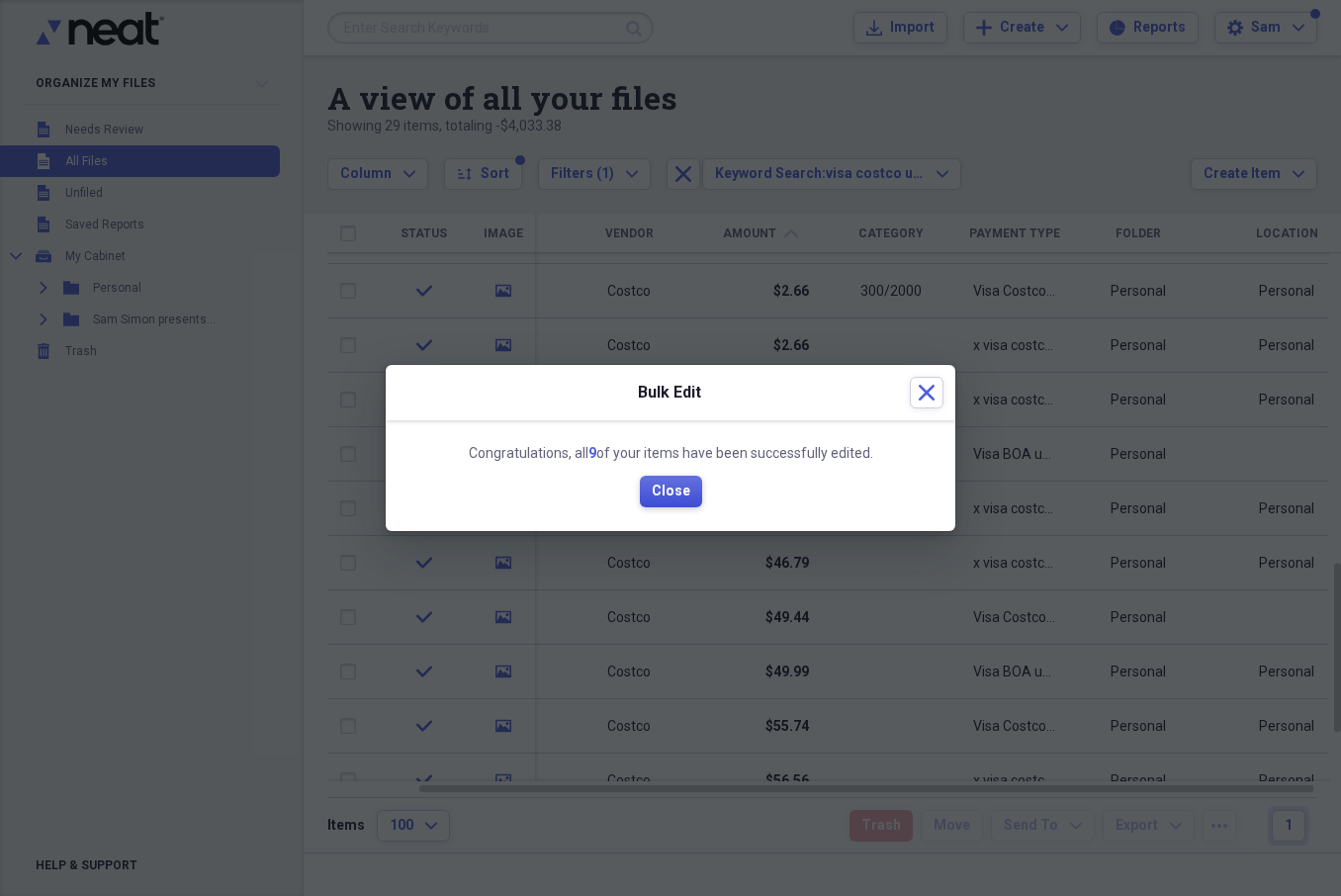 click on "Close" at bounding box center [670, 492] 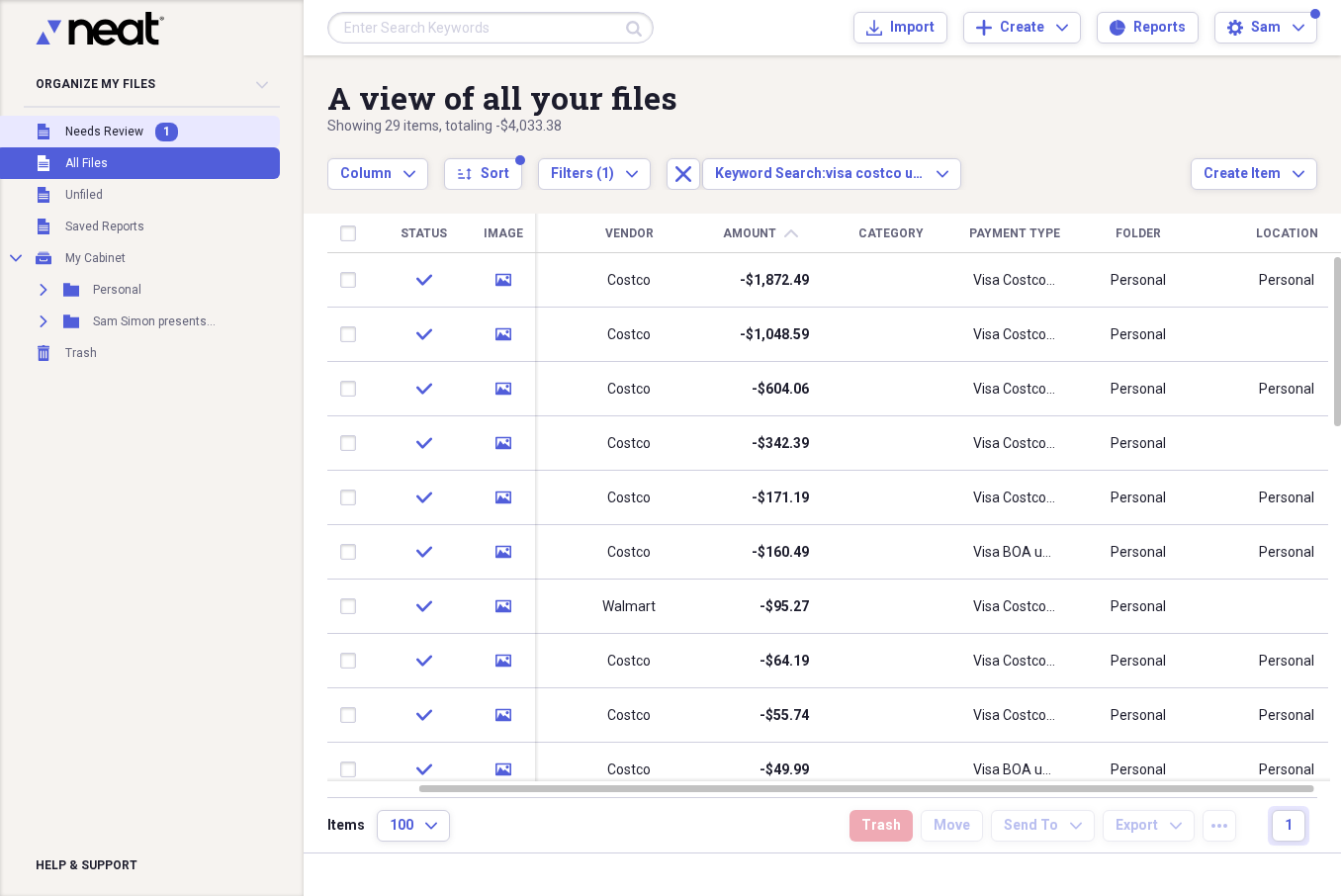 click on "Needs Review" at bounding box center (104, 132) 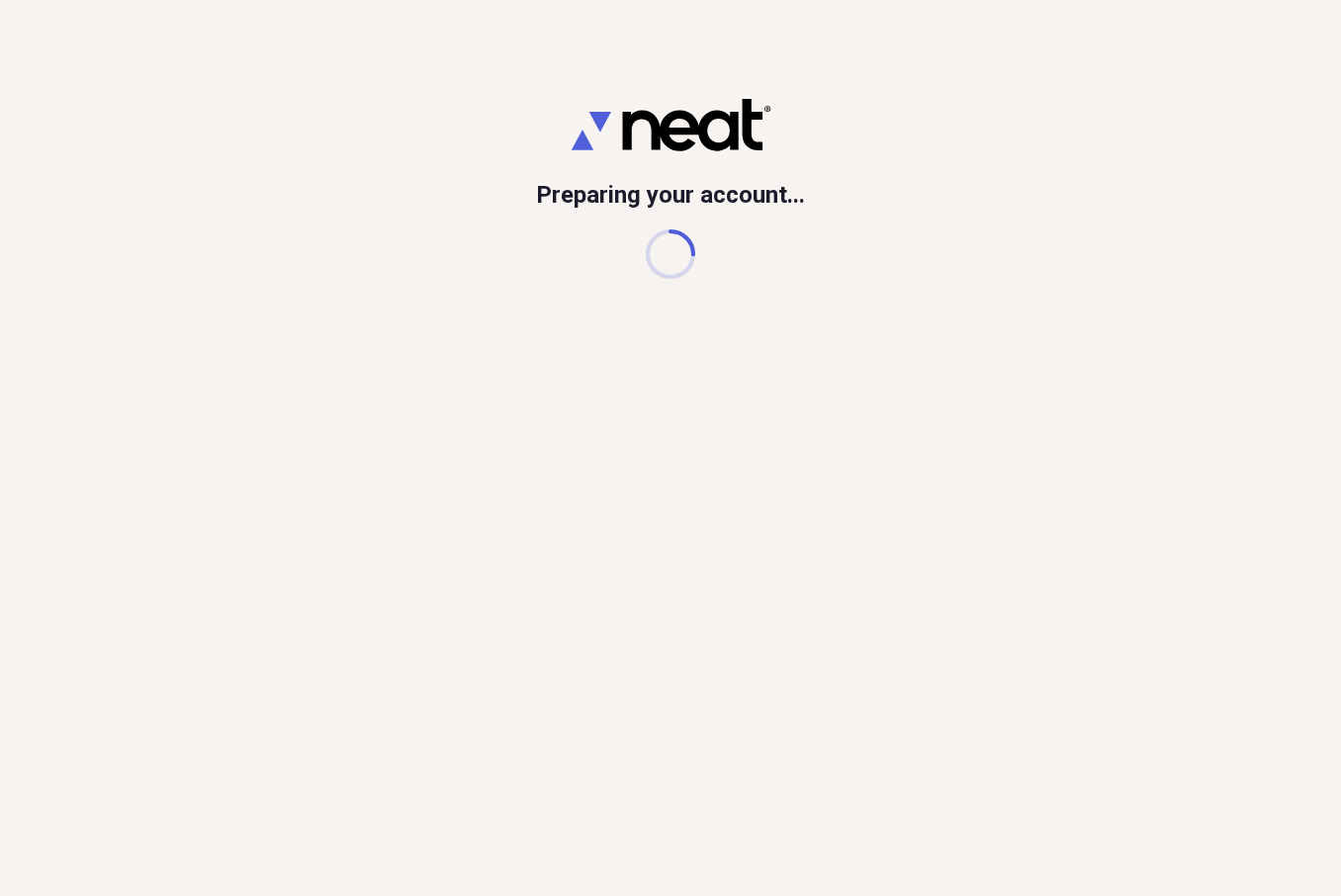 scroll, scrollTop: 0, scrollLeft: 0, axis: both 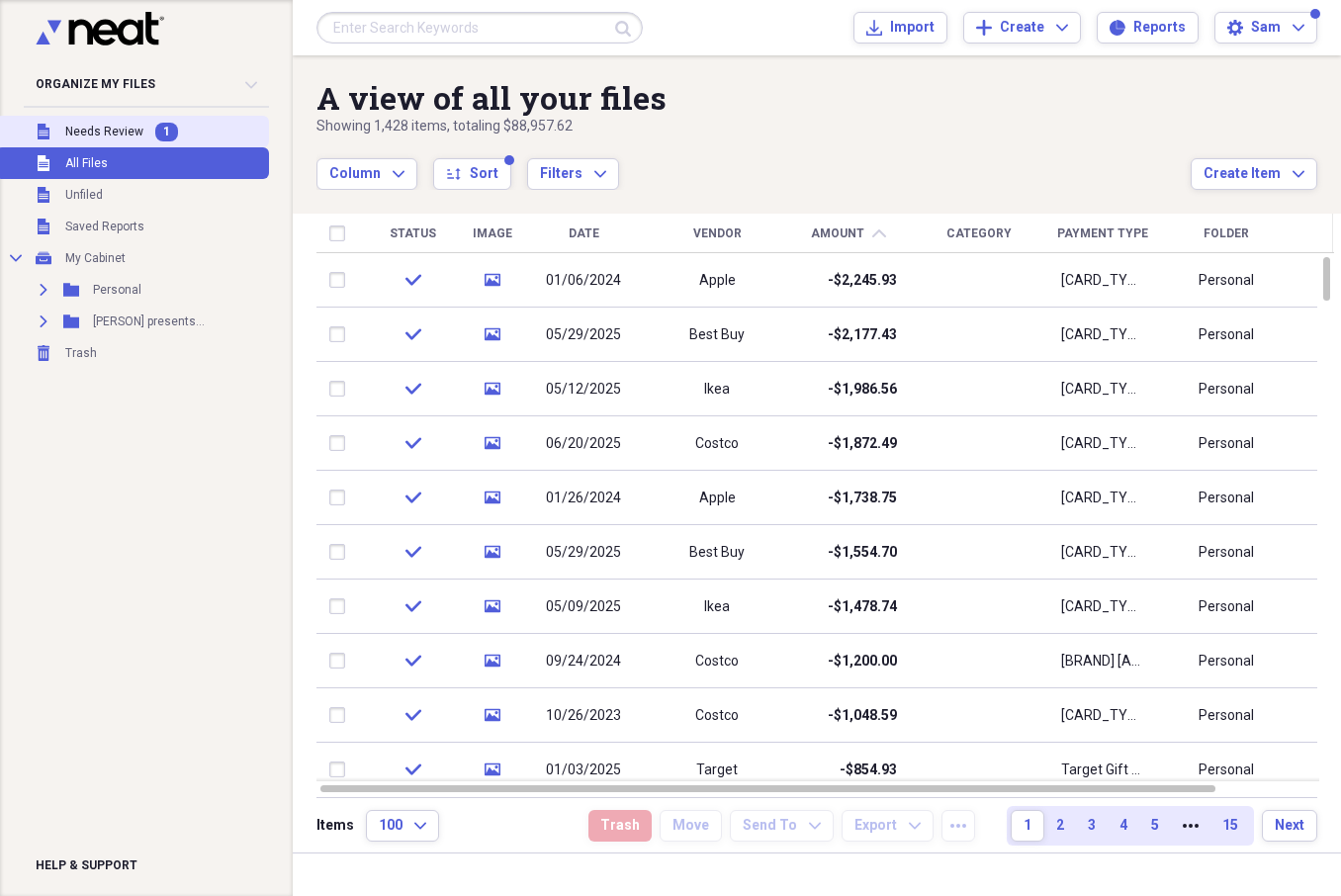 click on "Needs Review" at bounding box center (104, 132) 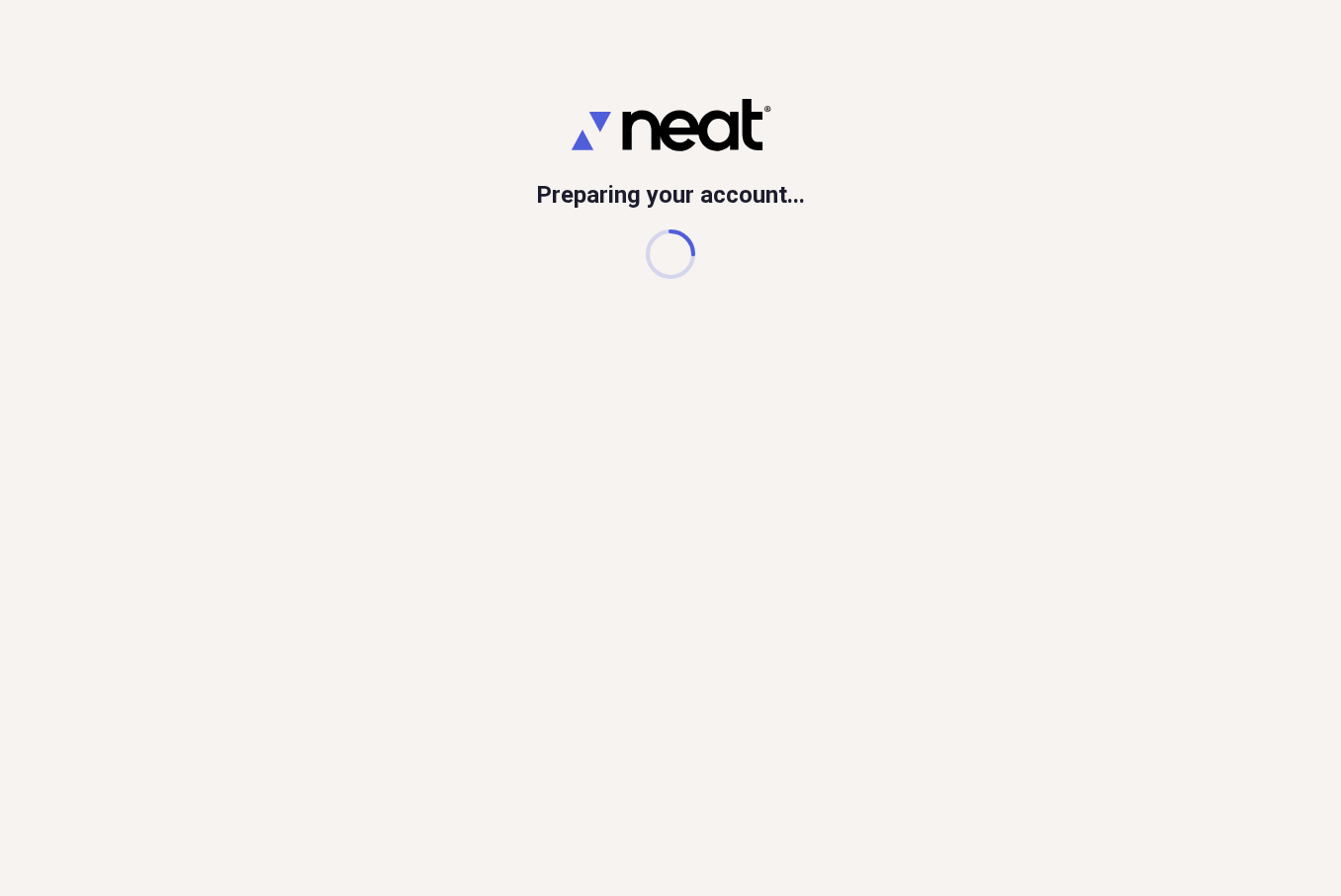 scroll, scrollTop: 0, scrollLeft: 0, axis: both 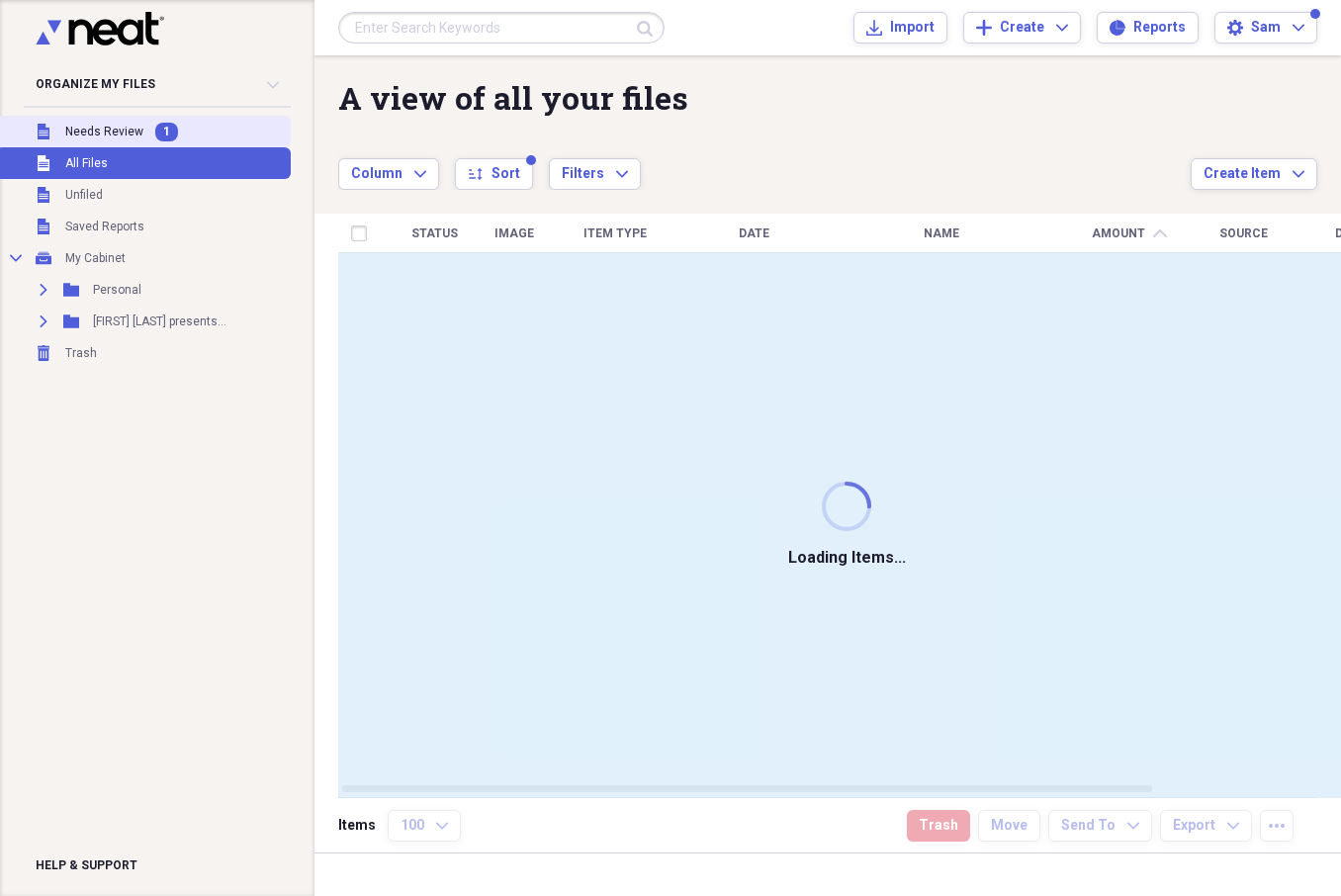 click on "Unfiled Needs Review 1" at bounding box center [143, 132] 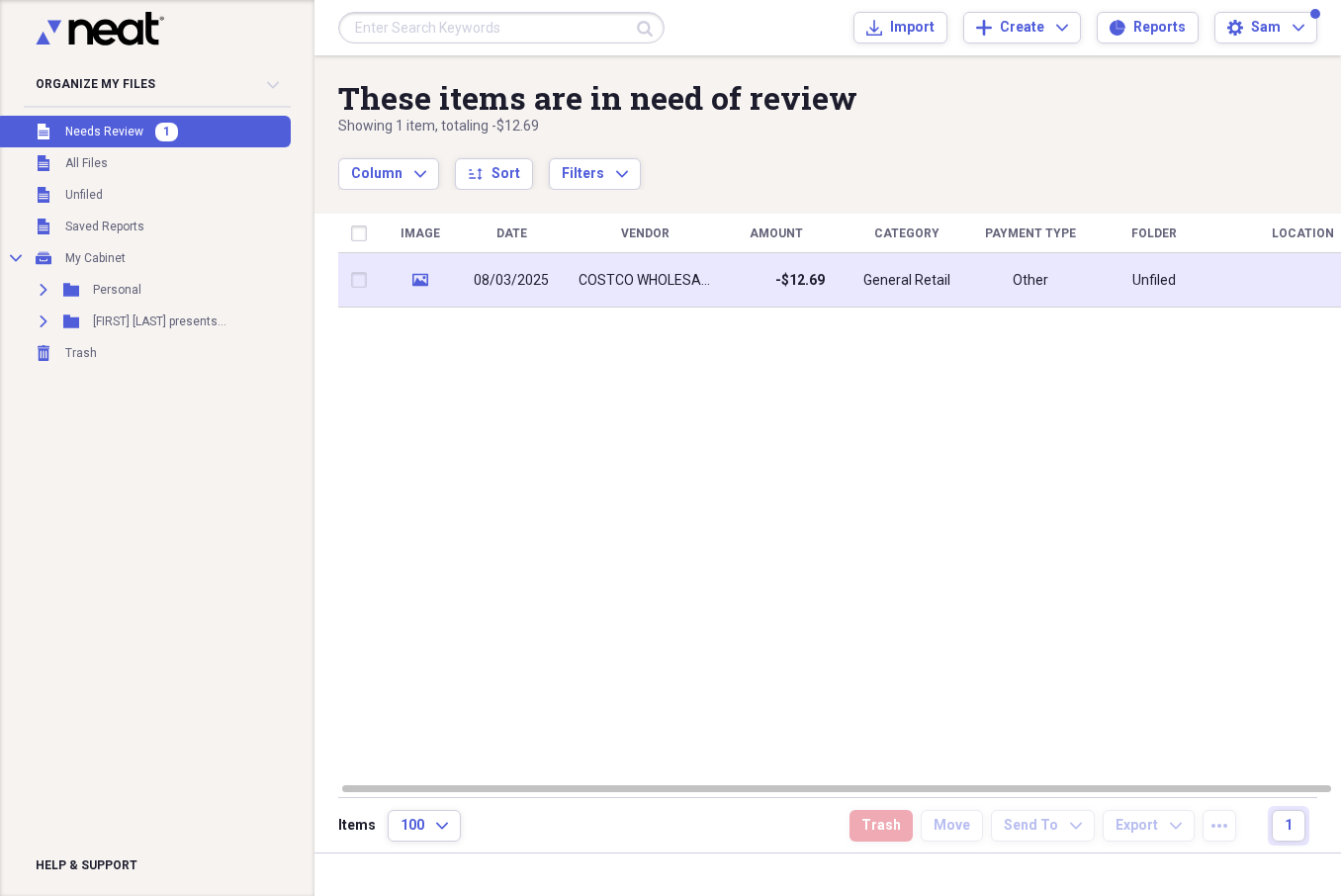 click on "08/03/2025" at bounding box center (511, 280) 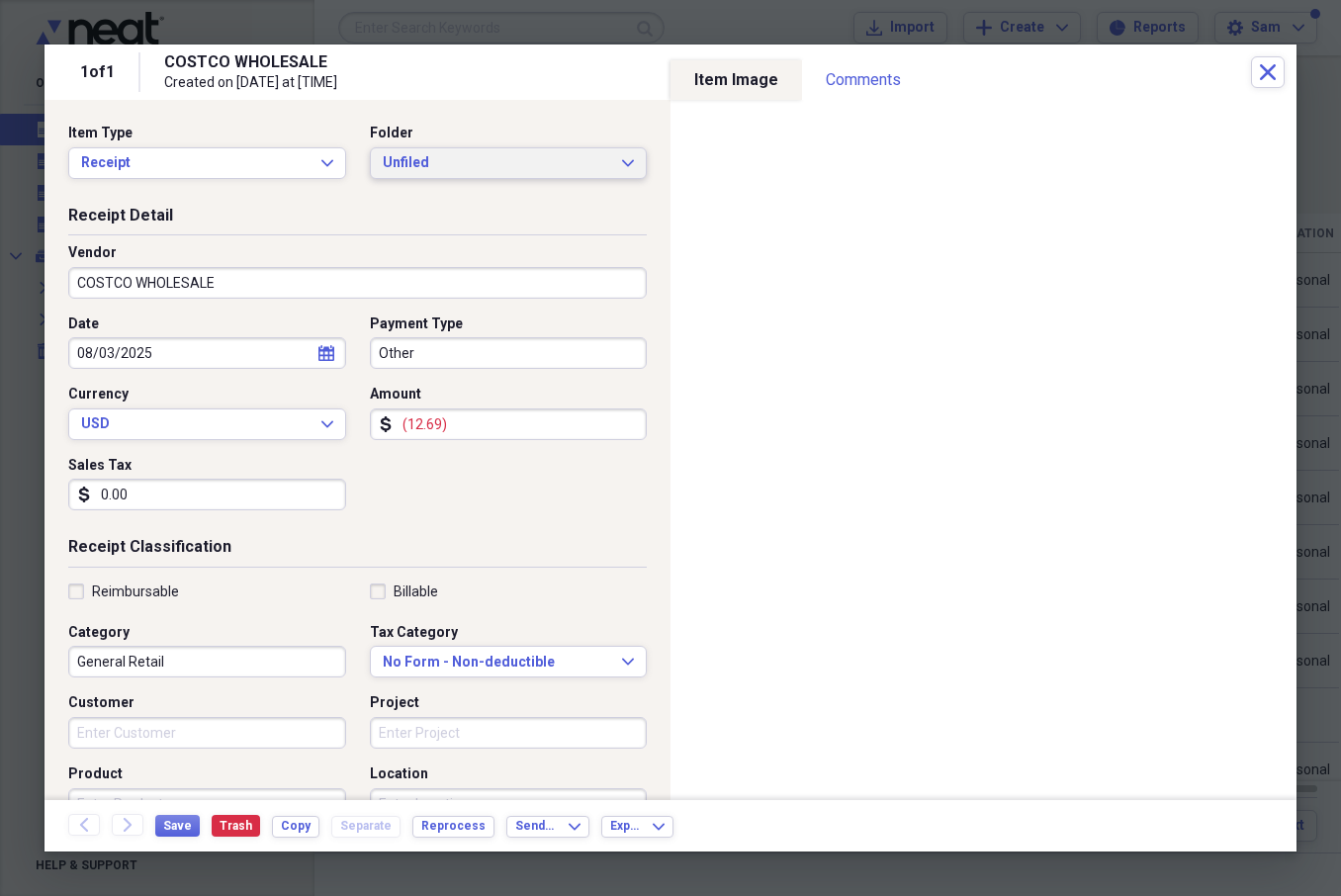 click on "Unfiled" at bounding box center (496, 163) 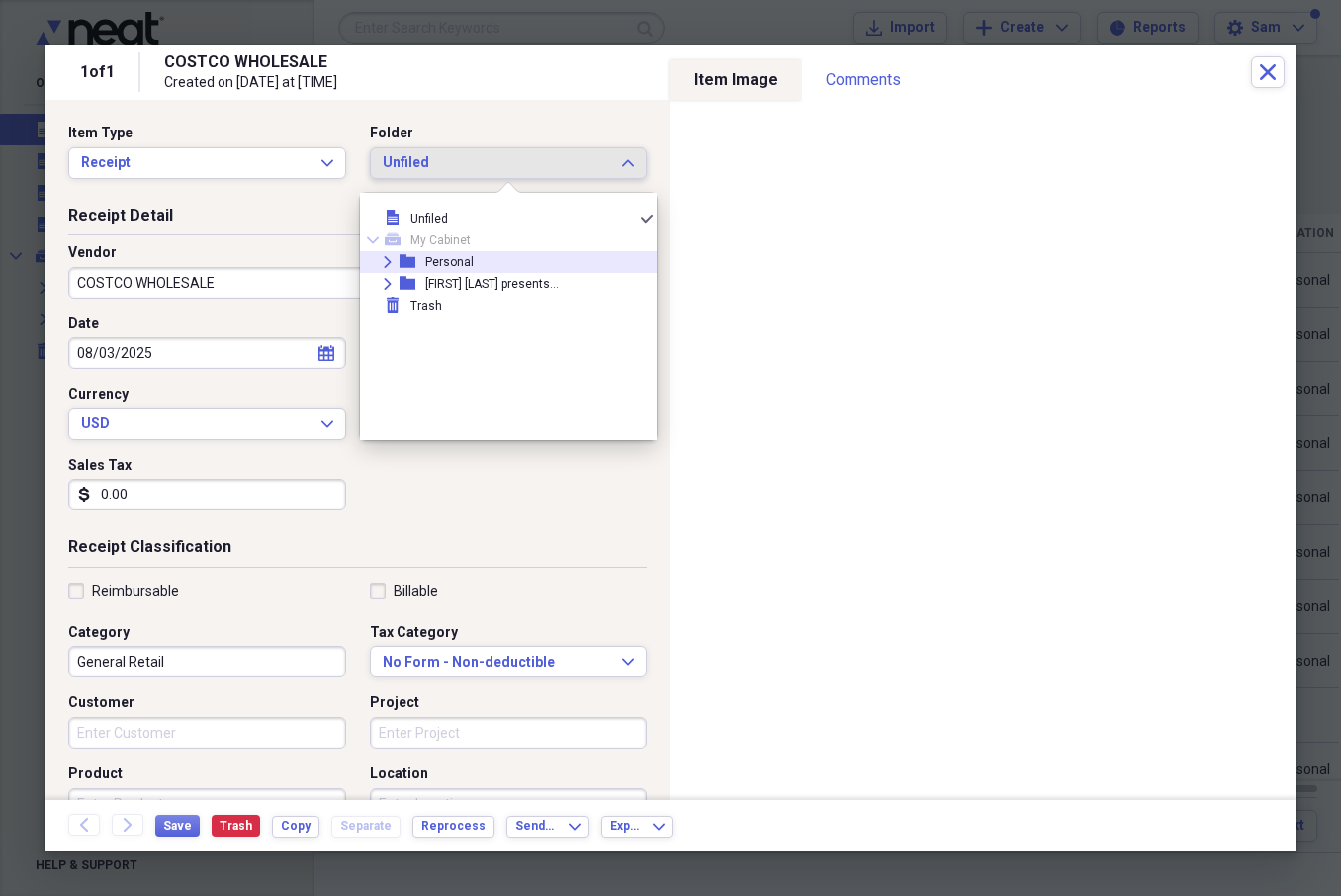 click on "Personal" at bounding box center (449, 262) 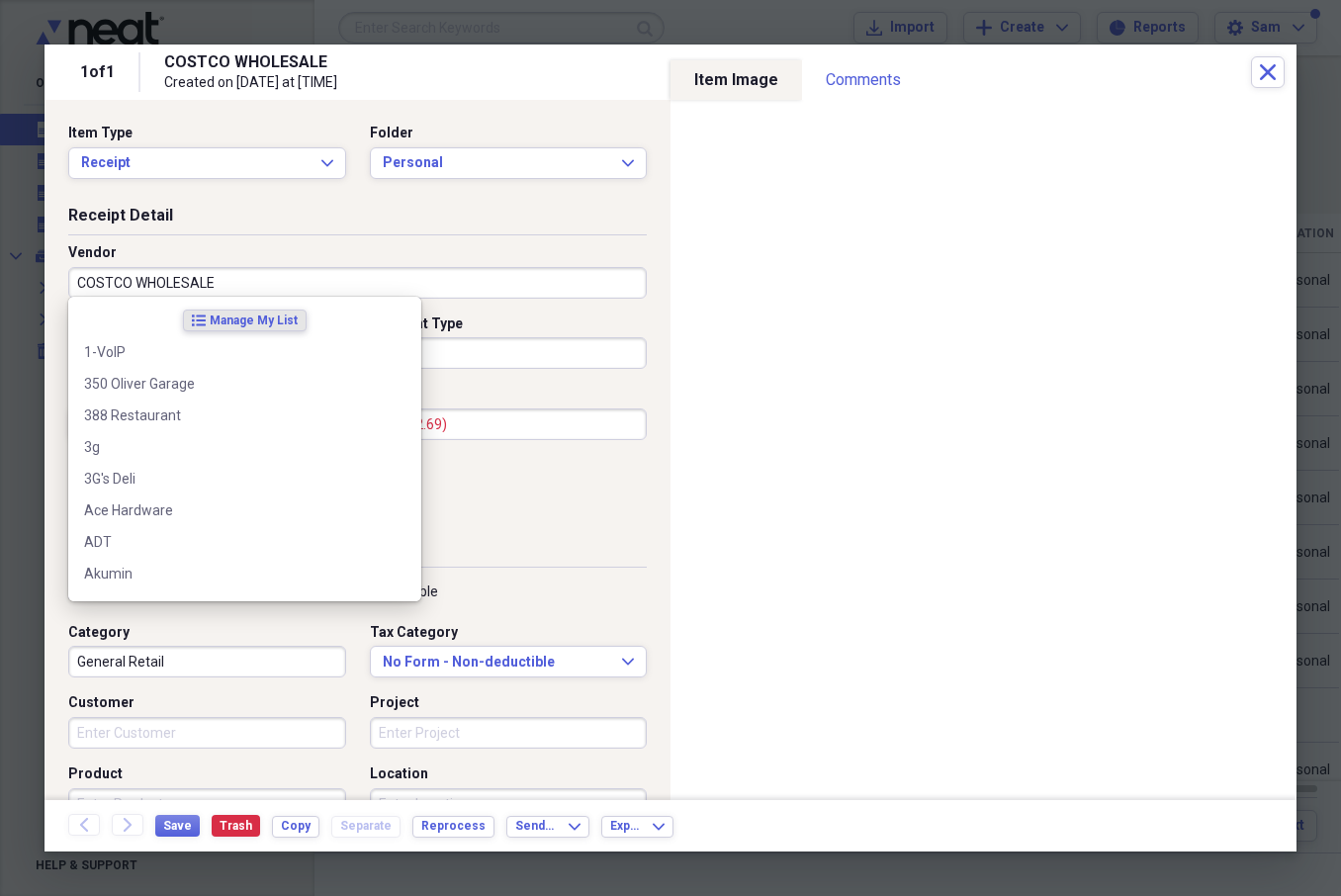 drag, startPoint x: 263, startPoint y: 281, endPoint x: 36, endPoint y: 272, distance: 227.17834 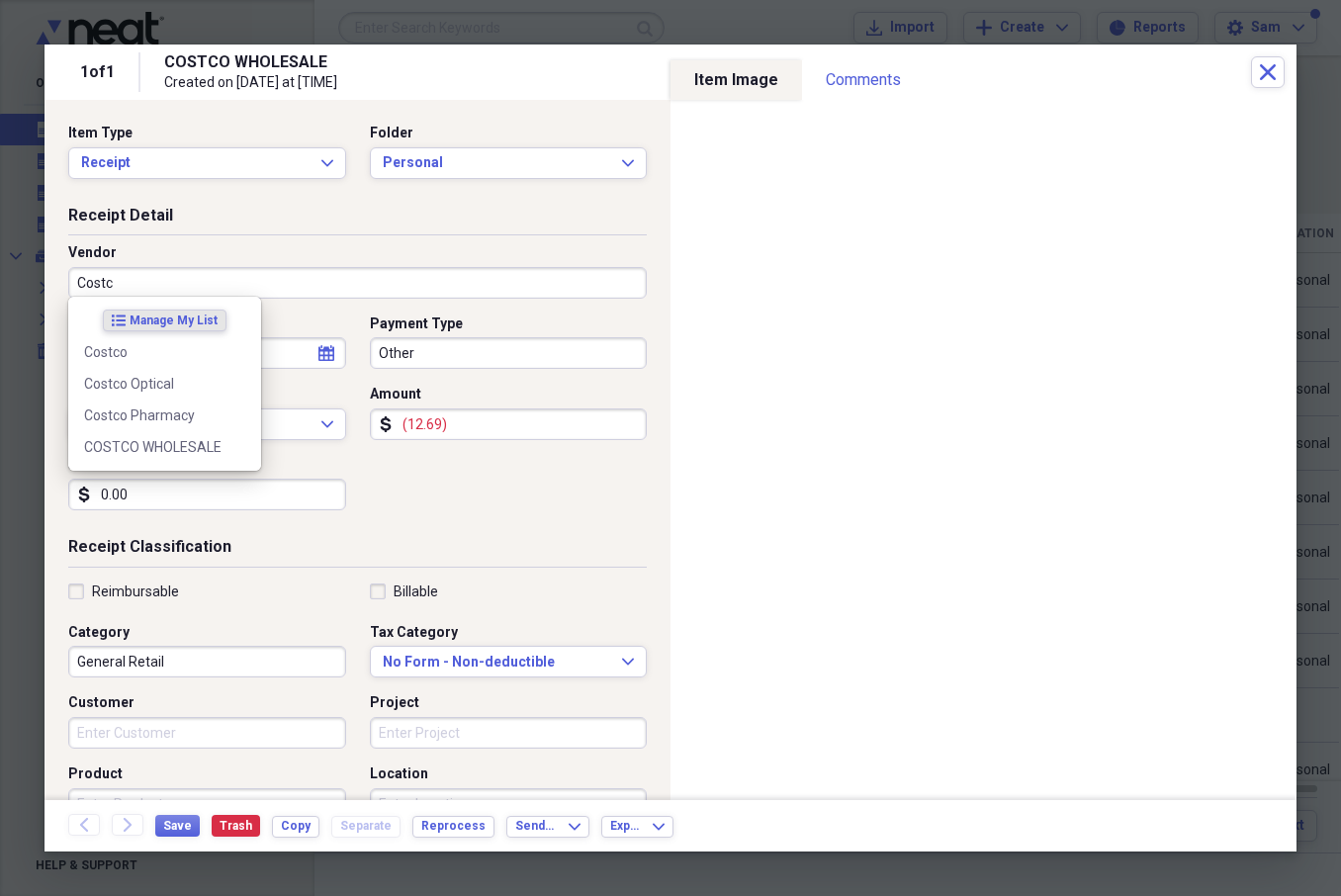 type on "Costa" 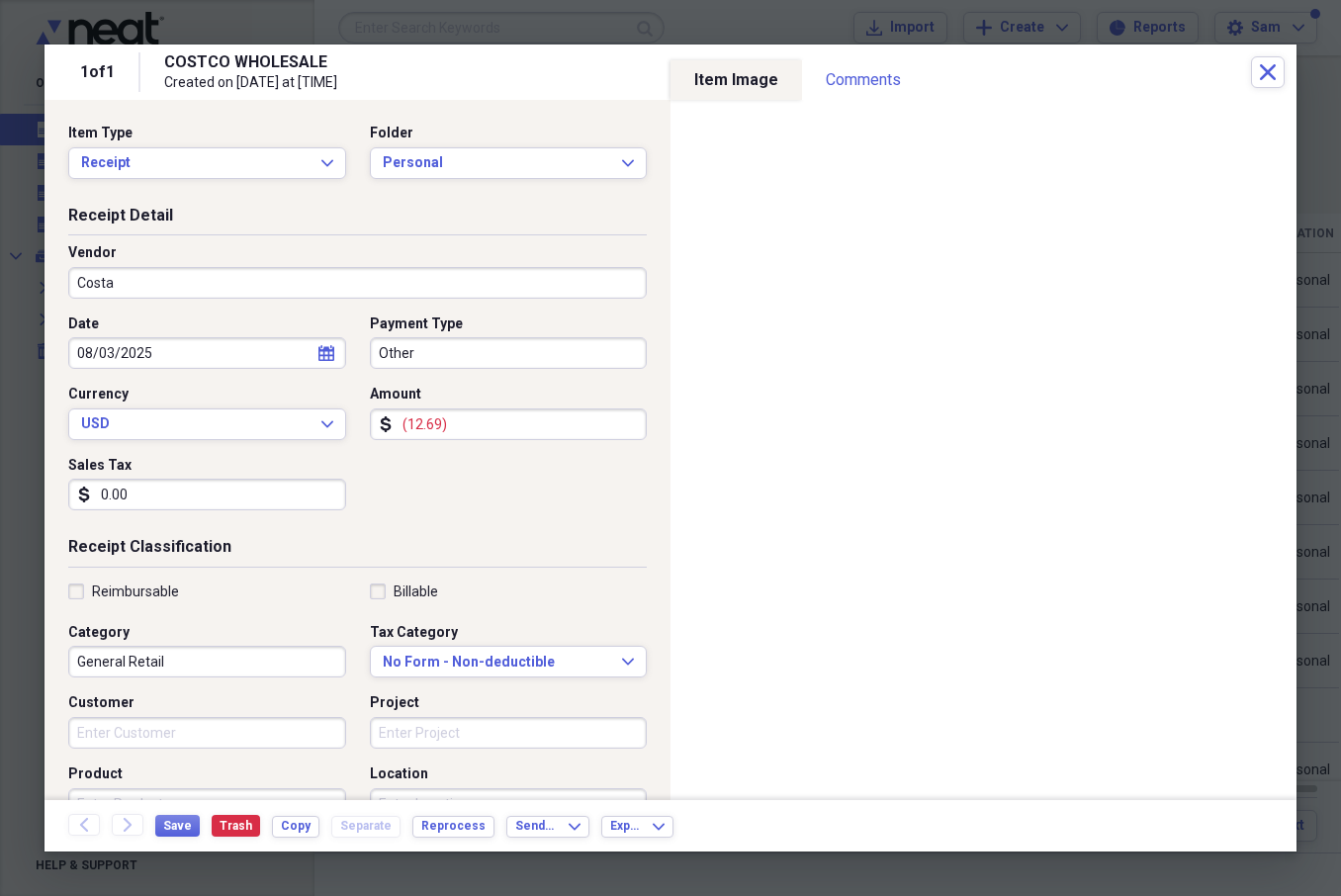 drag, startPoint x: 36, startPoint y: 272, endPoint x: 120, endPoint y: 349, distance: 113.95174 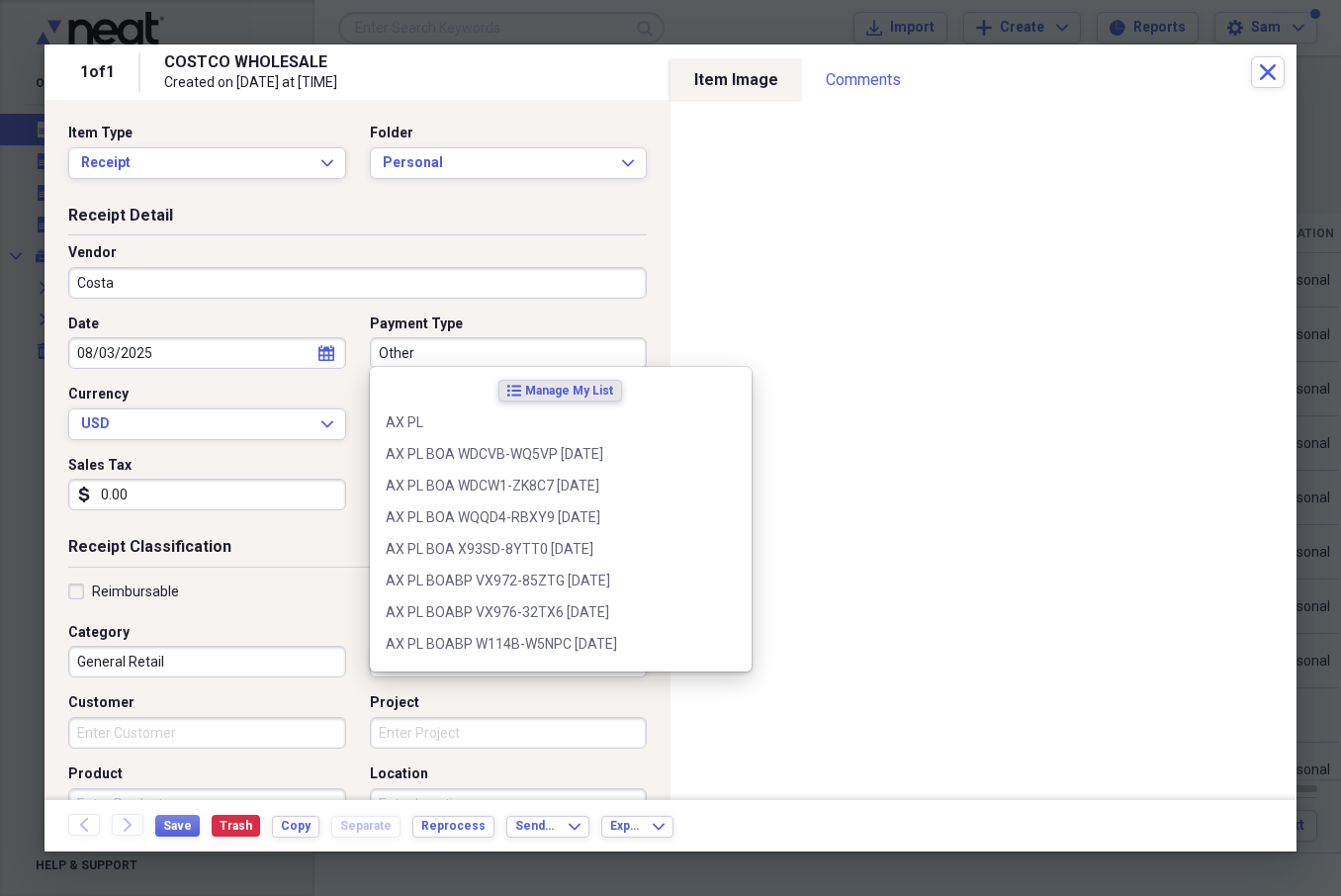 click on "Other" at bounding box center [508, 353] 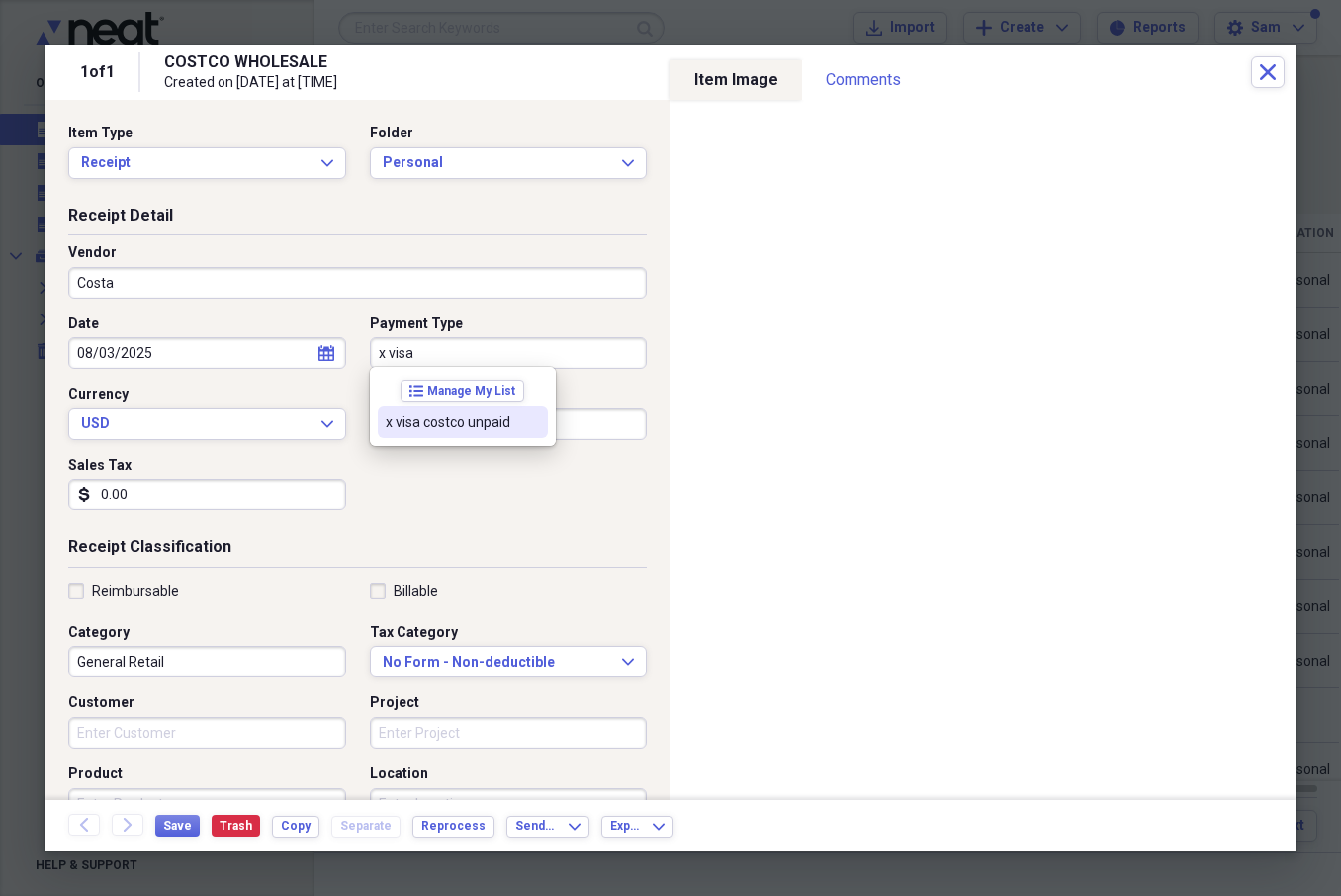 click on "x visa costco unpaid" at bounding box center (451, 422) 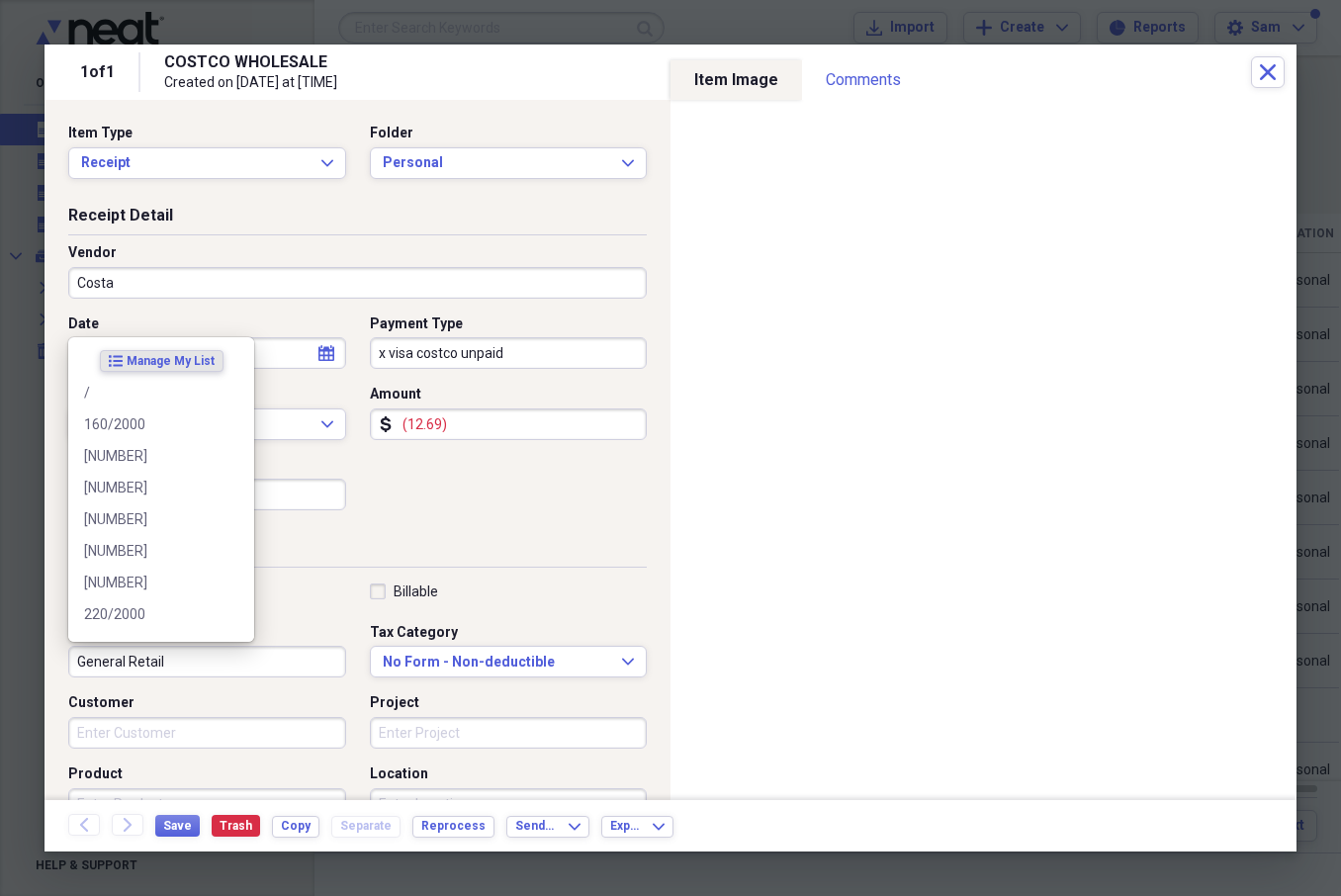 drag, startPoint x: 194, startPoint y: 658, endPoint x: 63, endPoint y: 656, distance: 131.01527 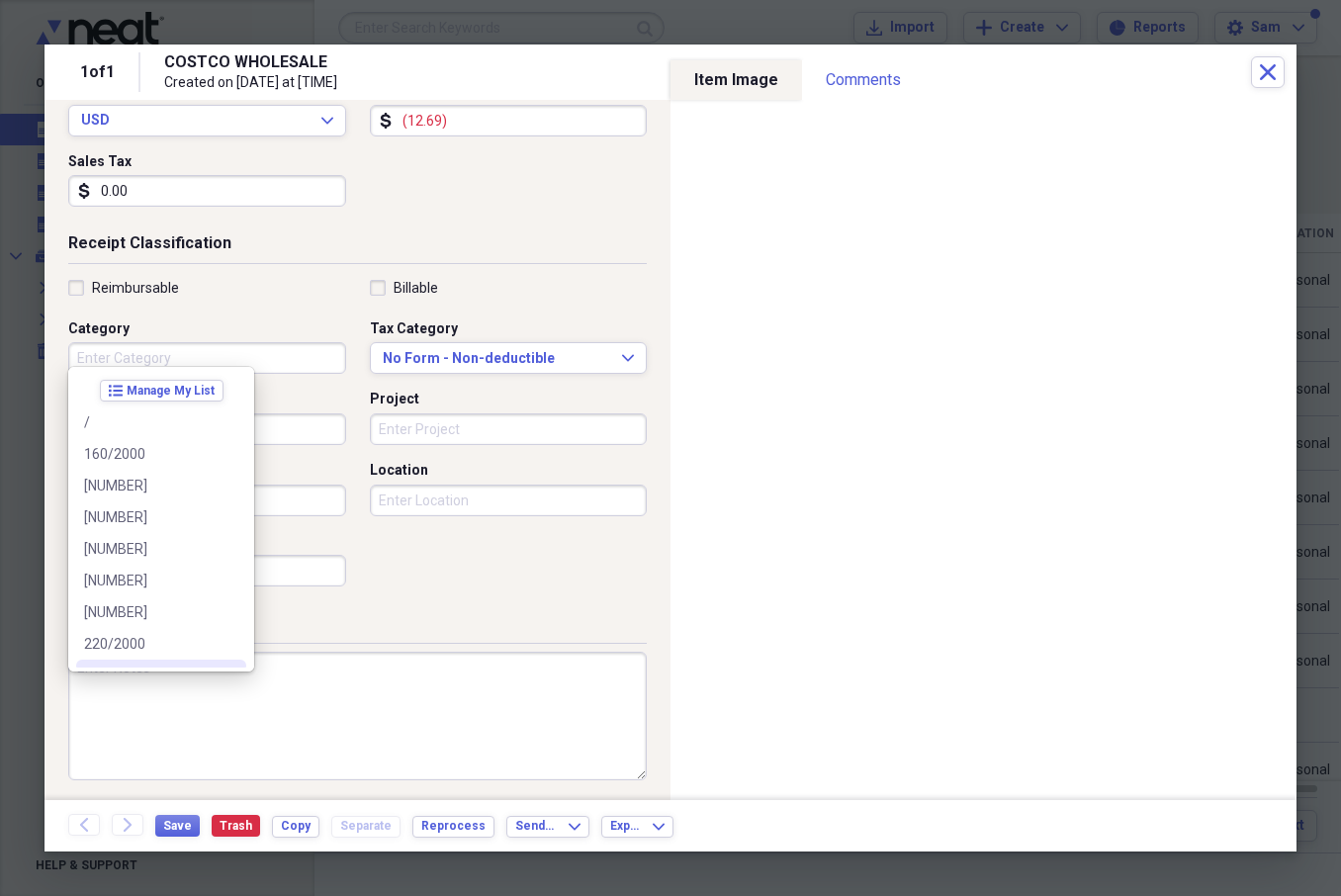 type 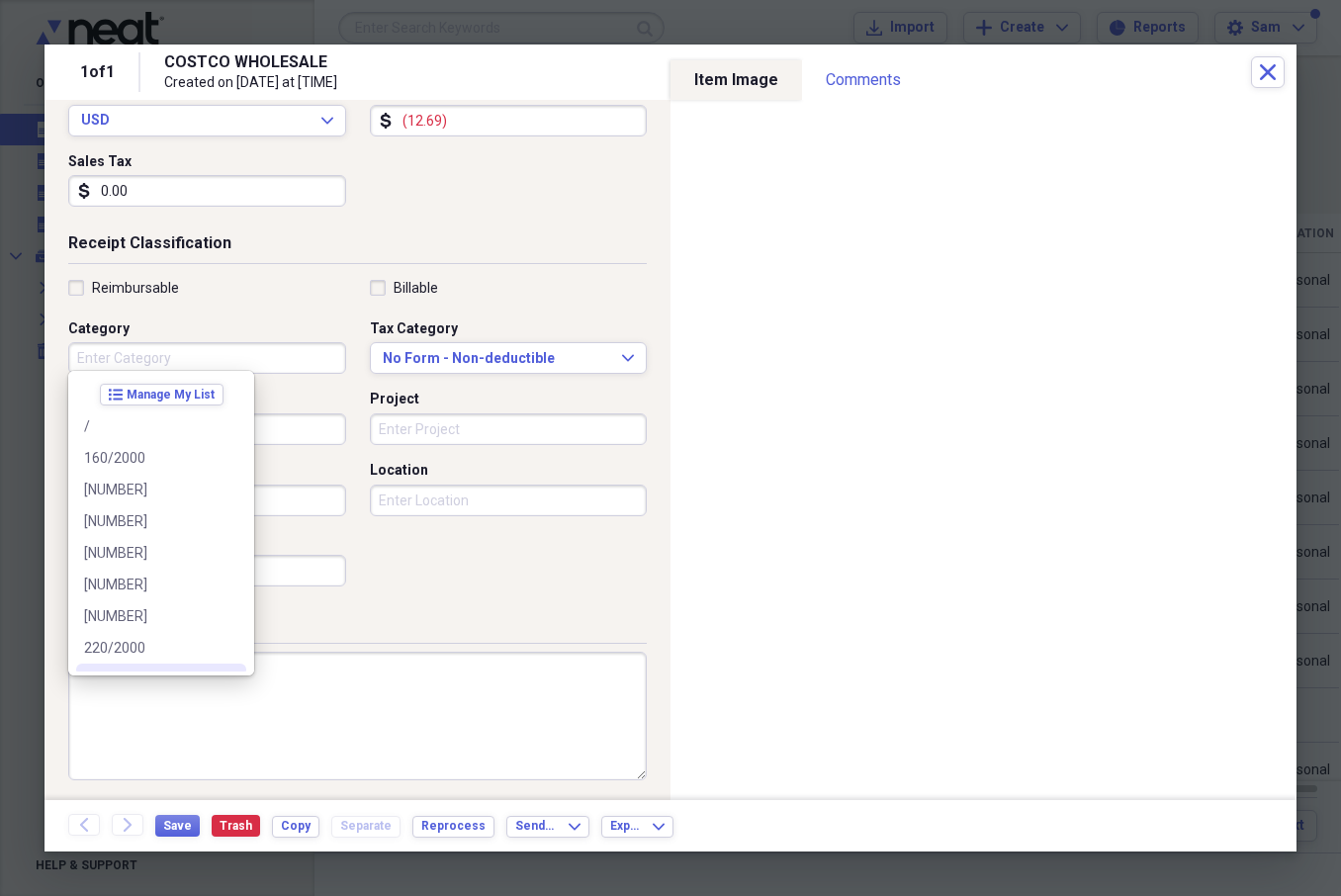 scroll, scrollTop: 303, scrollLeft: 0, axis: vertical 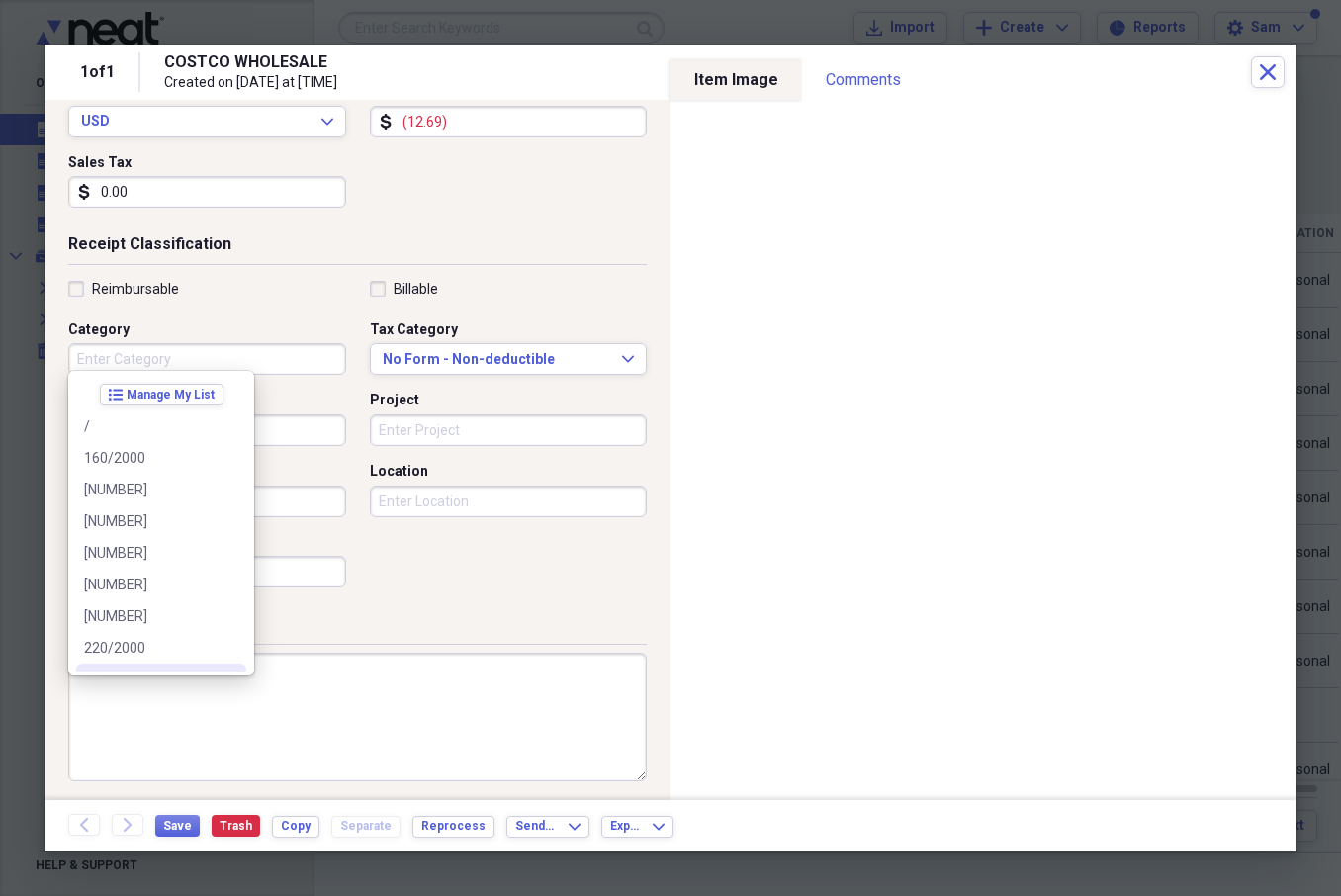 click on "Location" at bounding box center [508, 501] 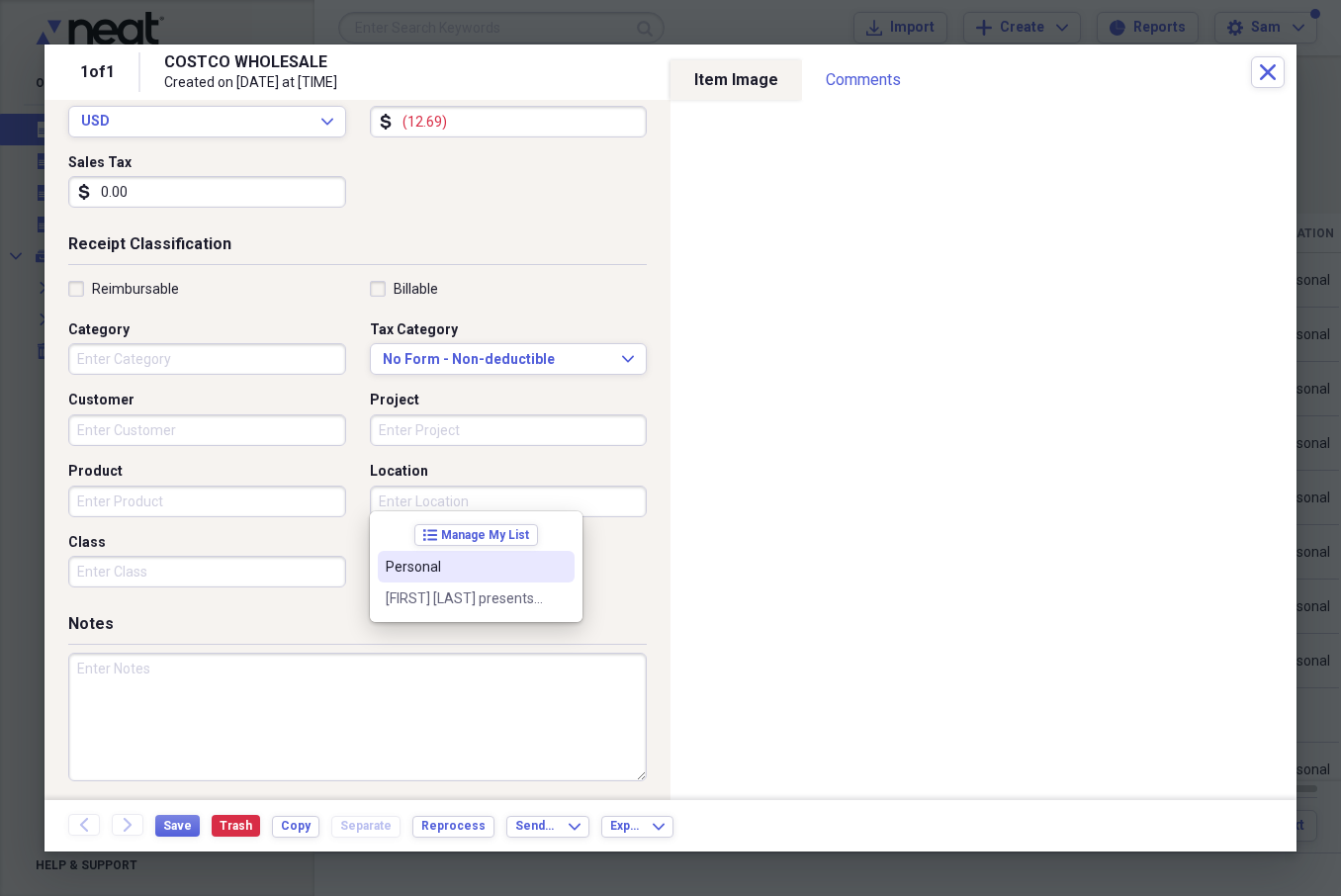 click on "Personal" at bounding box center [476, 567] 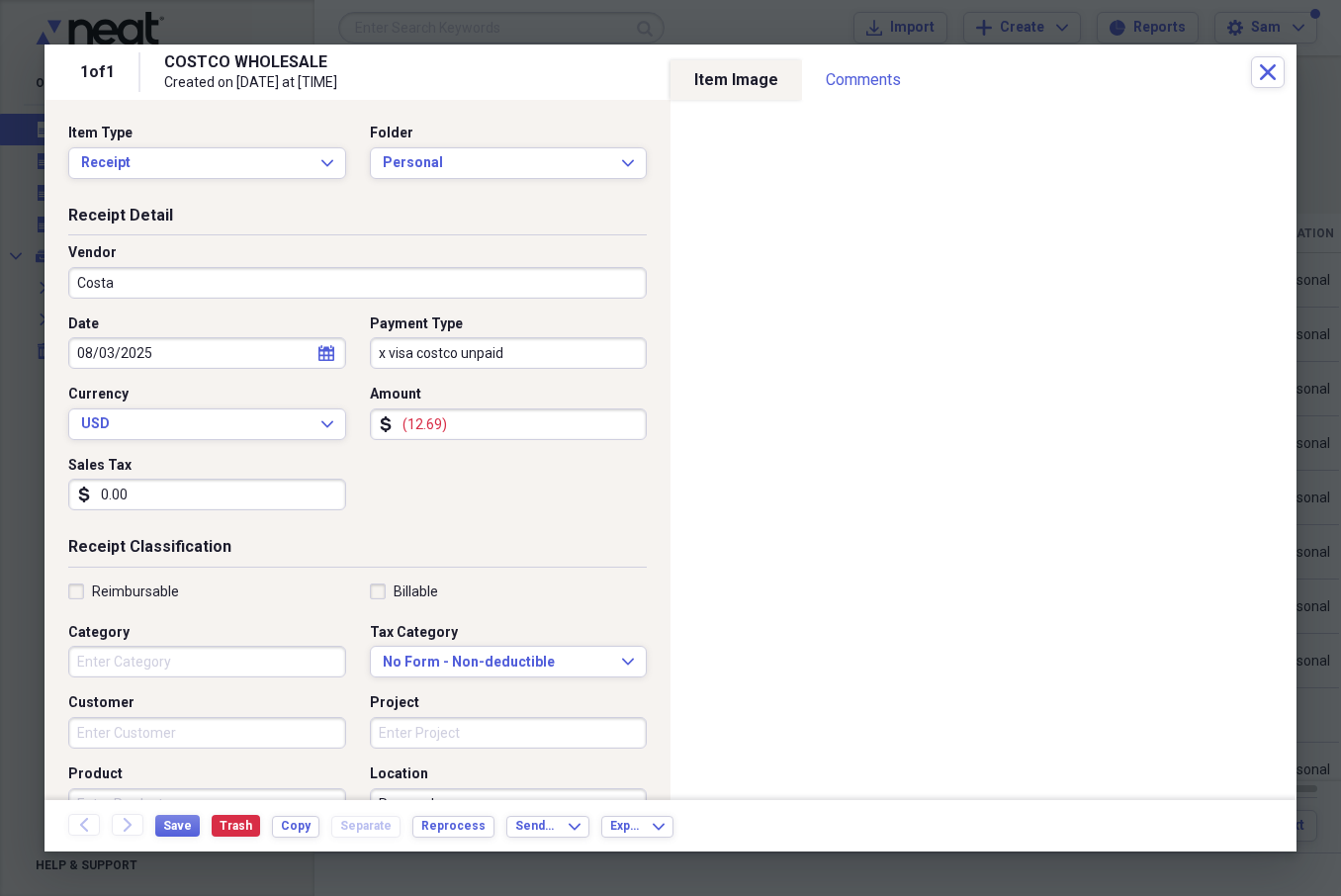 scroll, scrollTop: 0, scrollLeft: 0, axis: both 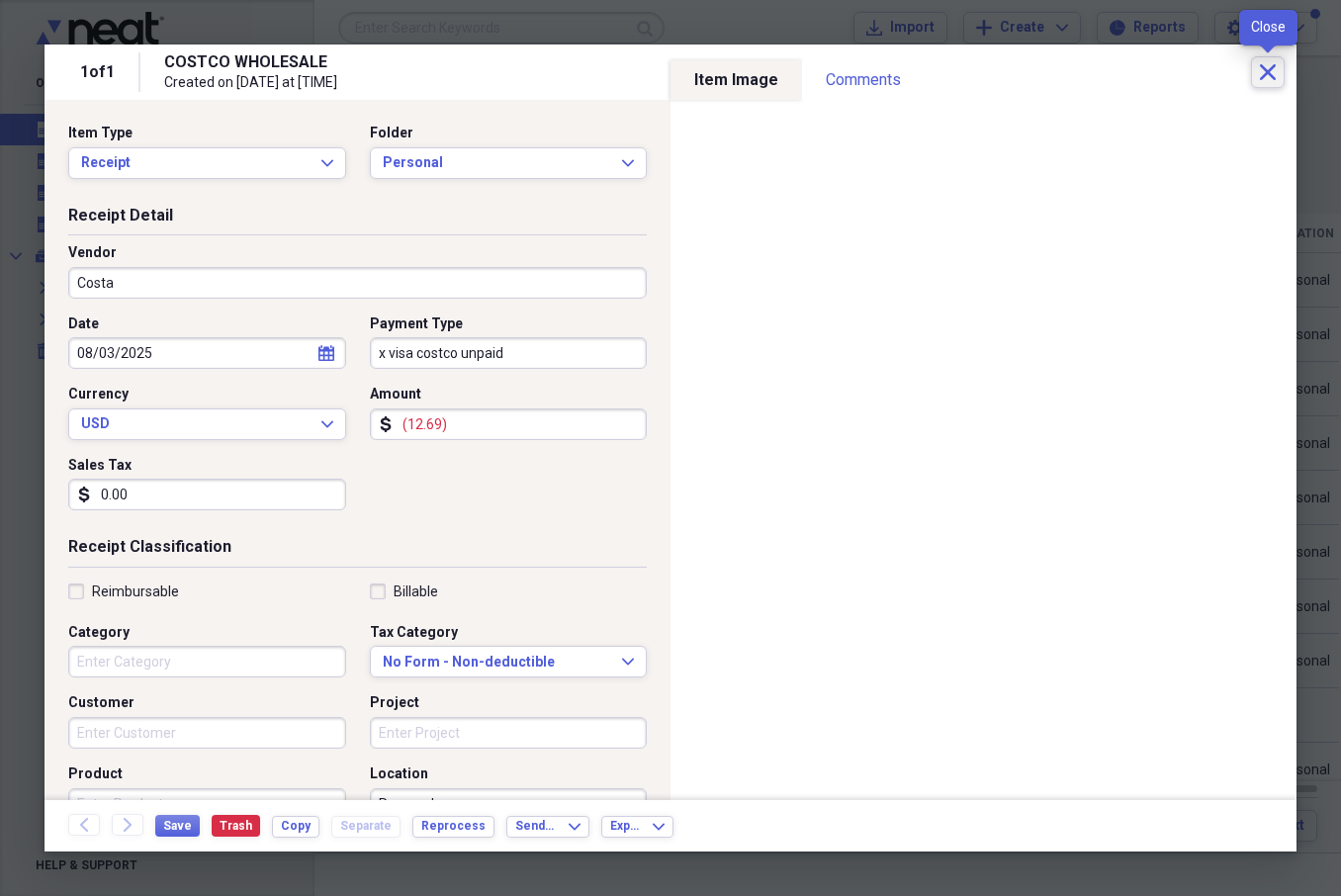 click 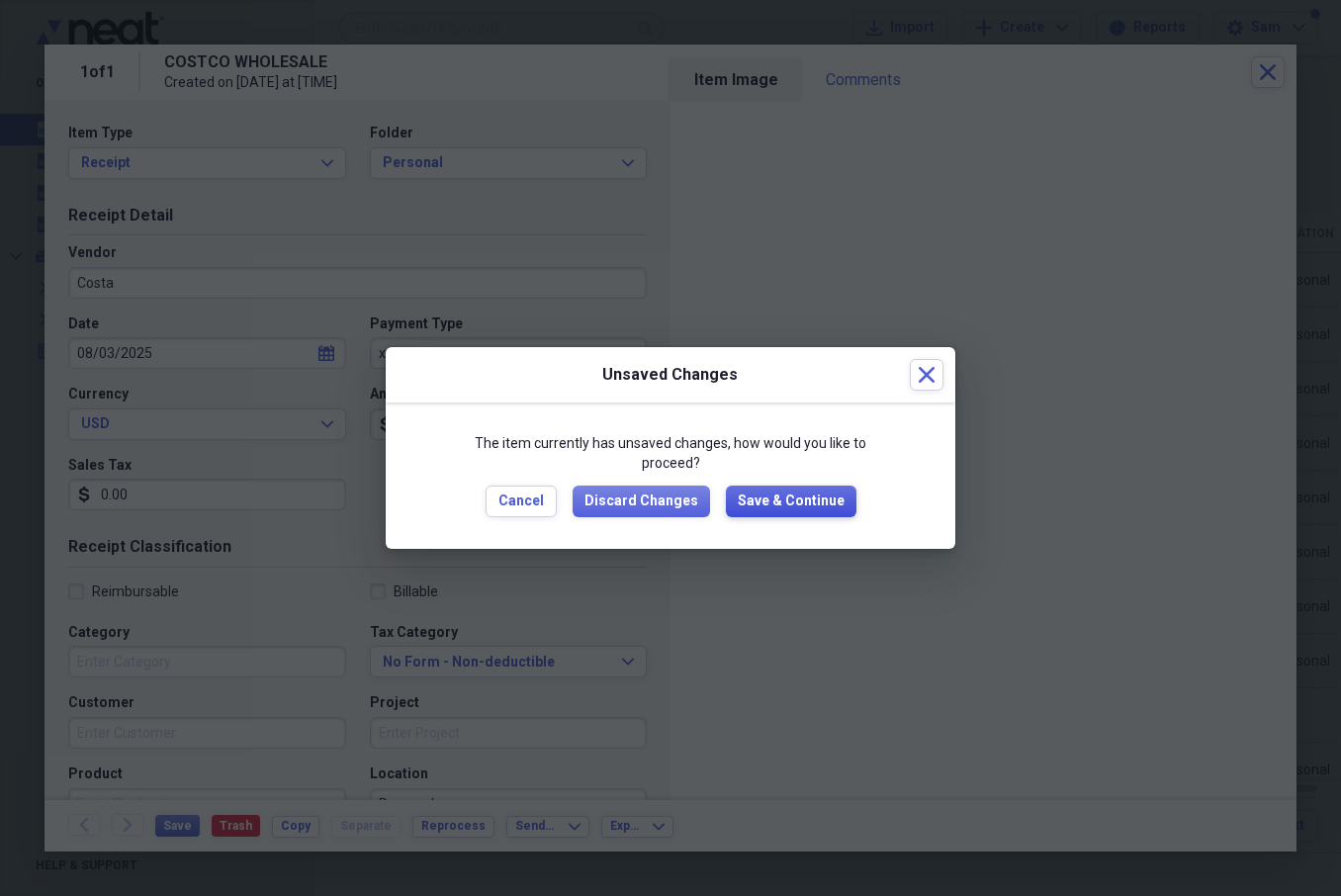click on "Save & Continue" at bounding box center (791, 501) 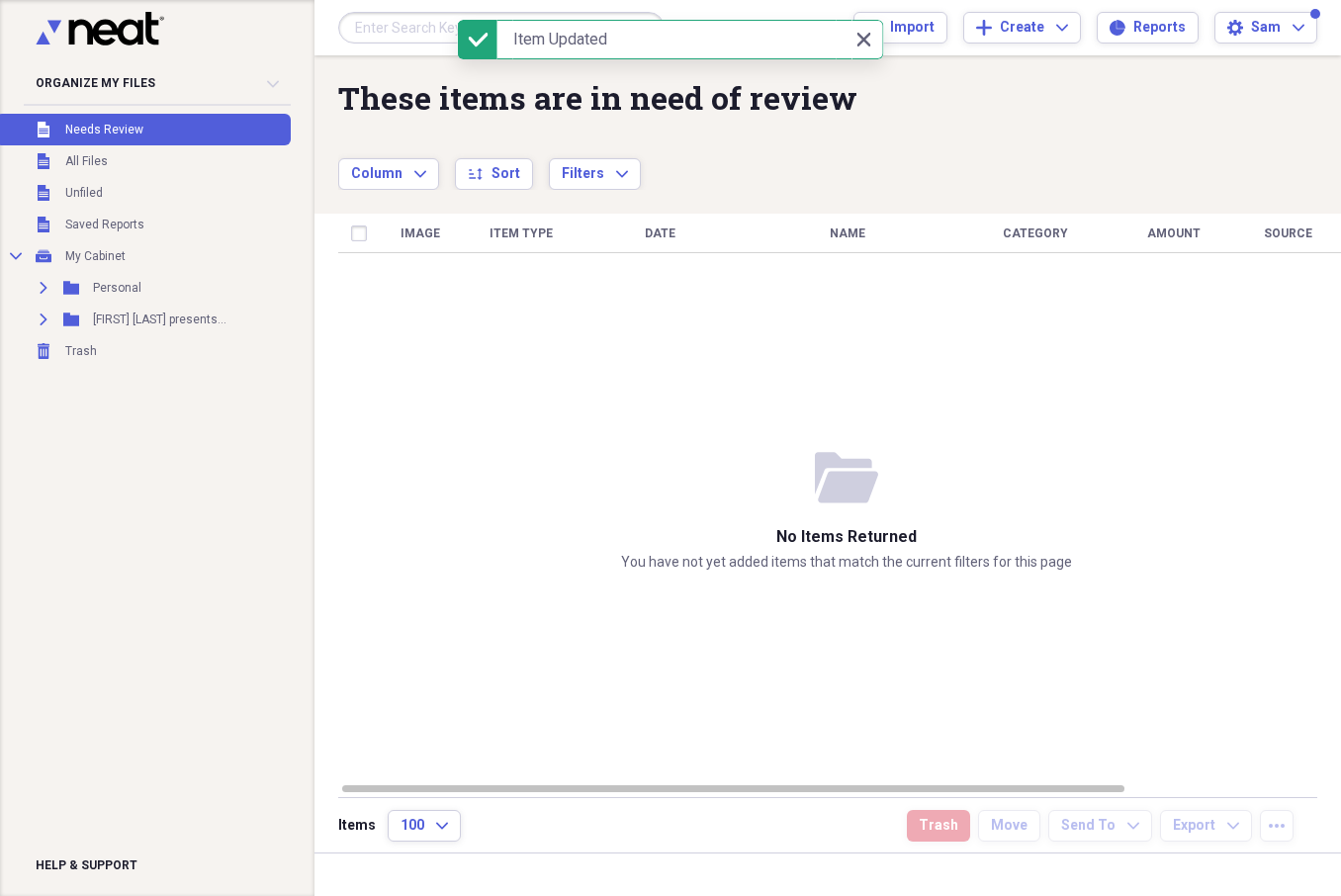 click at bounding box center [501, 28] 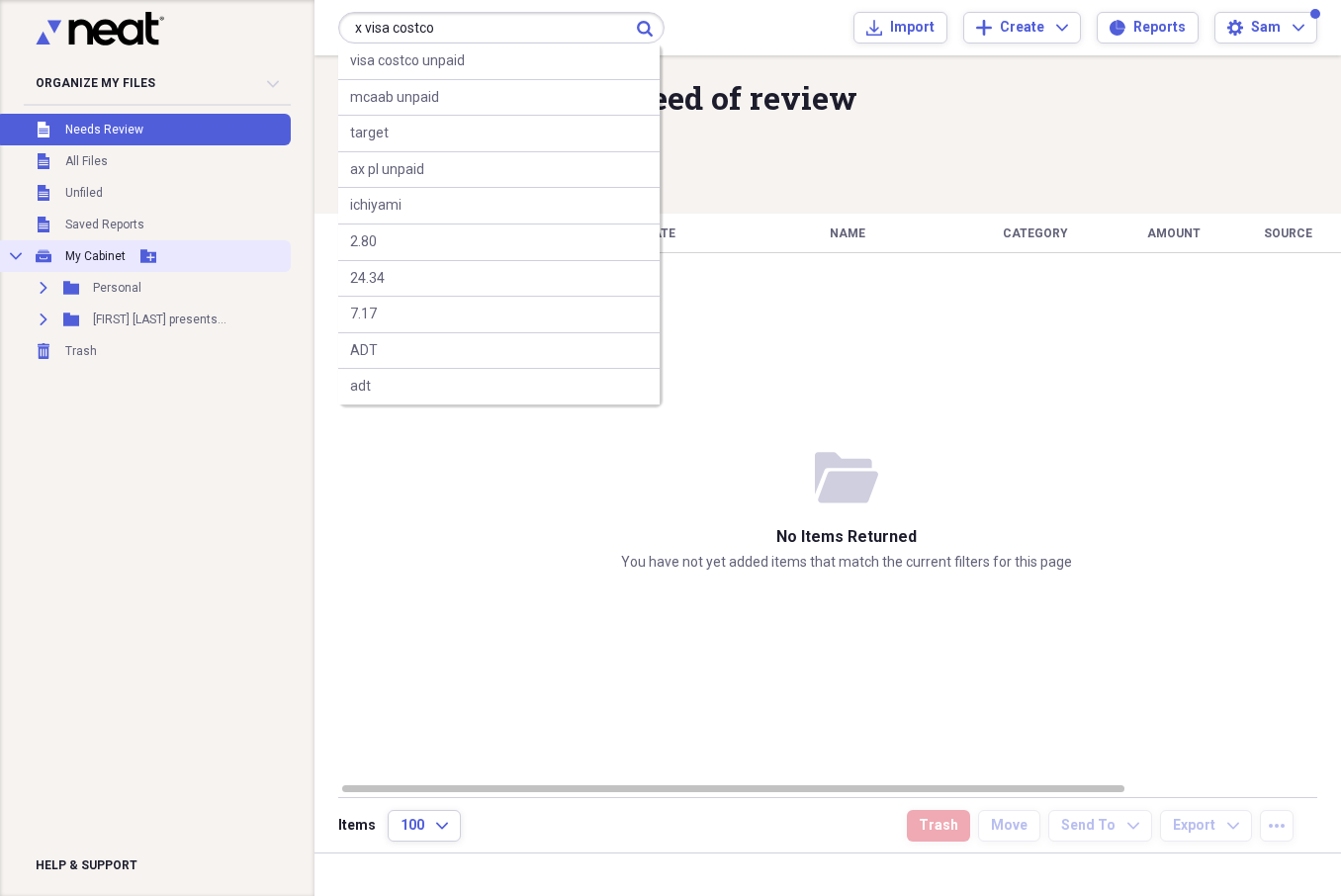 type on "x visa costco" 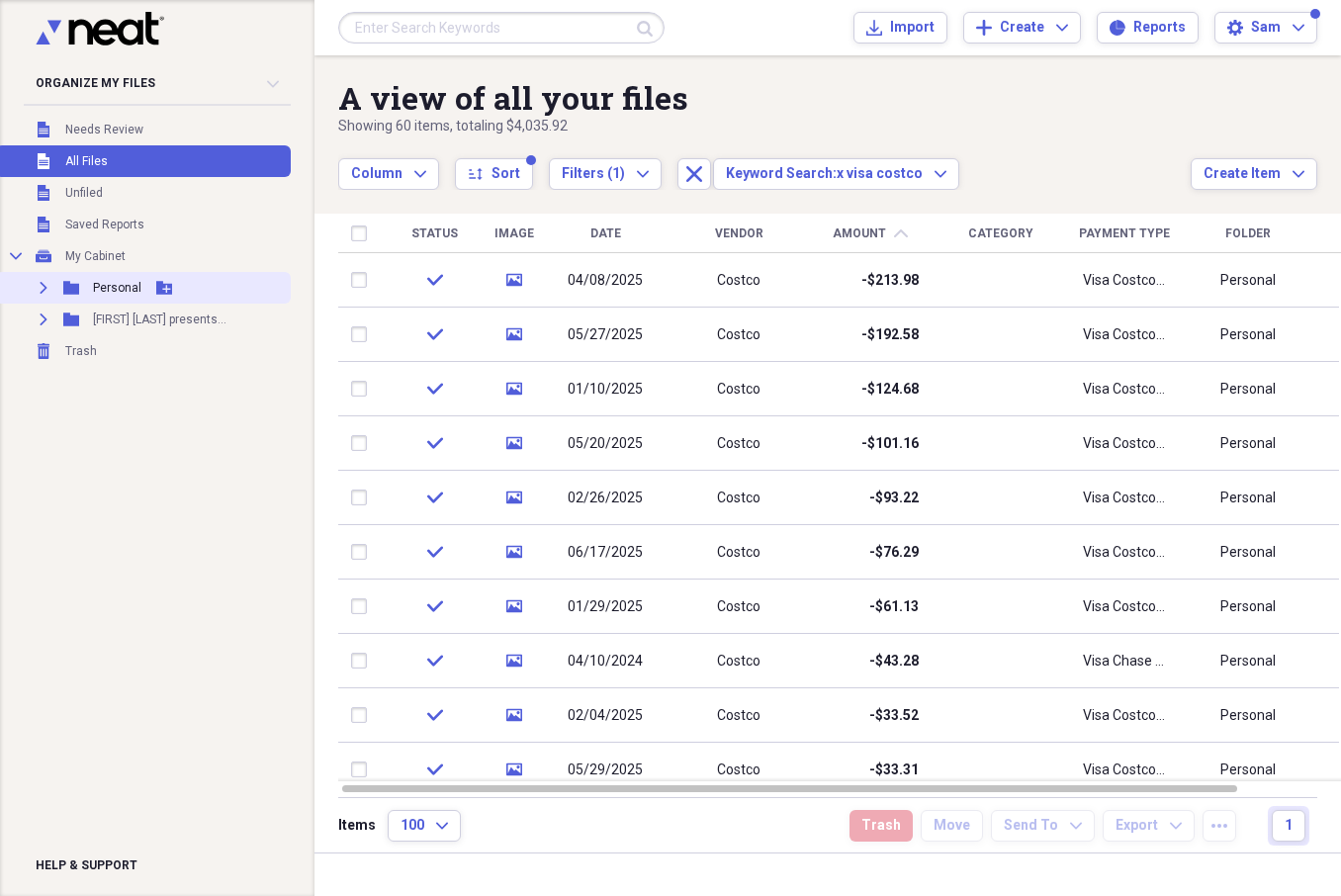 click on "Personal" at bounding box center (117, 288) 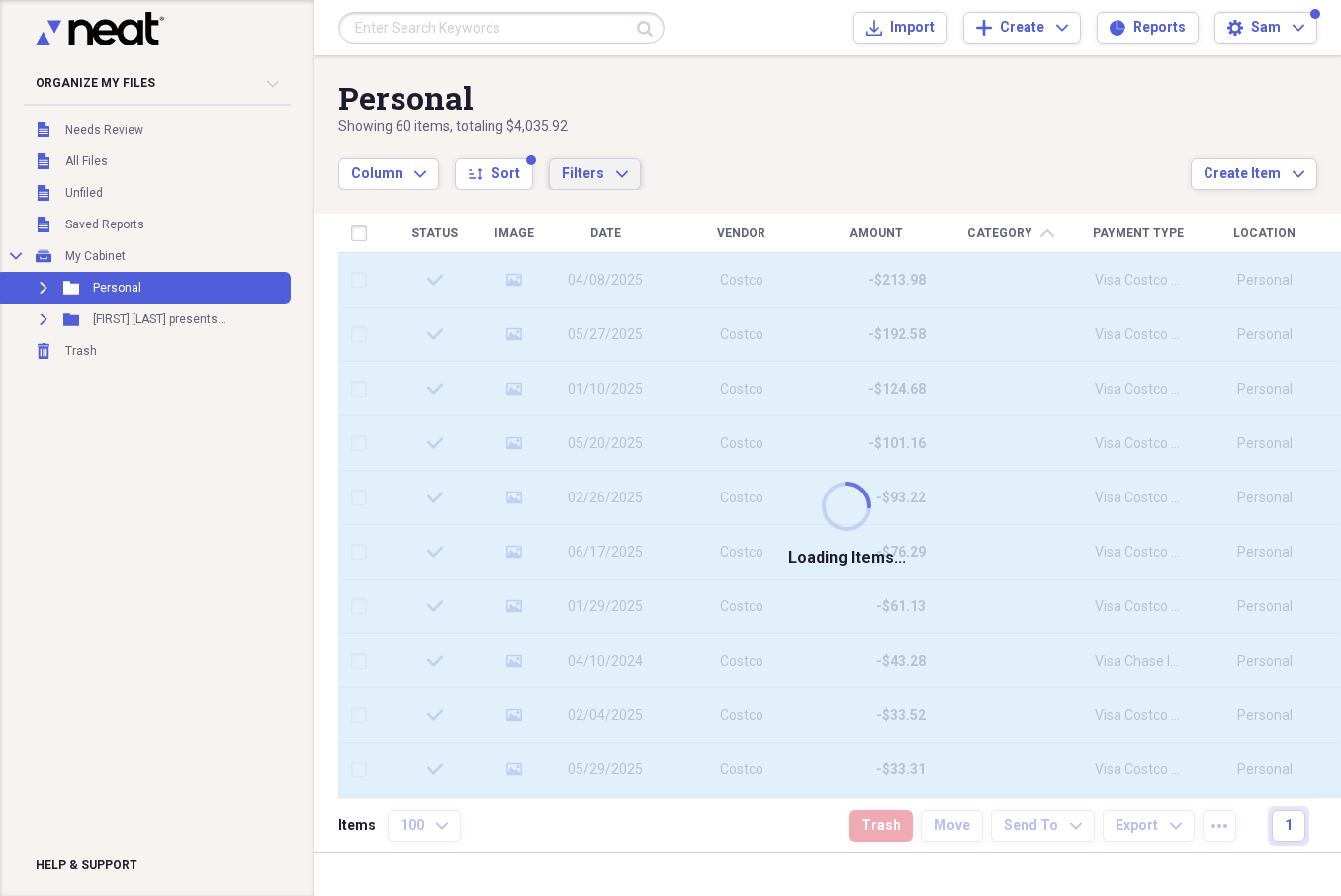 click on "Filters" at bounding box center (582, 173) 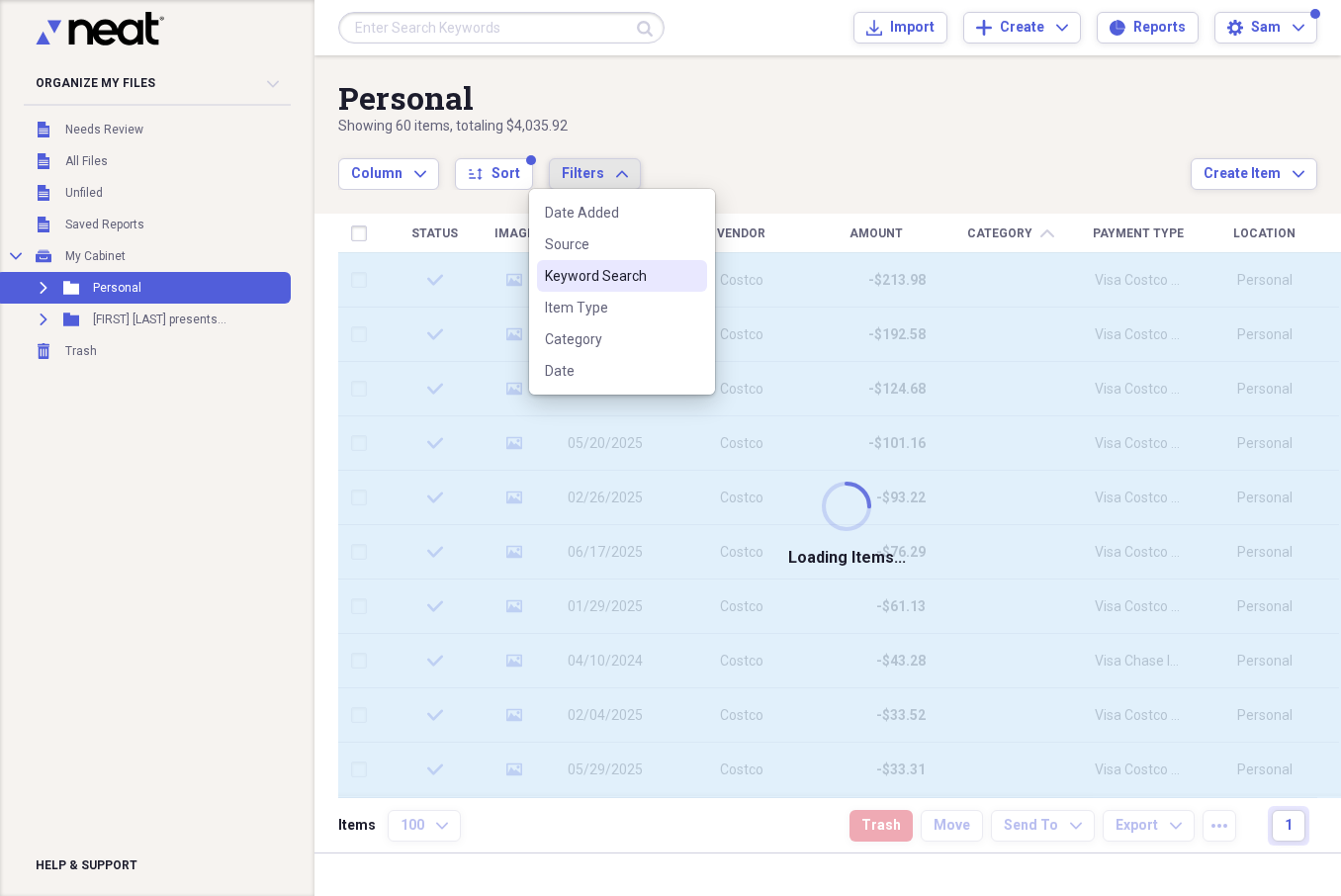 click on "Keyword Search" at bounding box center [610, 276] 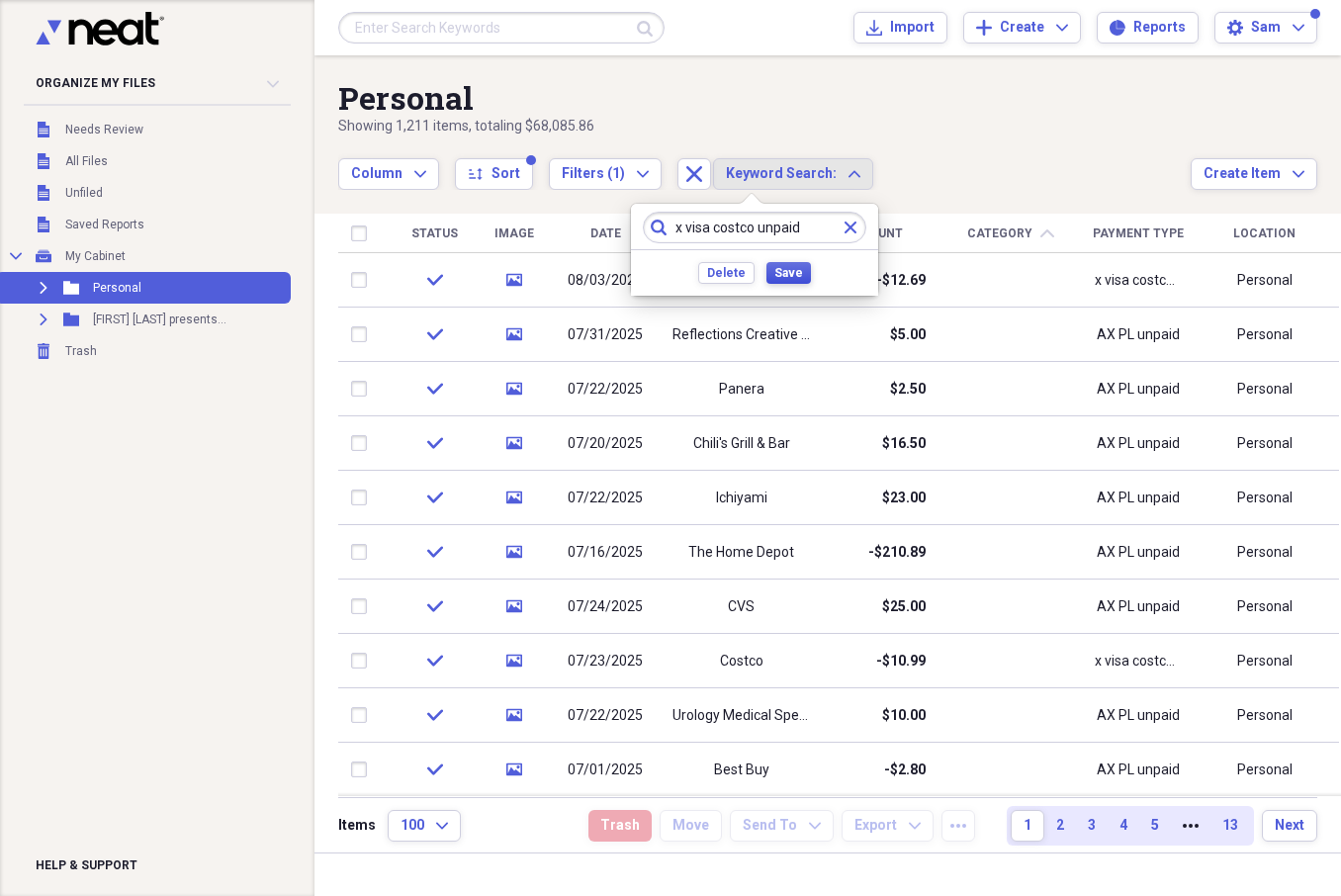 type on "x visa costco unpaid" 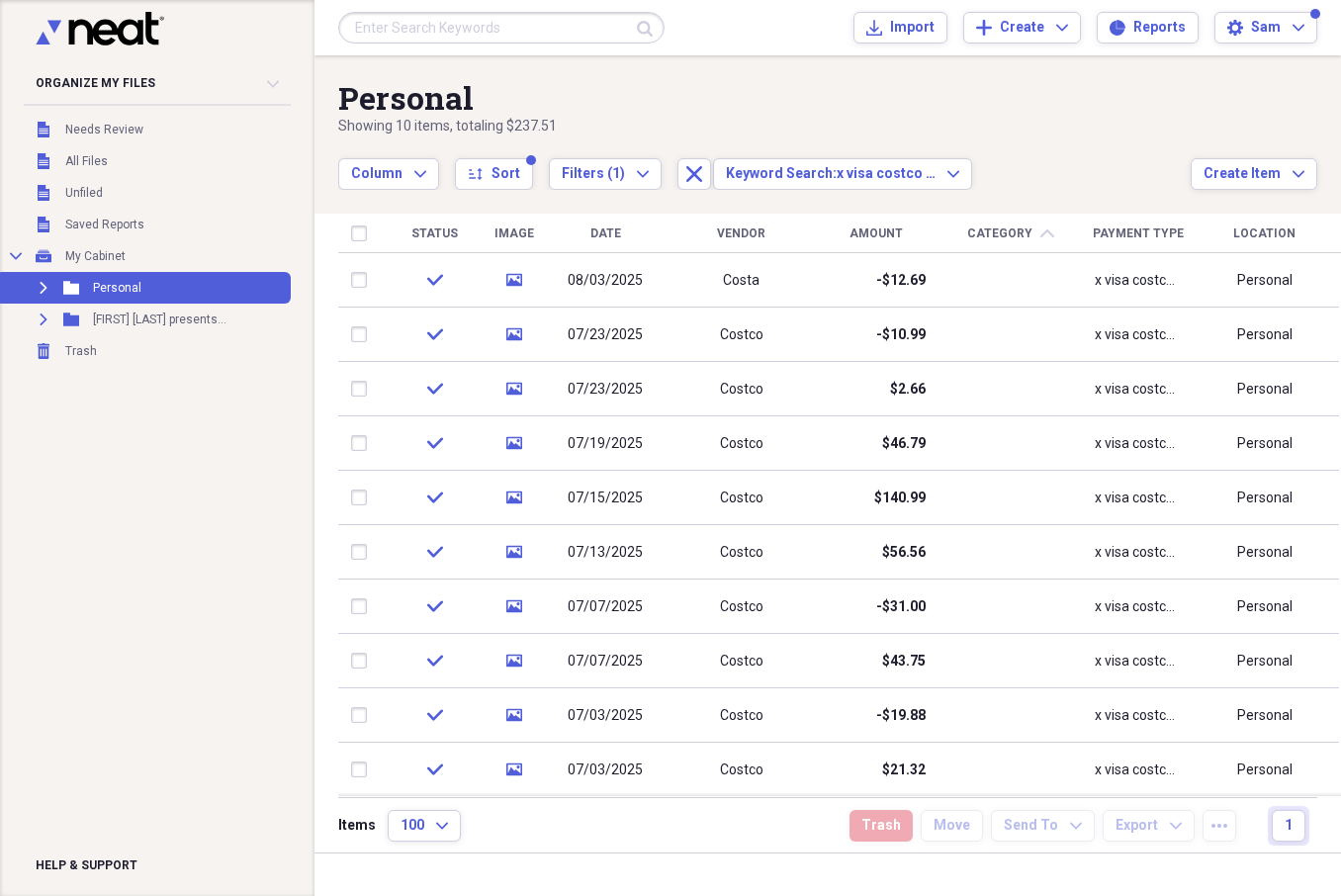 click on "Amount" at bounding box center [876, 233] 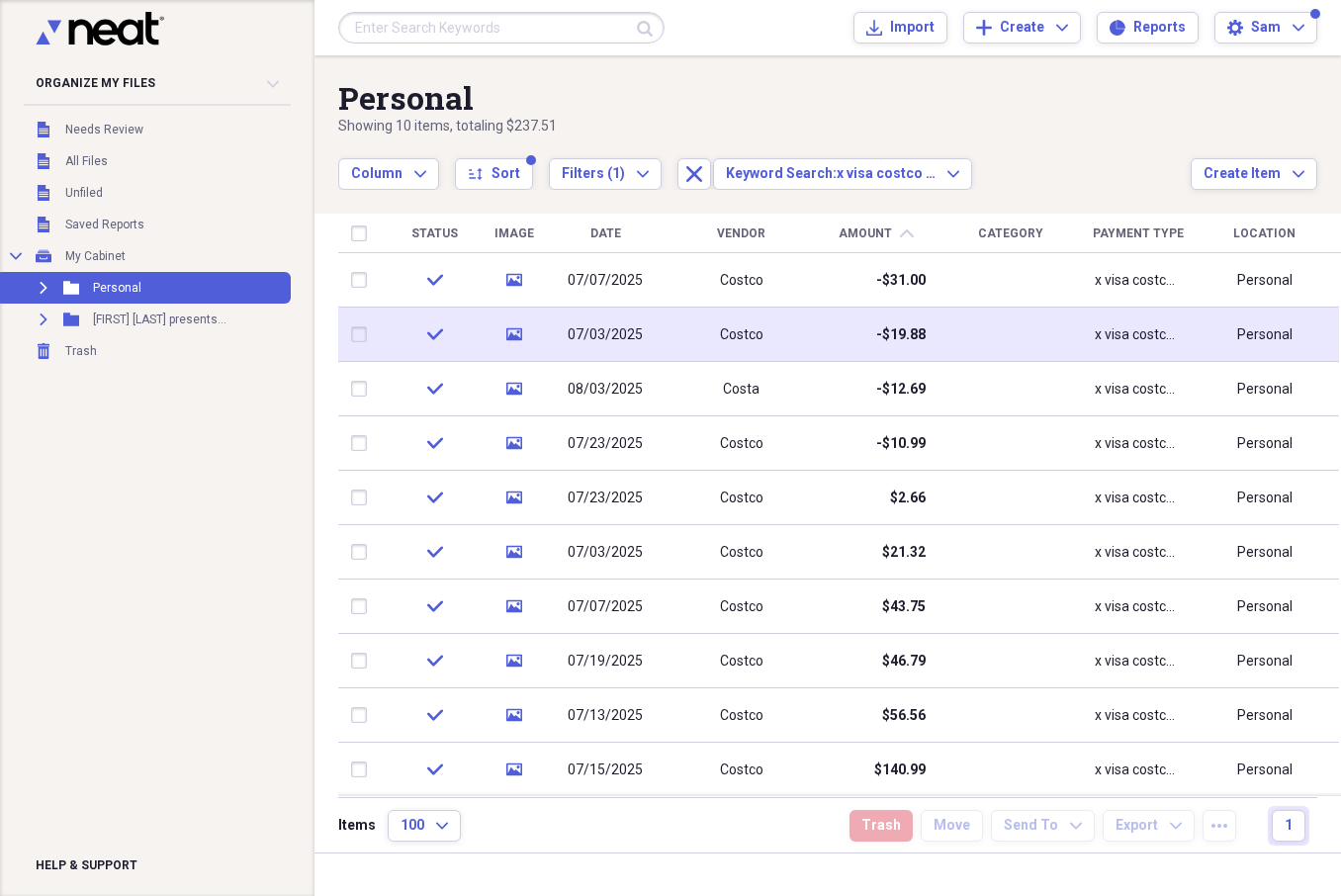click at bounding box center [363, 334] 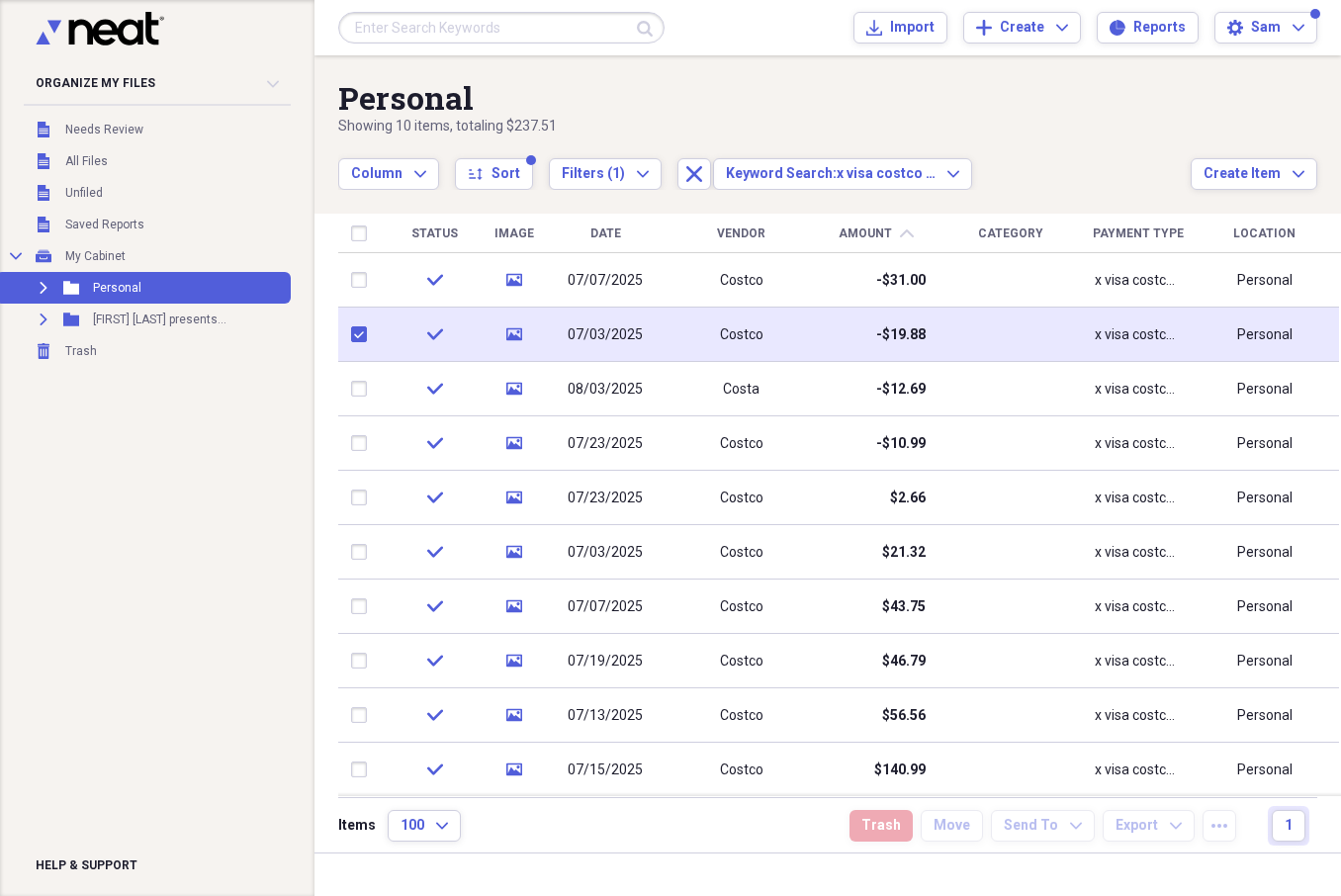 checkbox on "true" 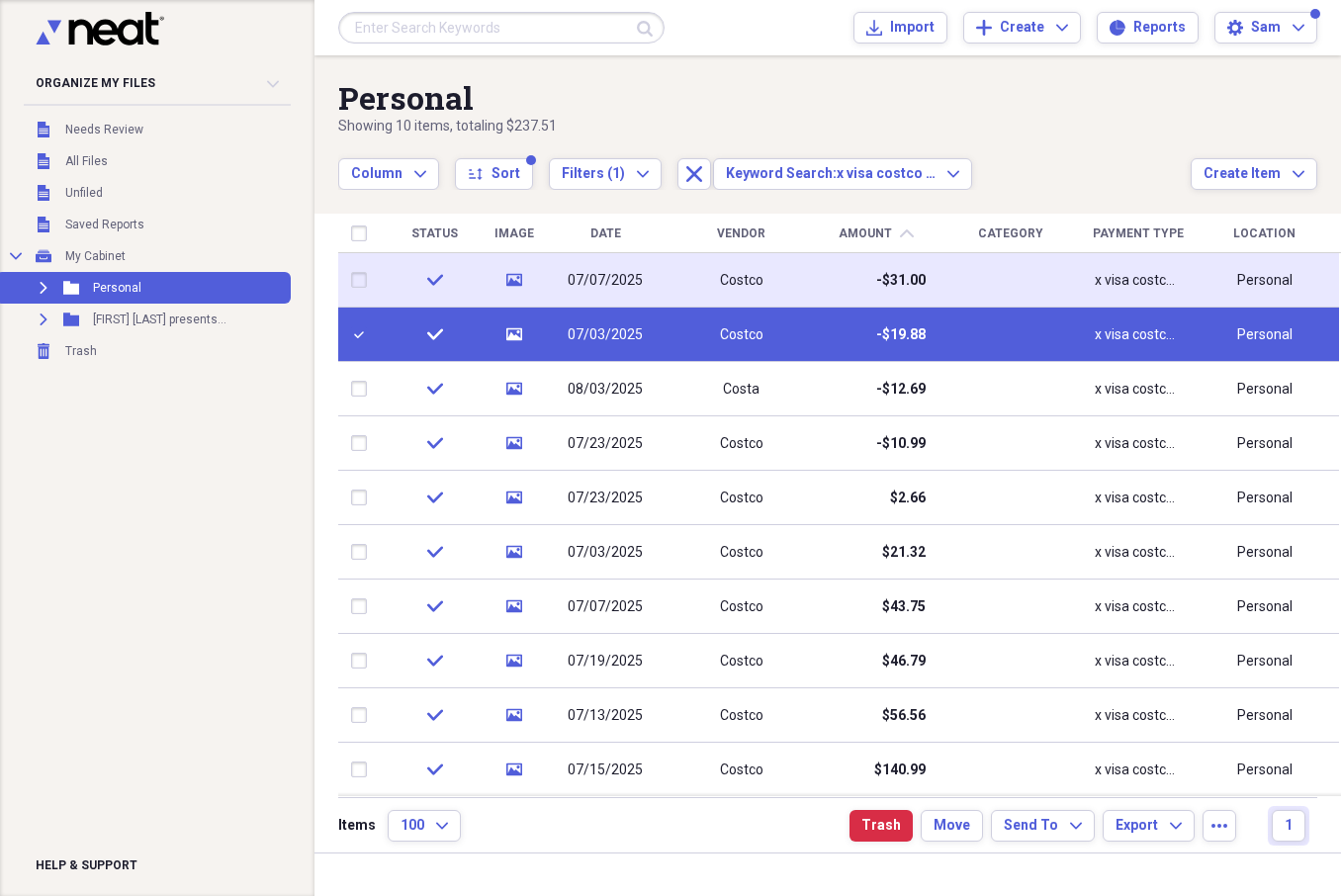 click at bounding box center [363, 280] 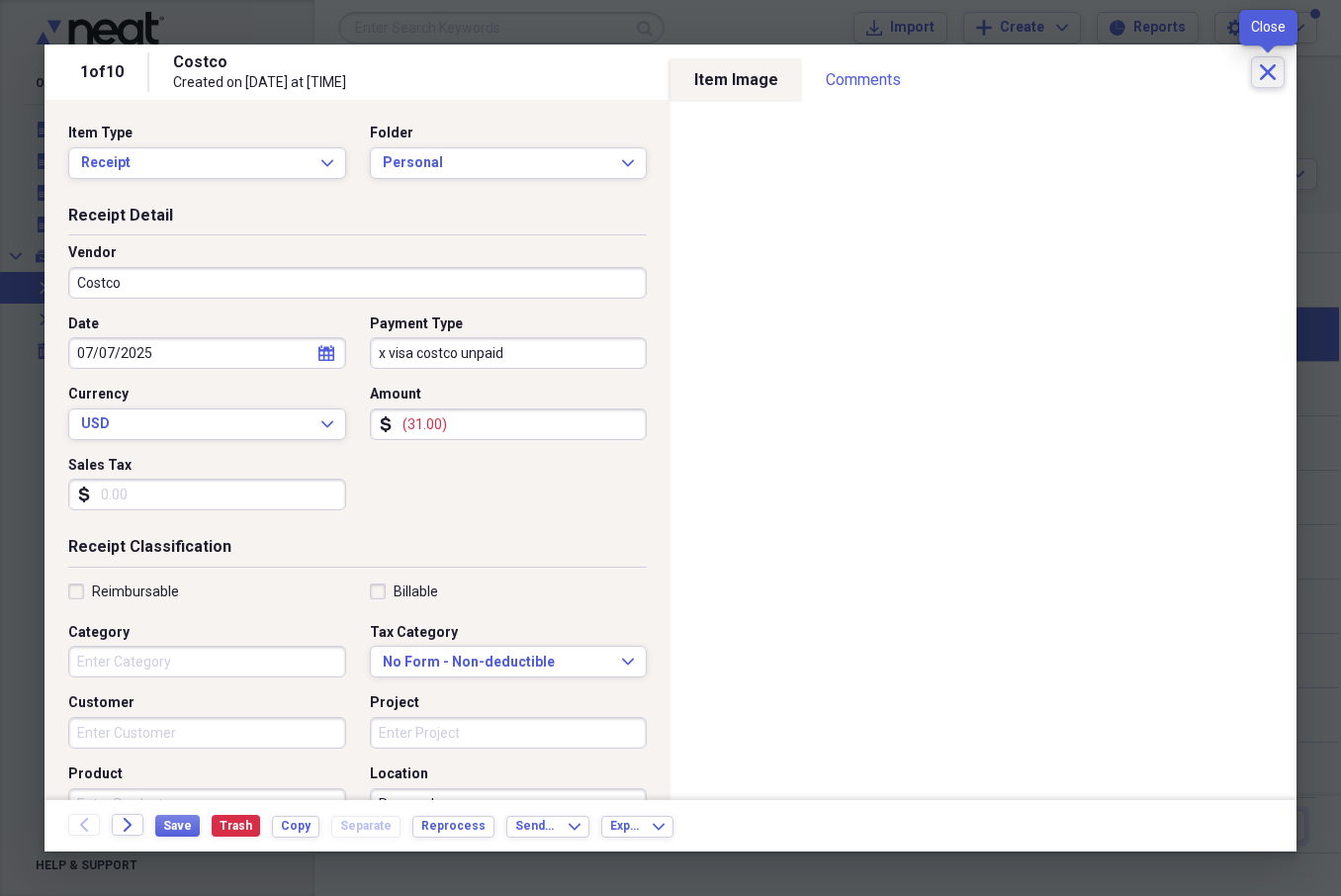 click on "Close" 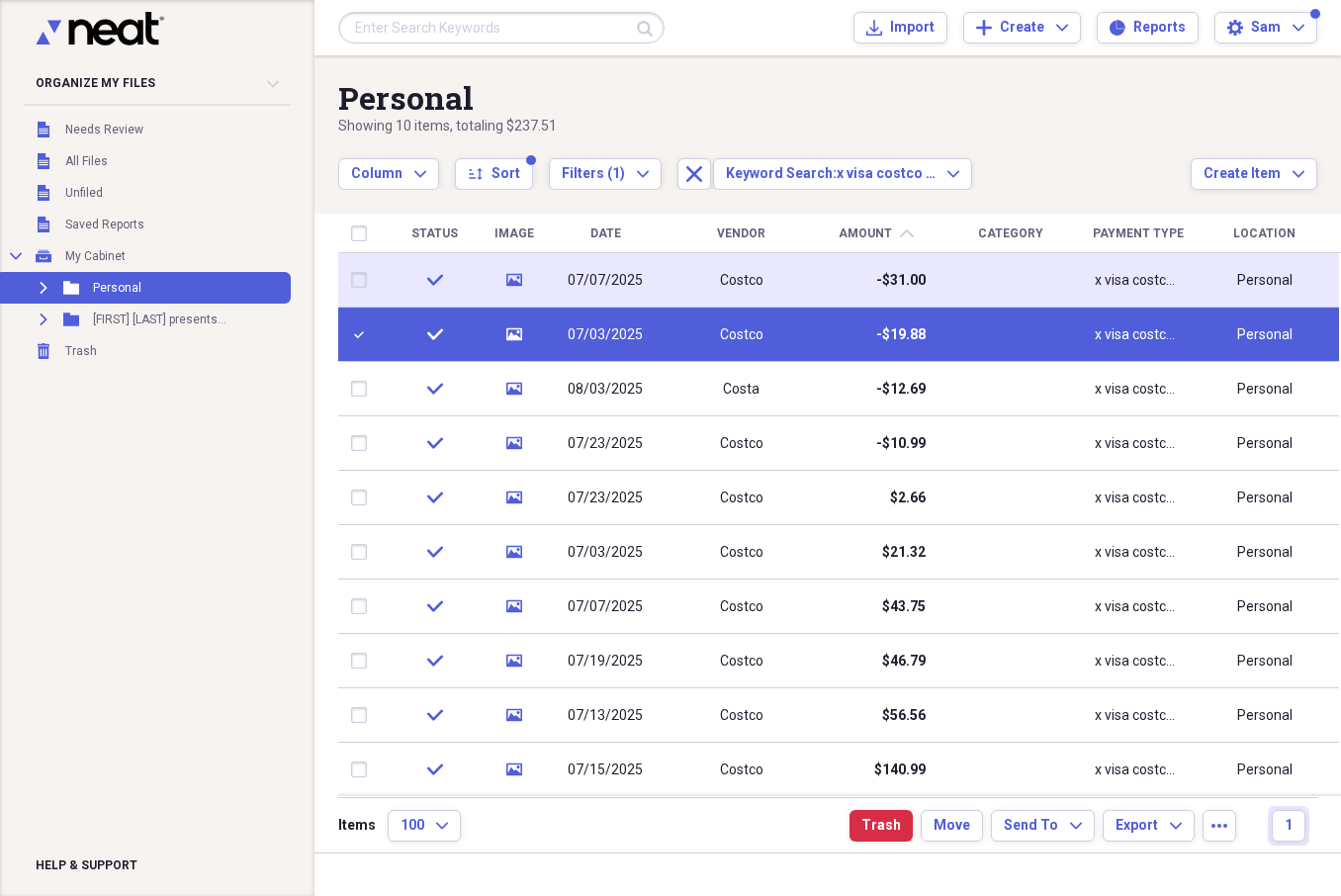 click at bounding box center (363, 280) 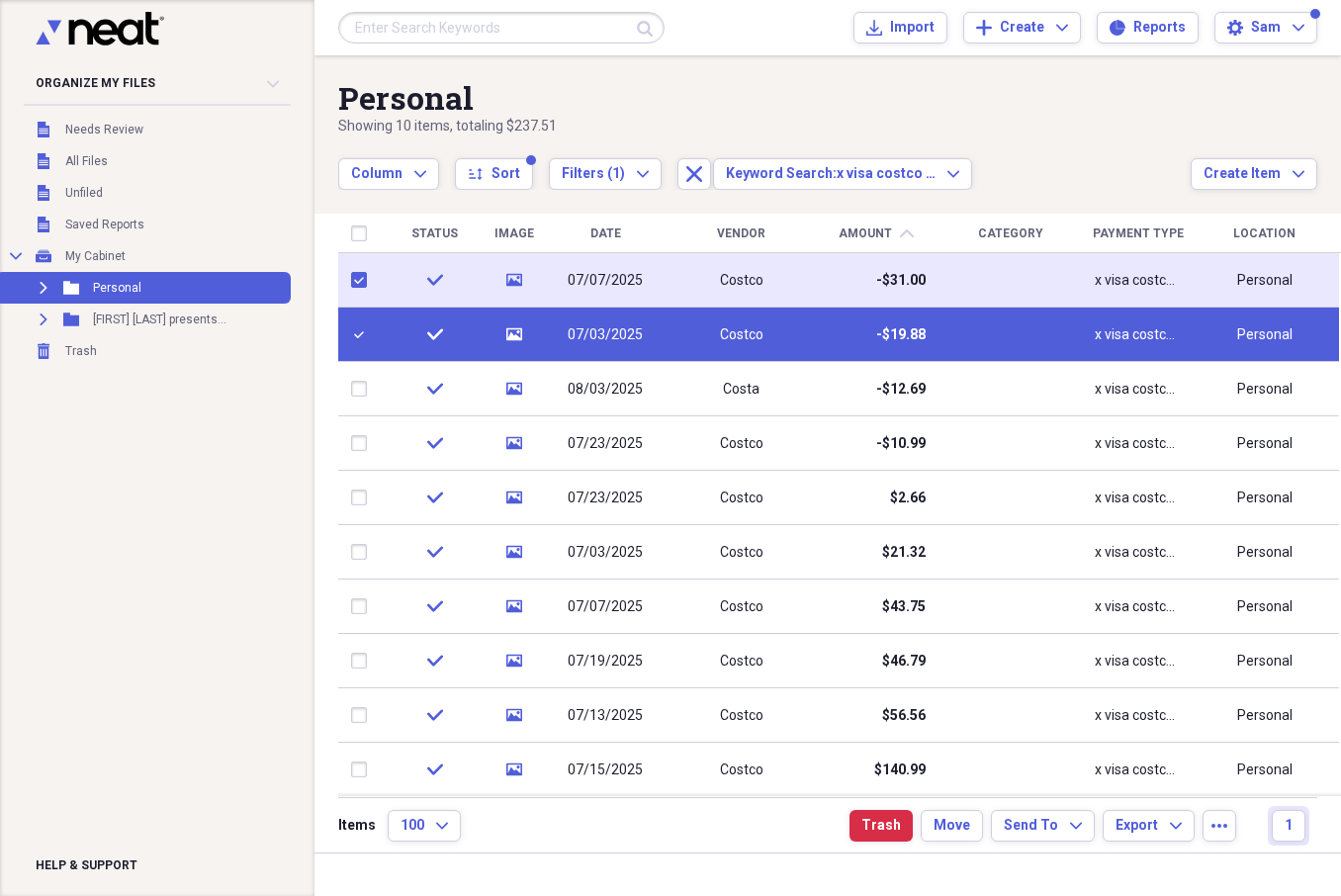 checkbox on "true" 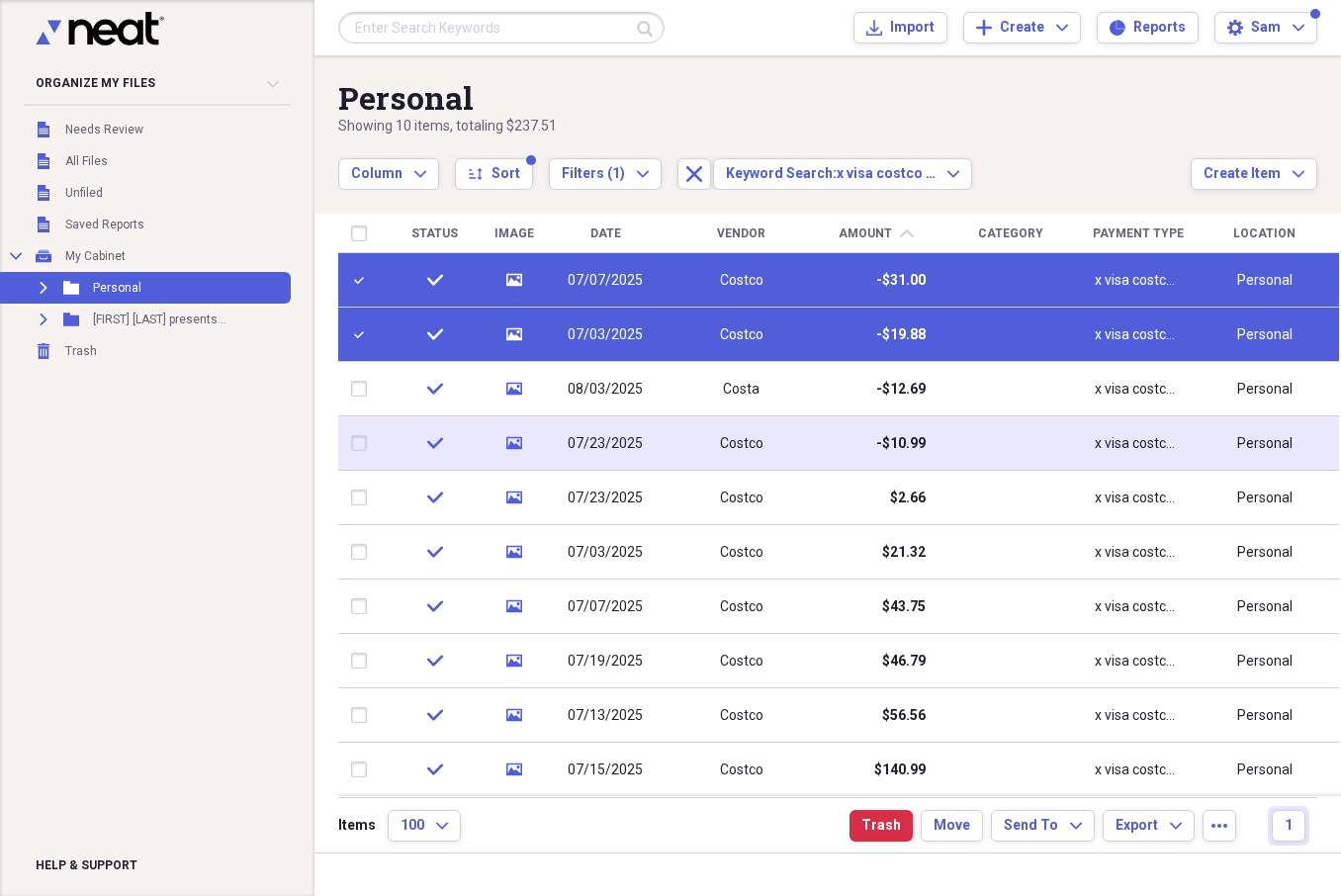 click at bounding box center [363, 443] 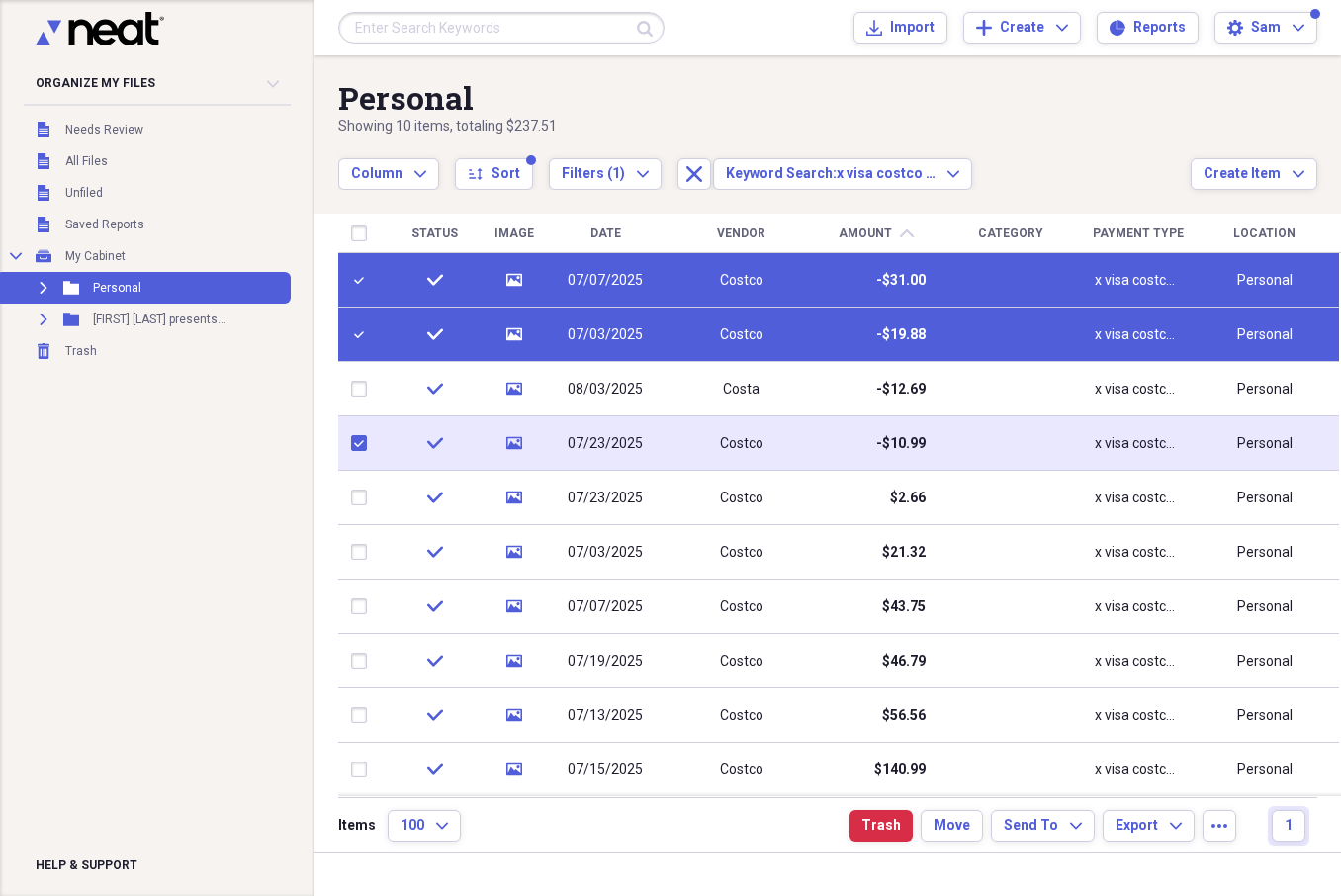 checkbox on "true" 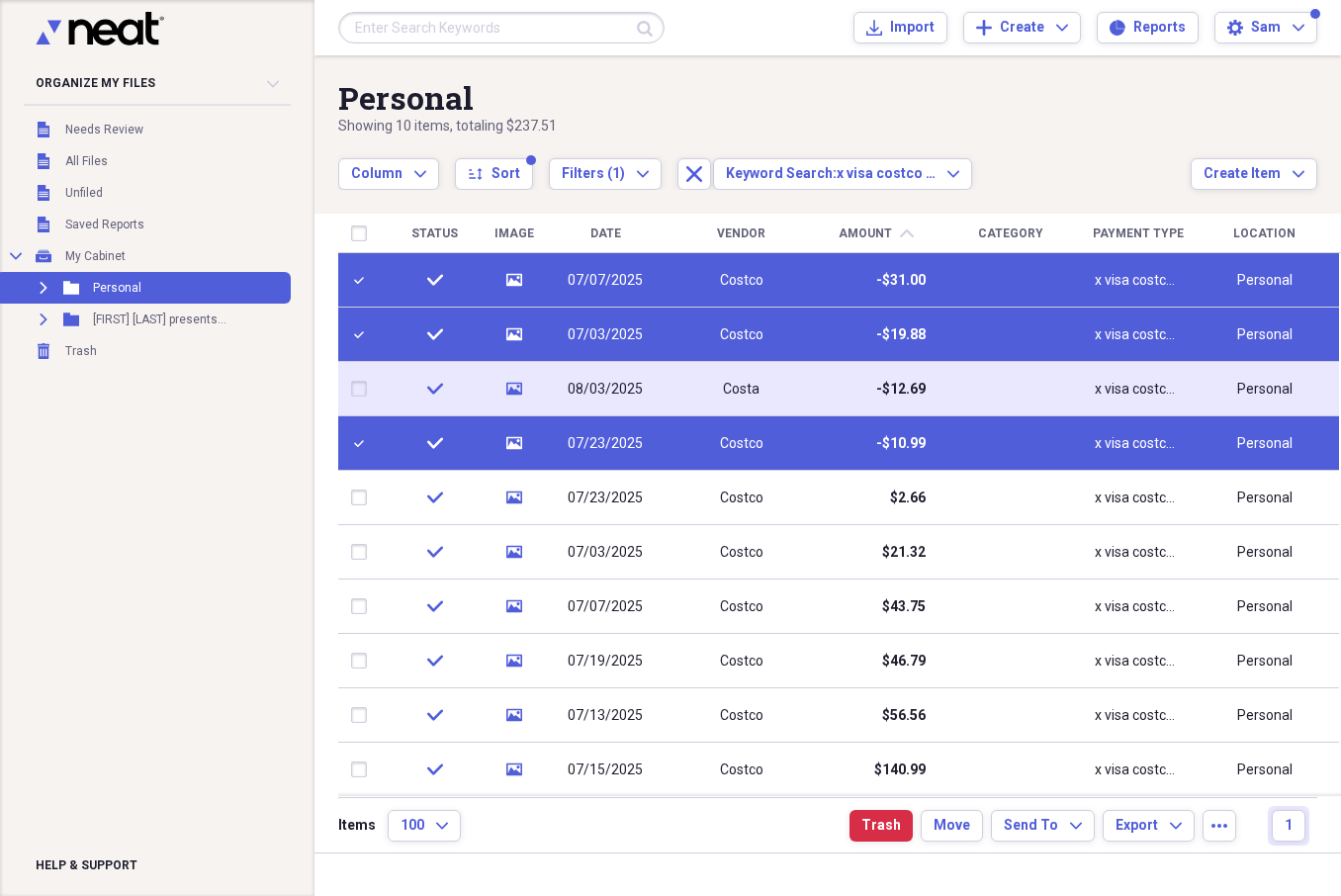 click at bounding box center (363, 389) 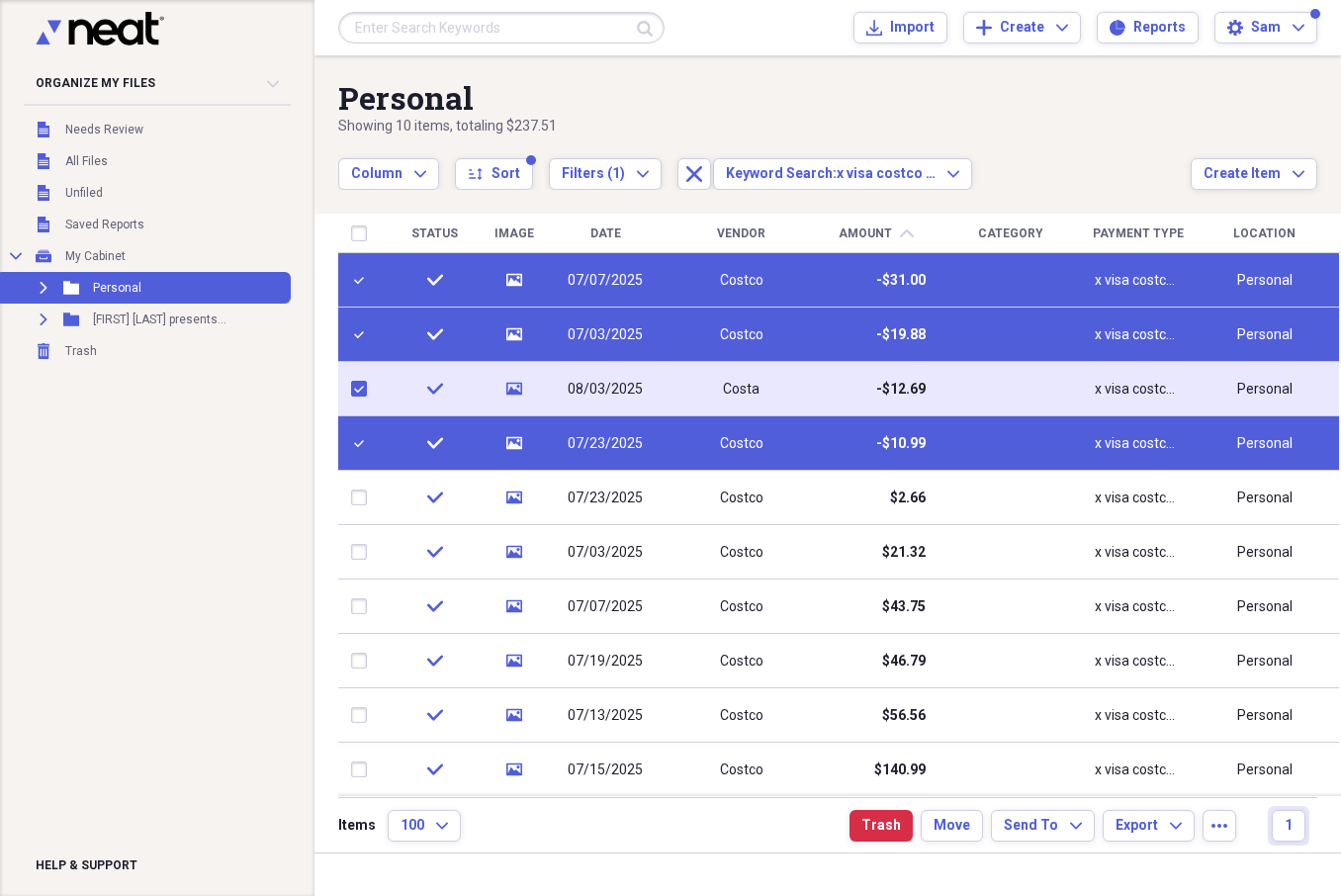 checkbox on "true" 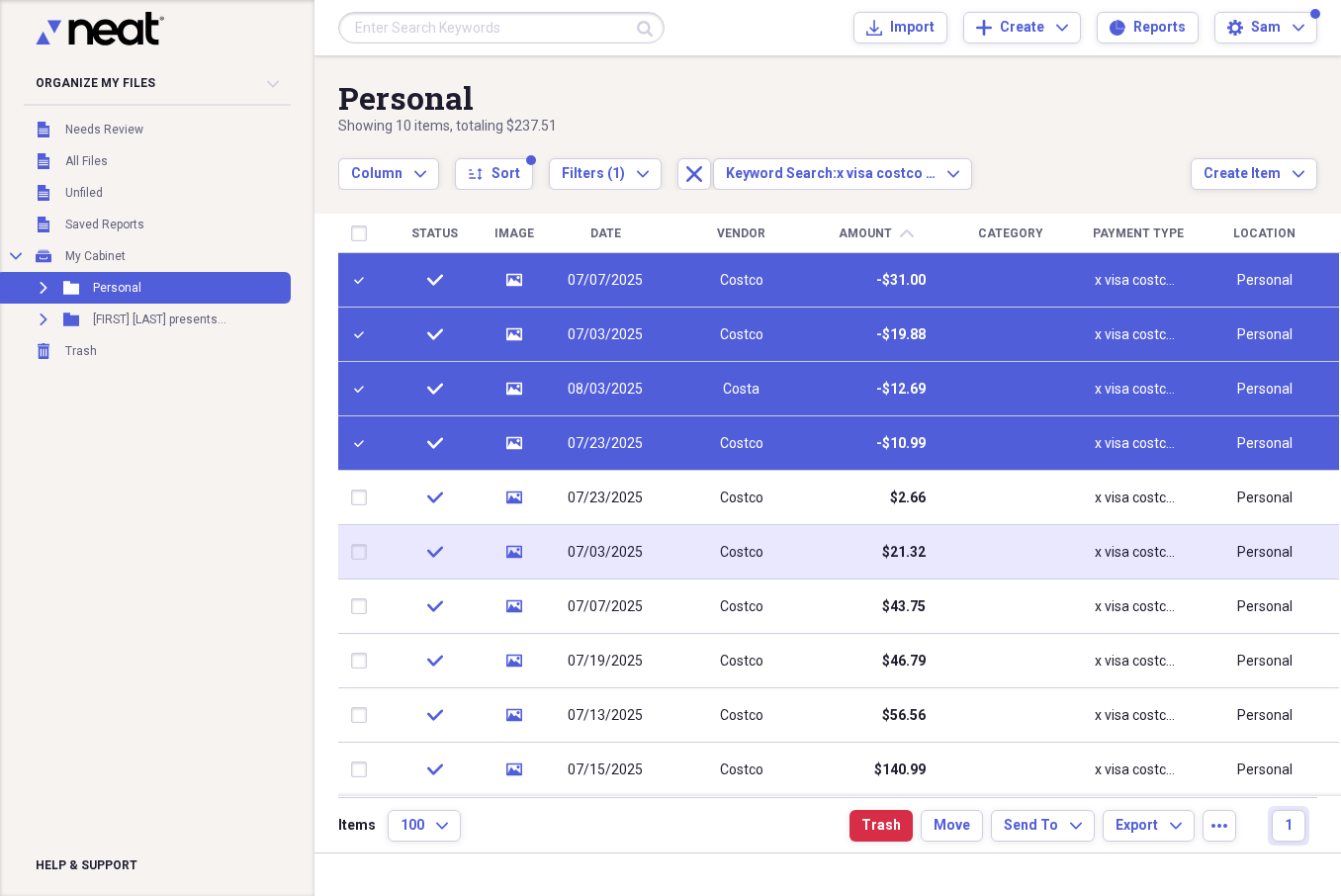 click at bounding box center [363, 552] 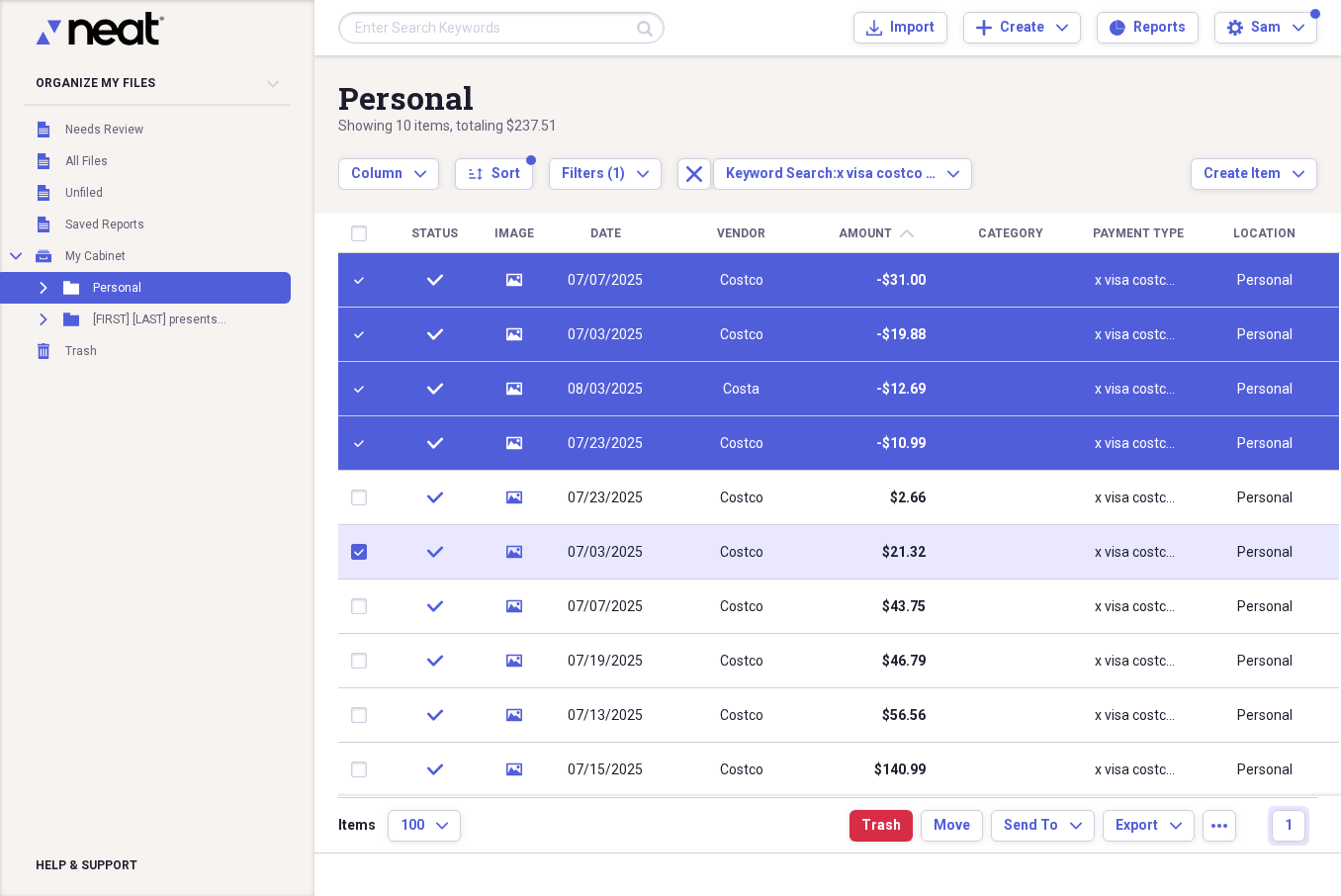checkbox on "true" 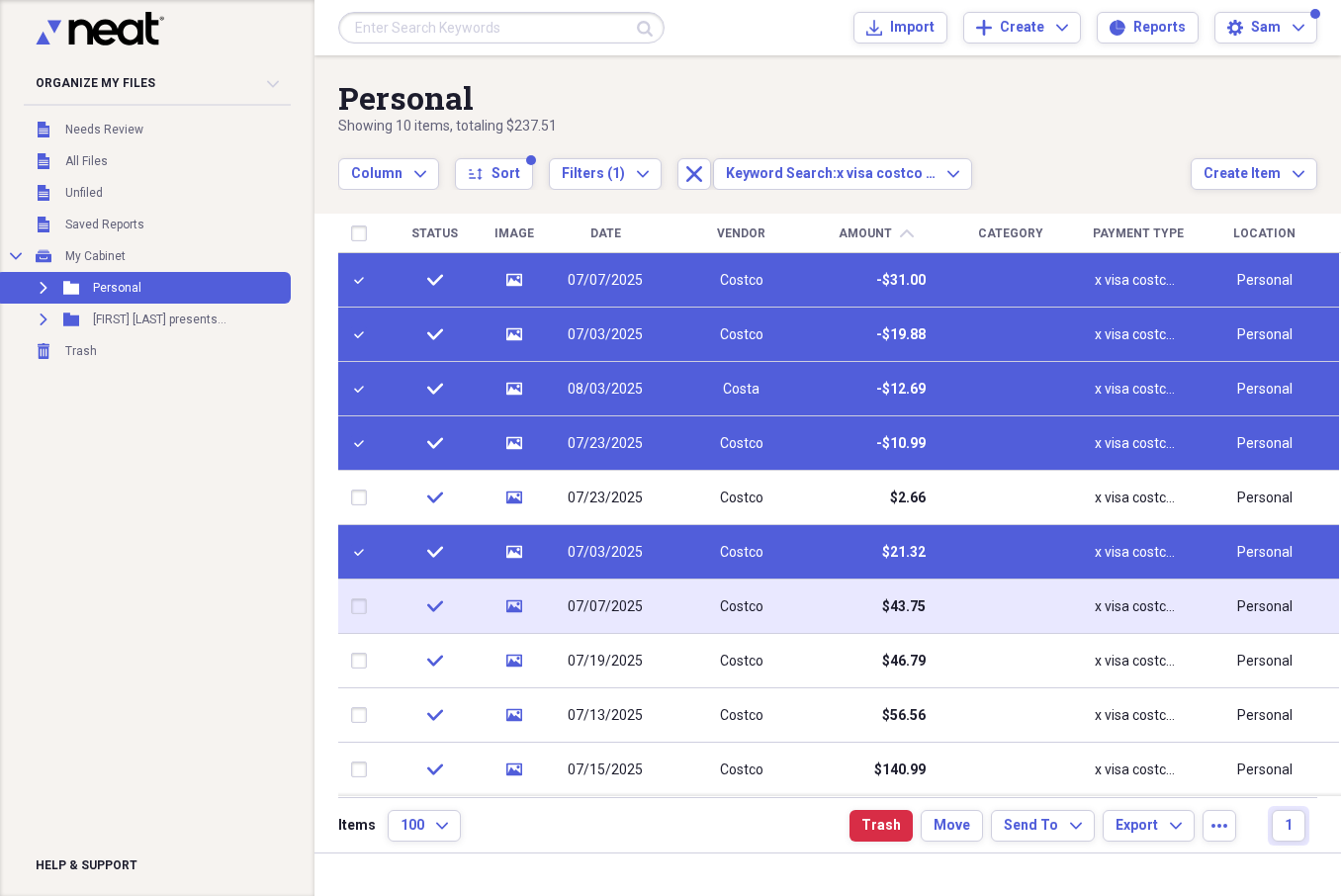 click at bounding box center [363, 606] 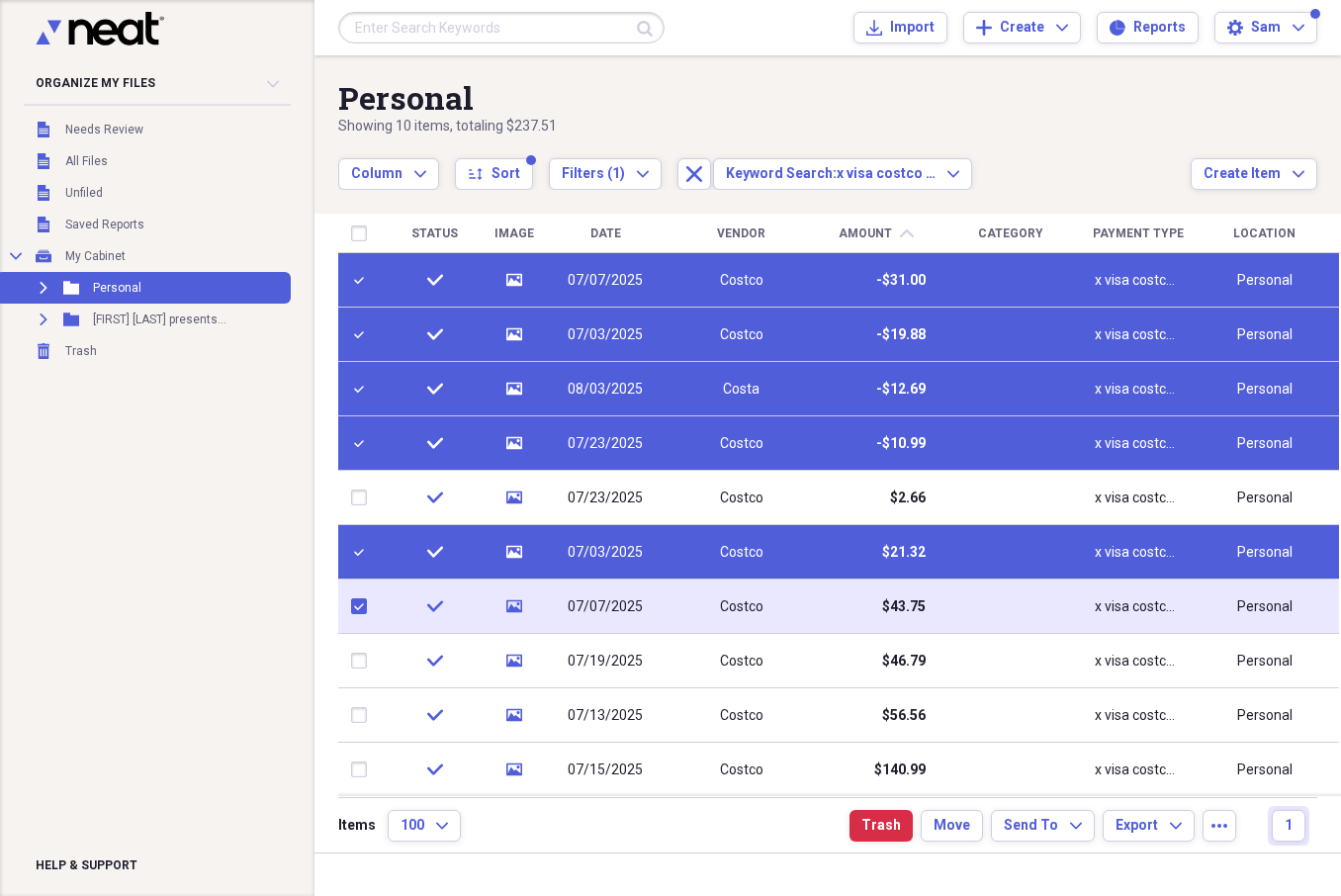 checkbox on "true" 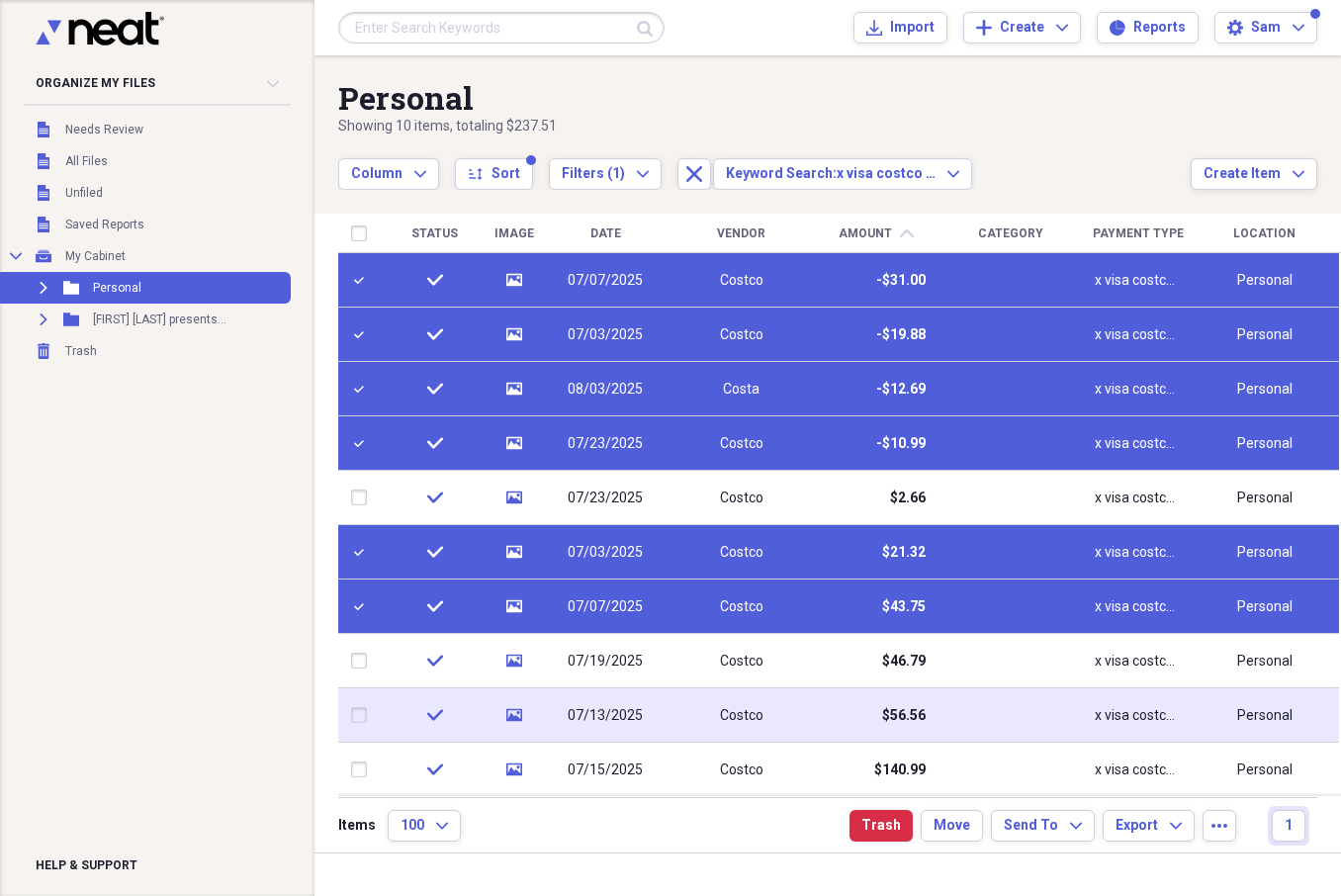 click at bounding box center [363, 715] 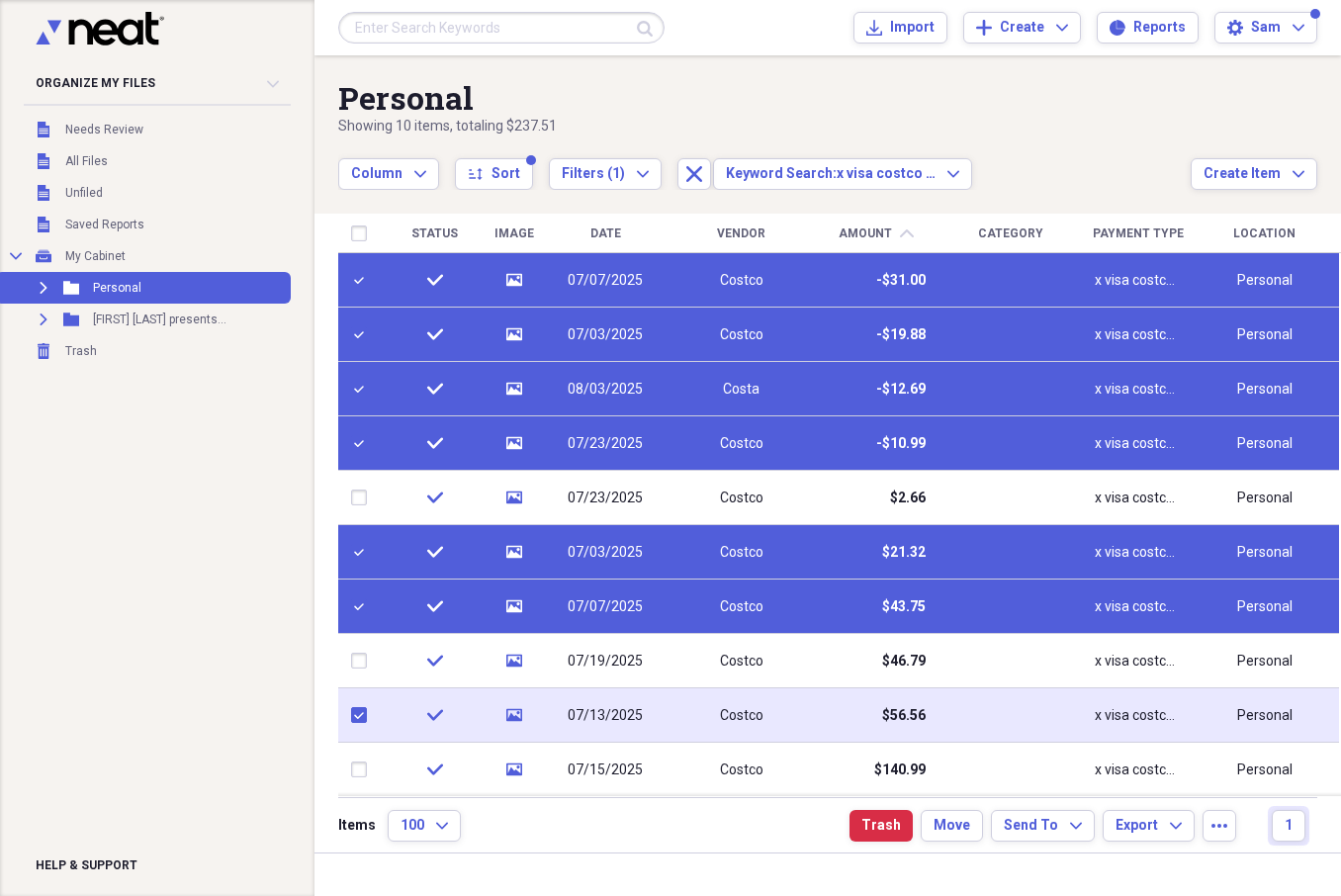 checkbox on "true" 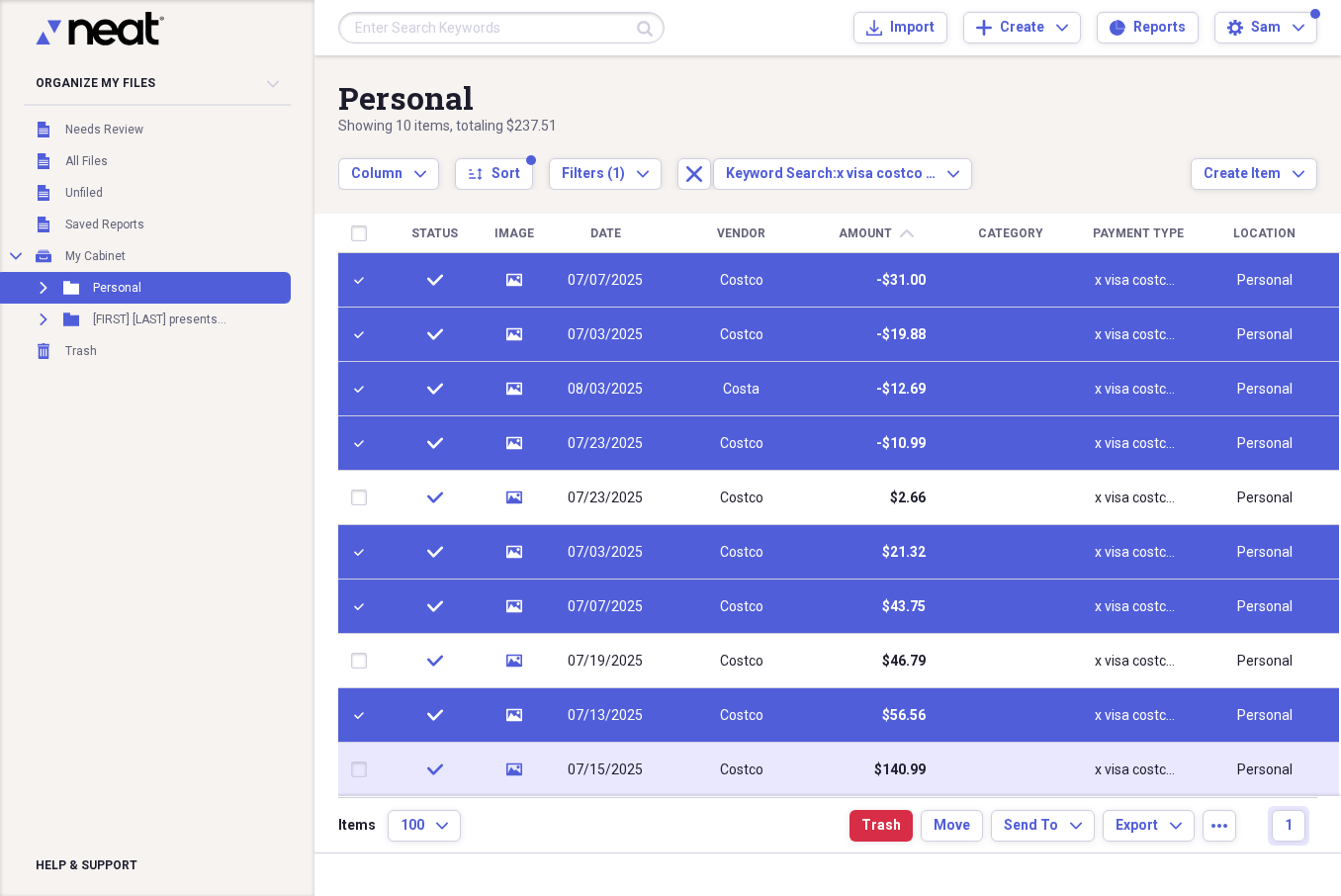 click at bounding box center (363, 769) 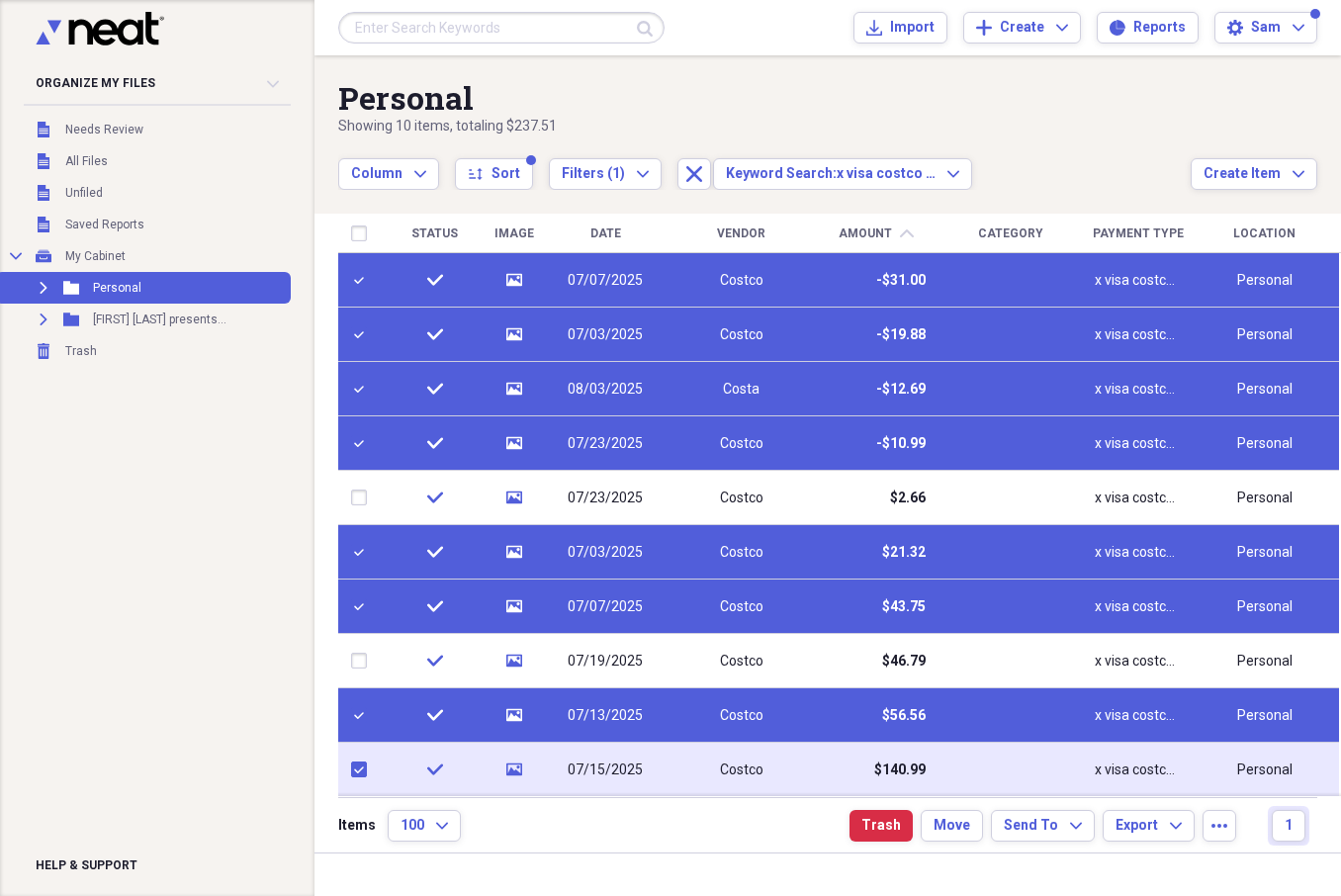 checkbox on "true" 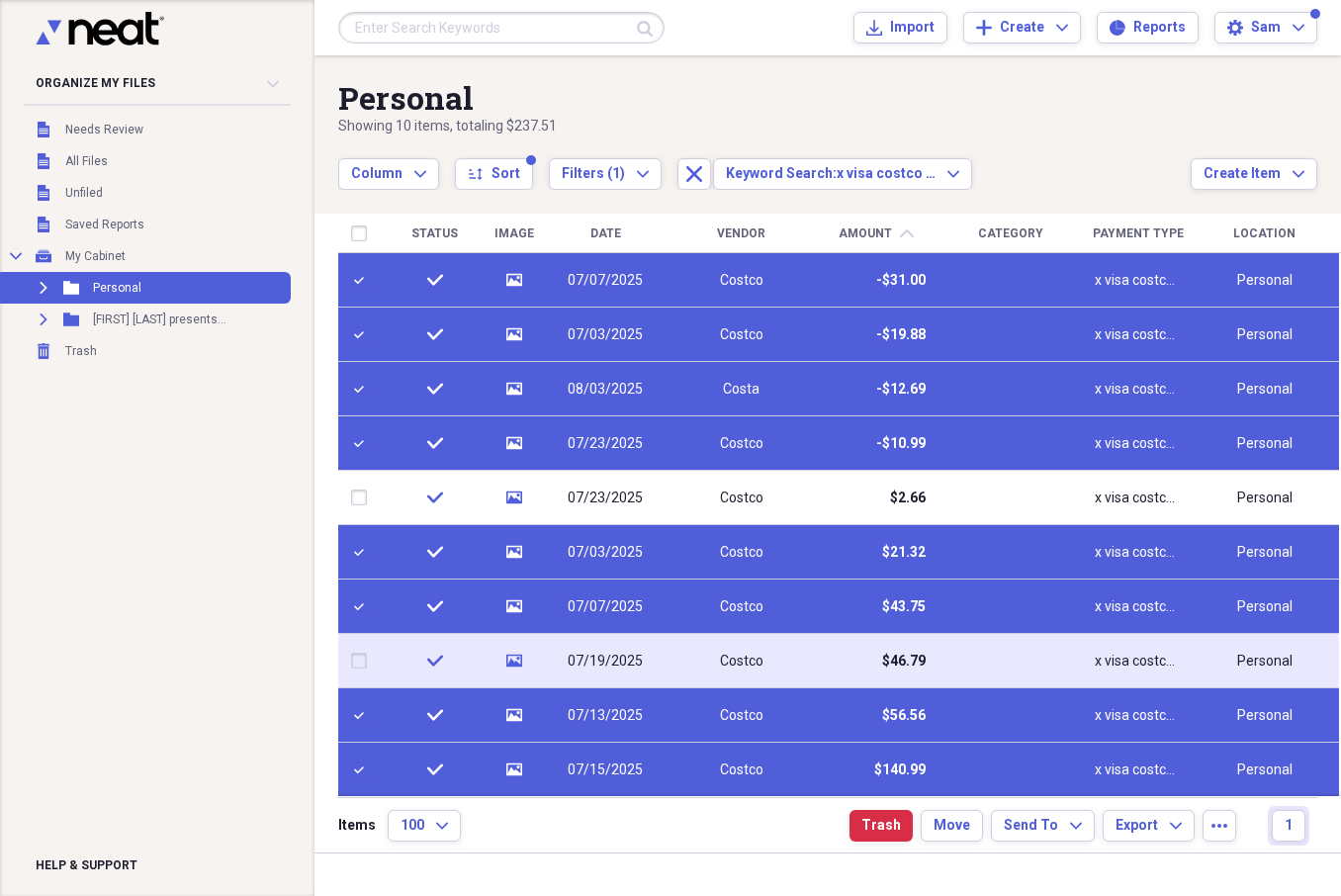 click at bounding box center [363, 661] 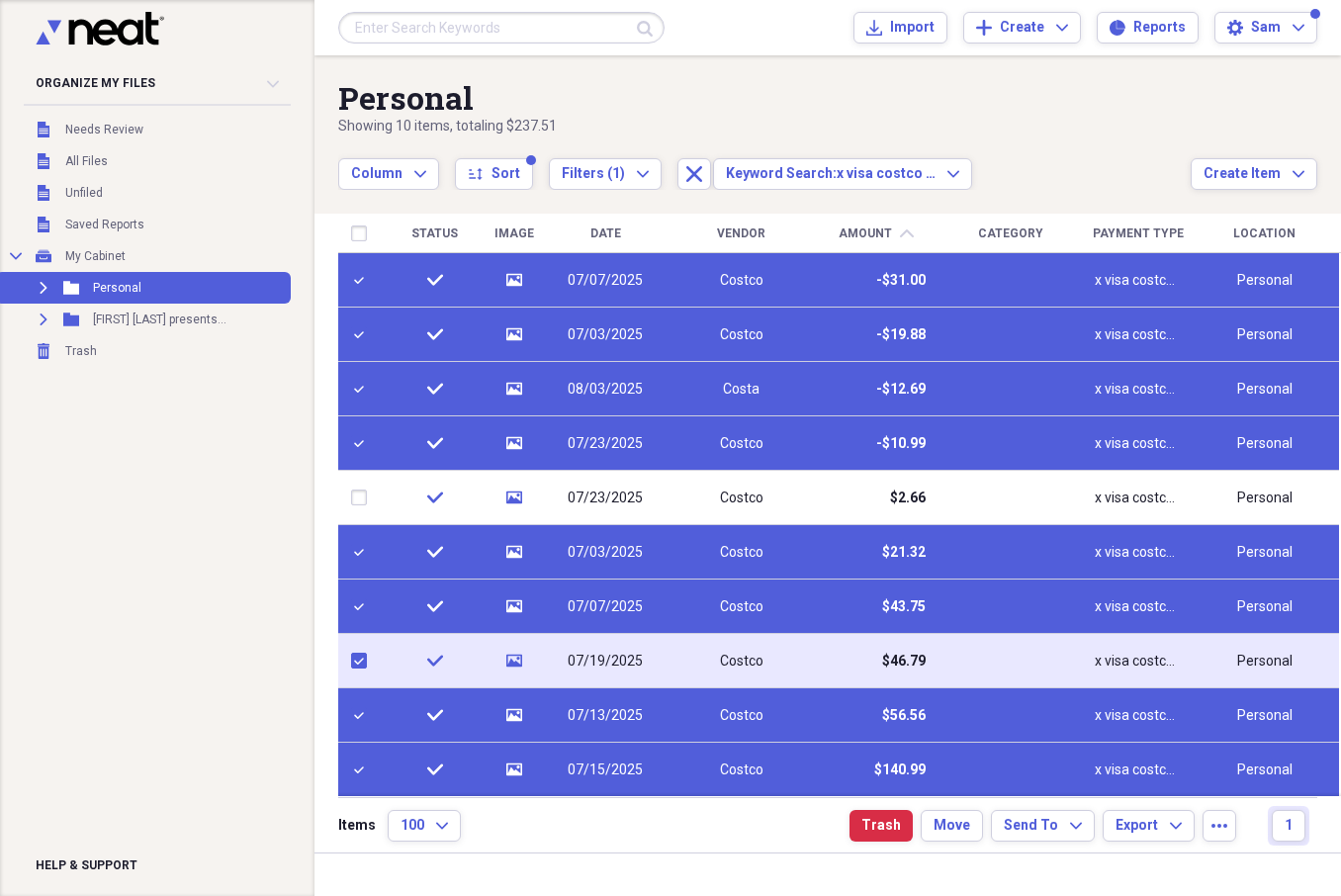 checkbox on "true" 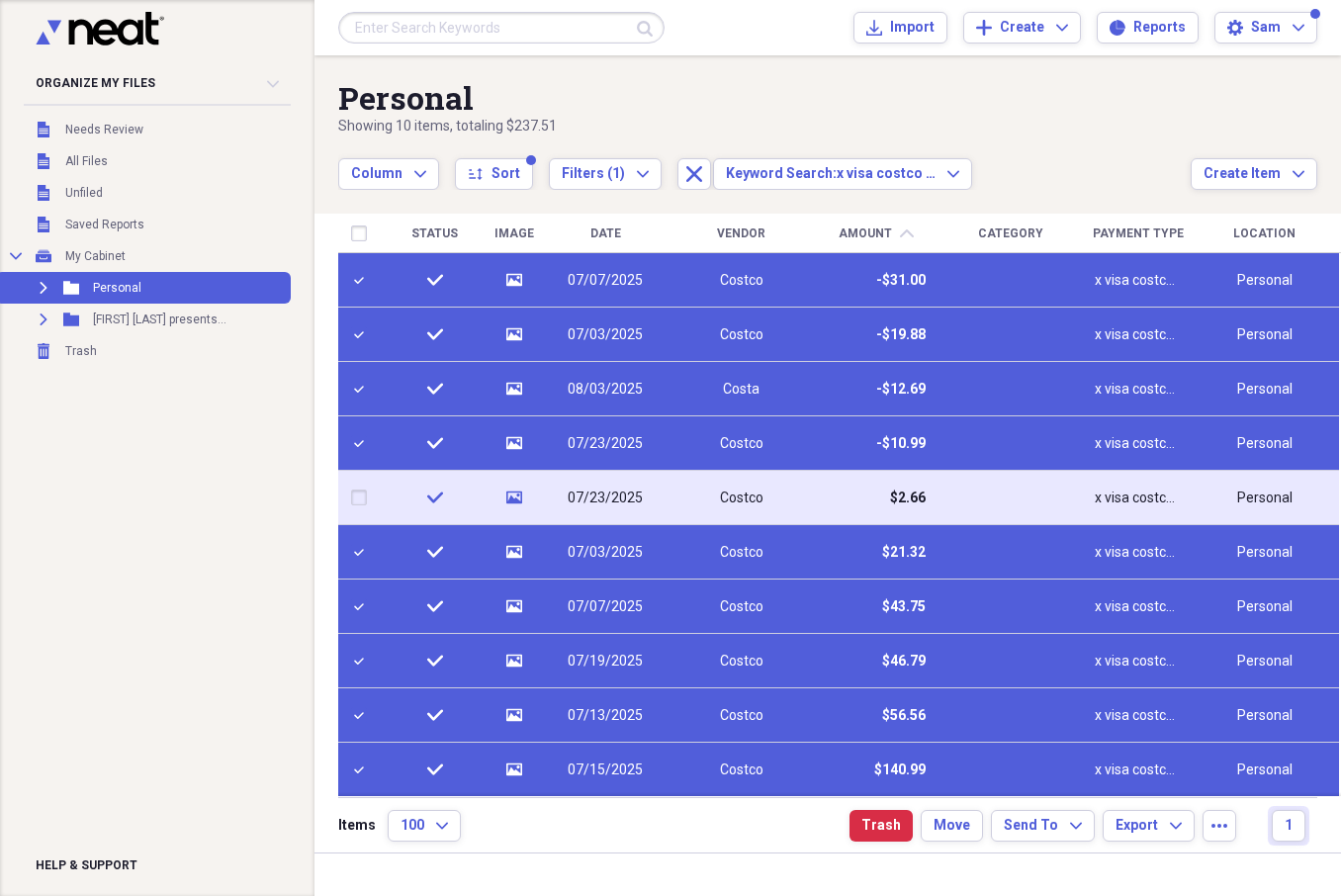 click at bounding box center (363, 497) 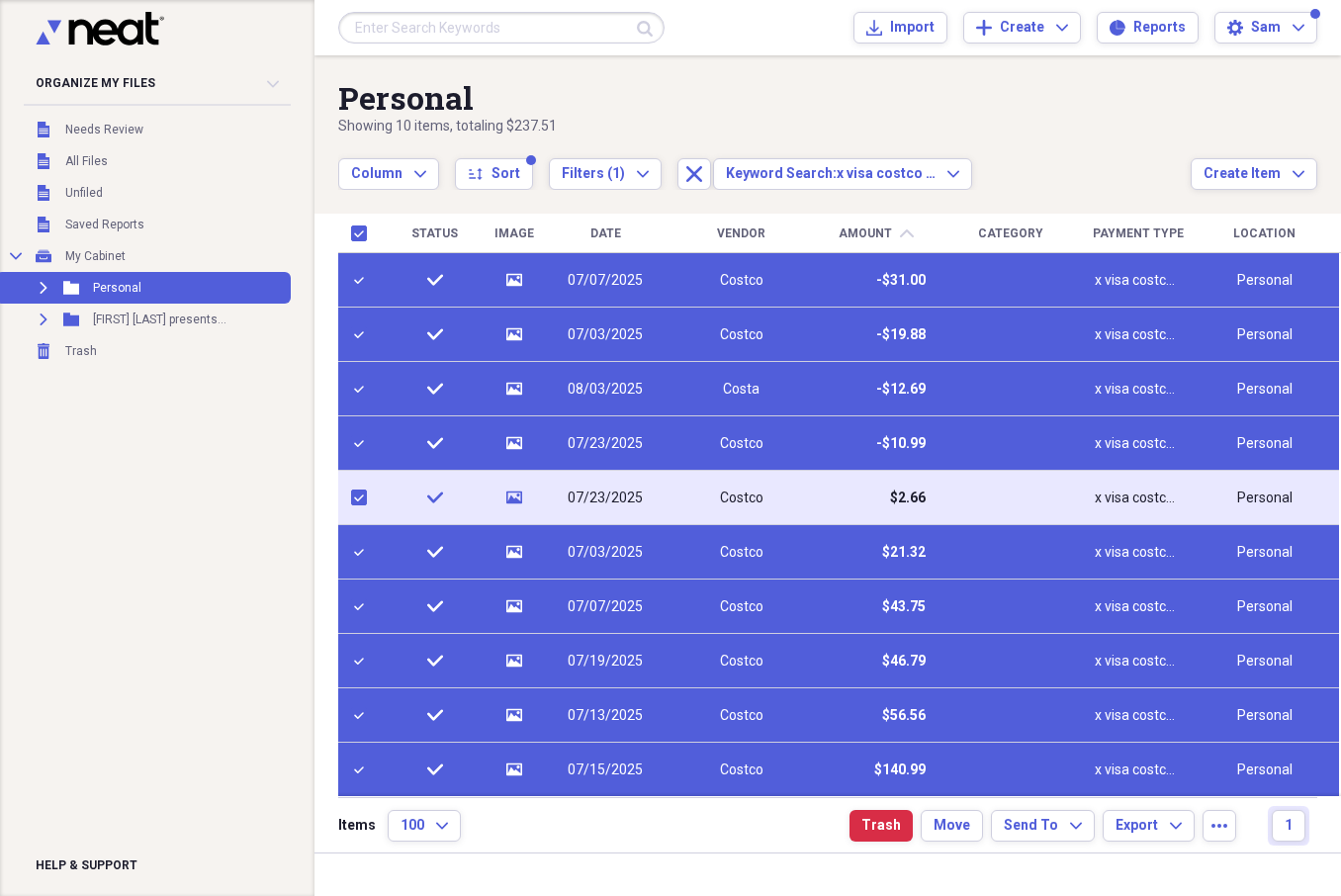 checkbox on "true" 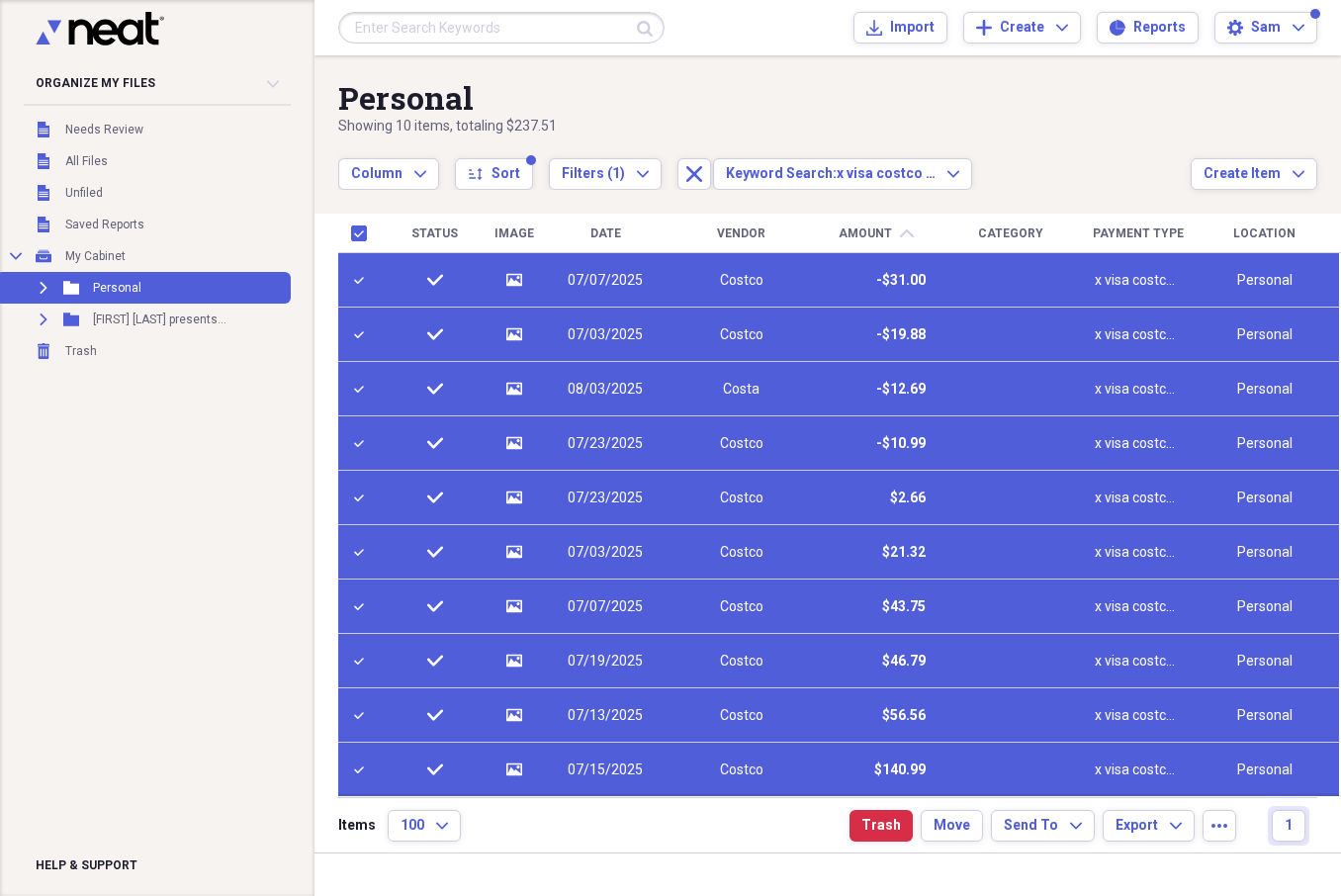 click at bounding box center (363, 280) 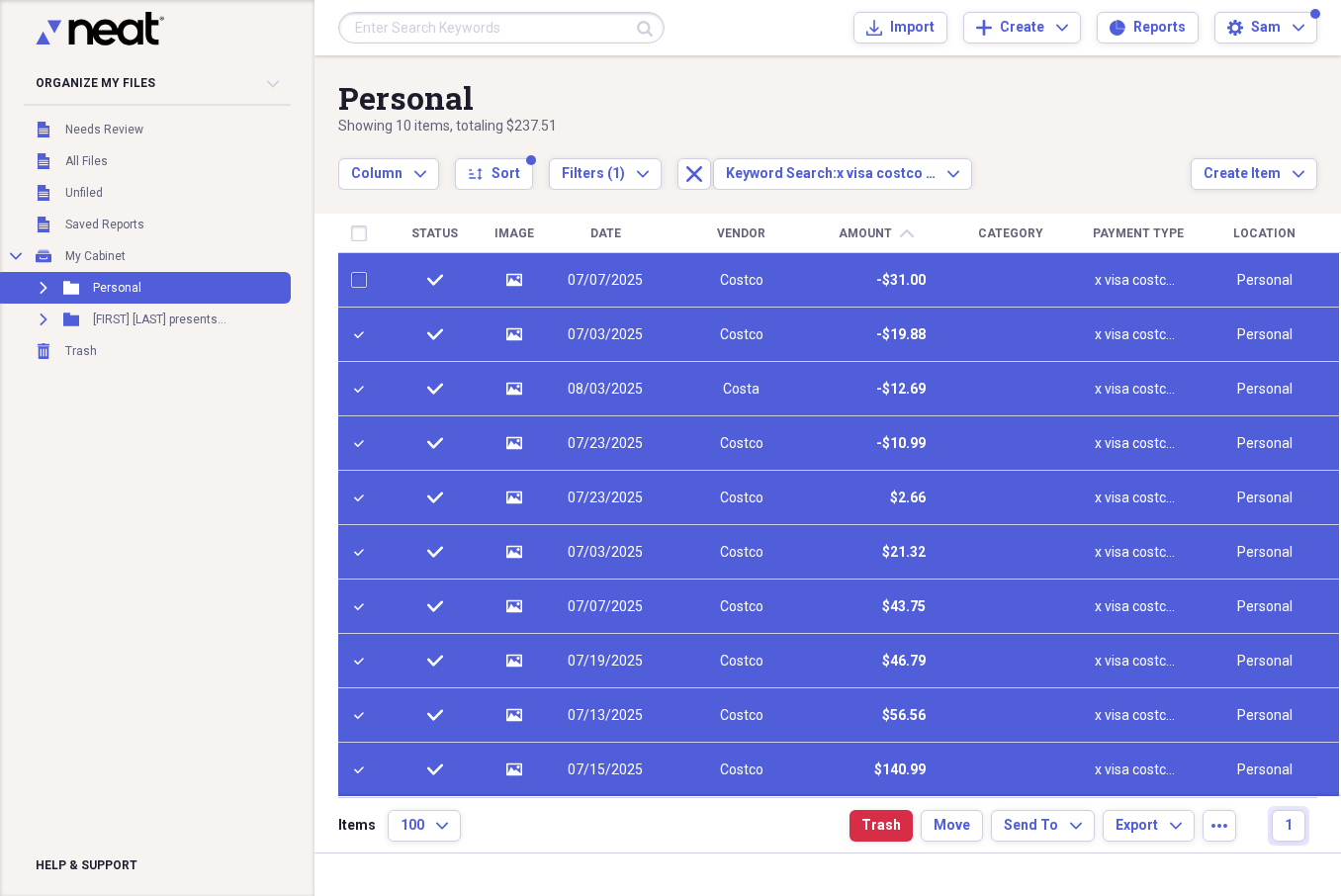 checkbox on "false" 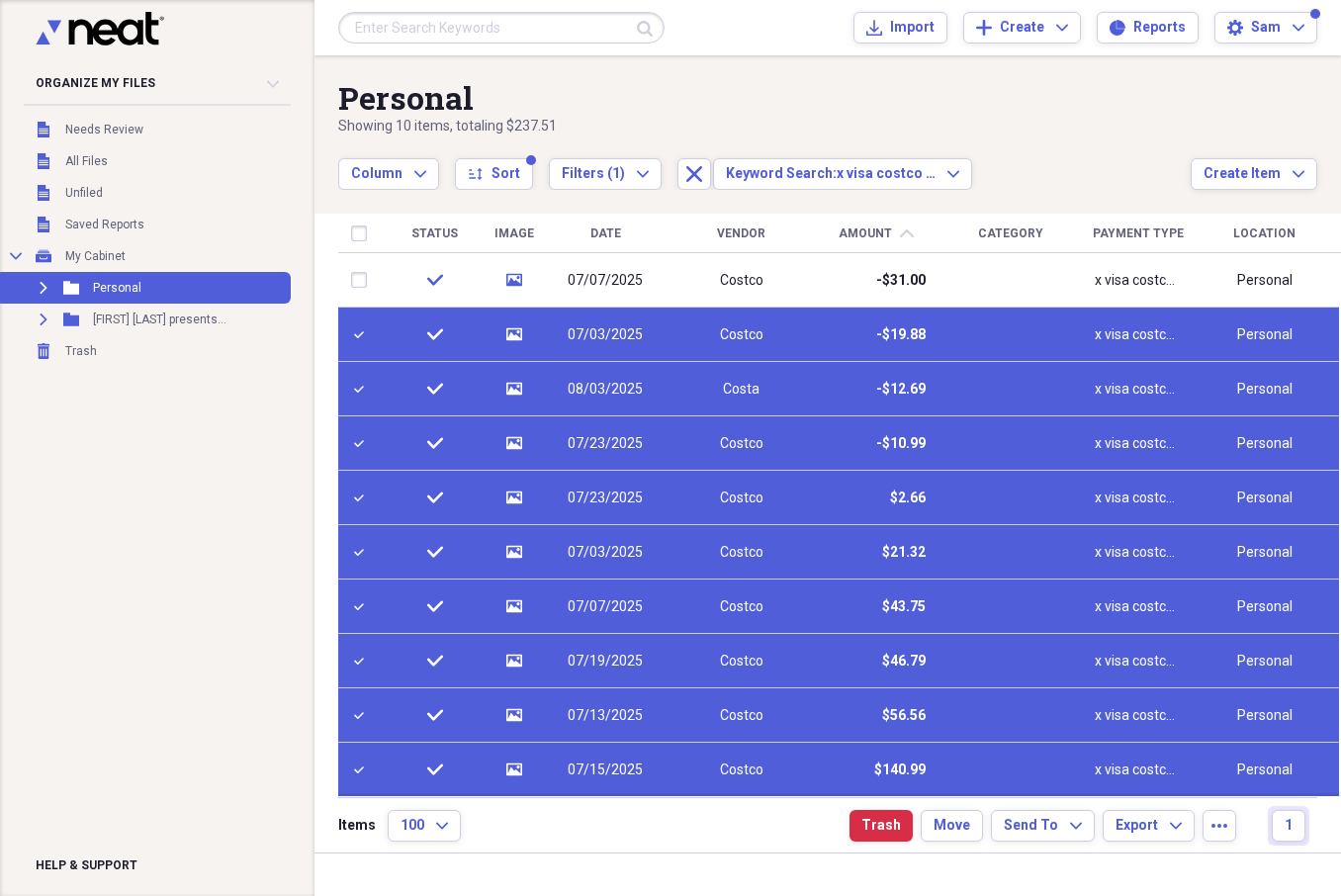 click at bounding box center (363, 334) 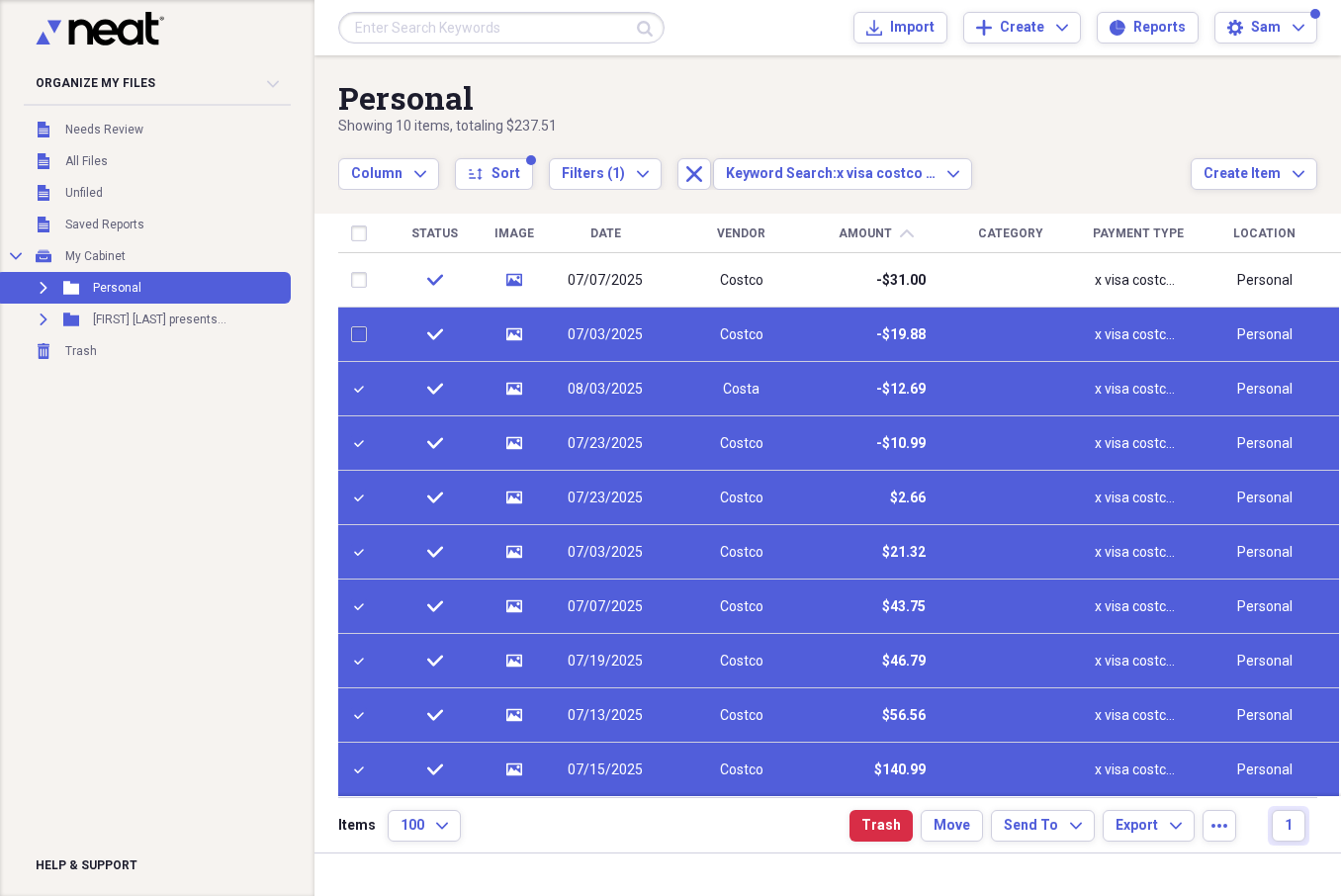 checkbox on "false" 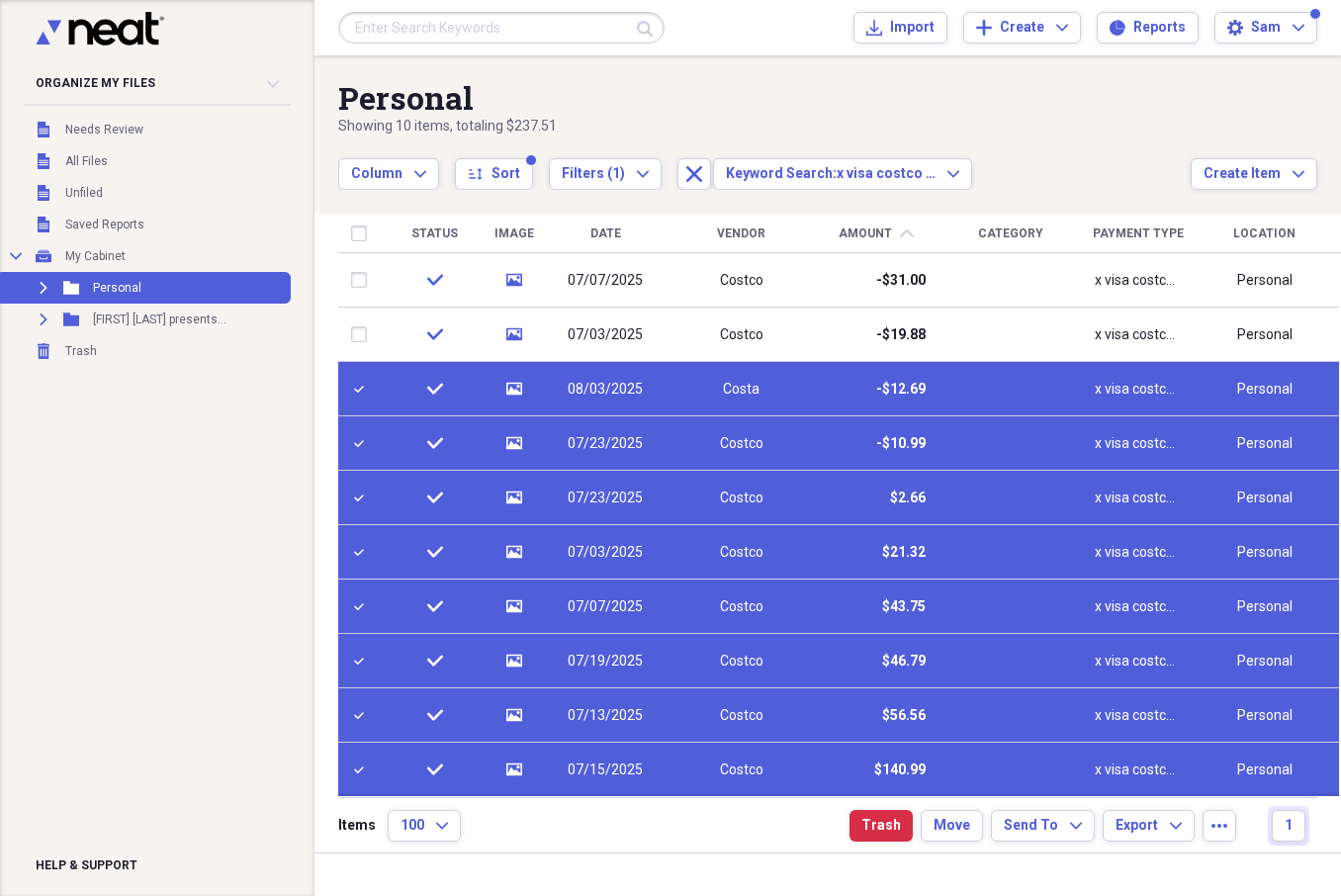 click at bounding box center [363, 389] 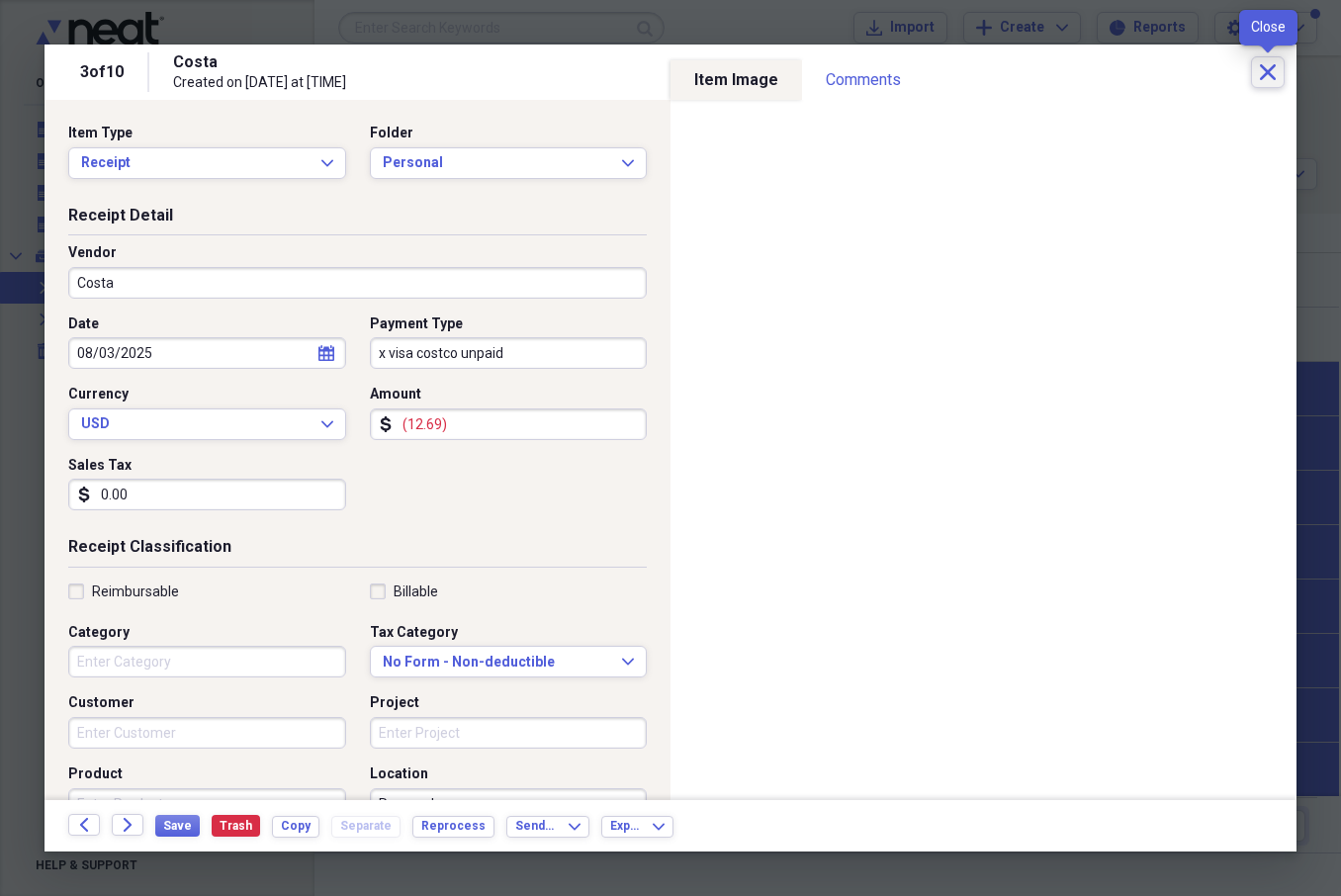 click on "Close" at bounding box center (1268, 72) 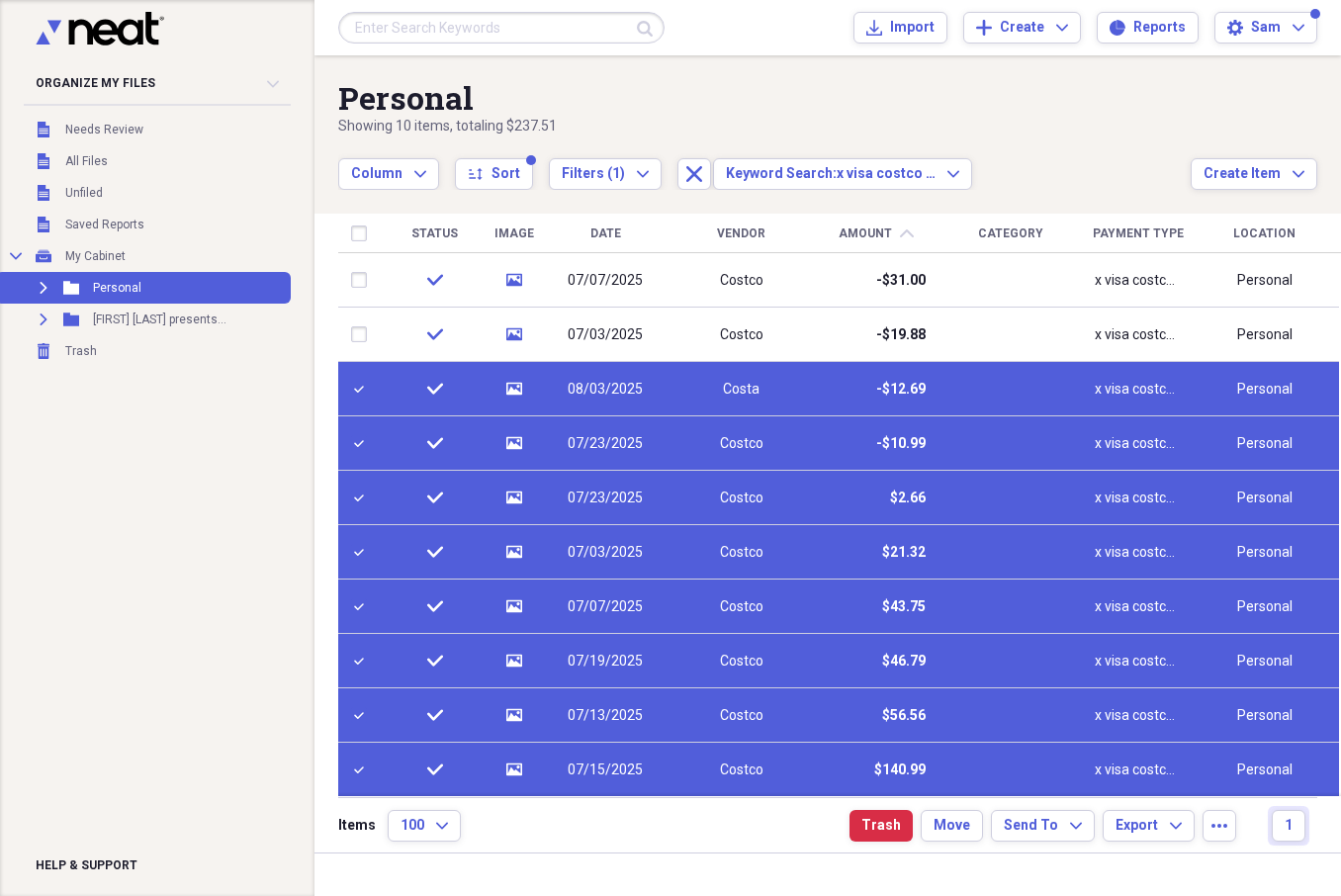 click at bounding box center [363, 233] 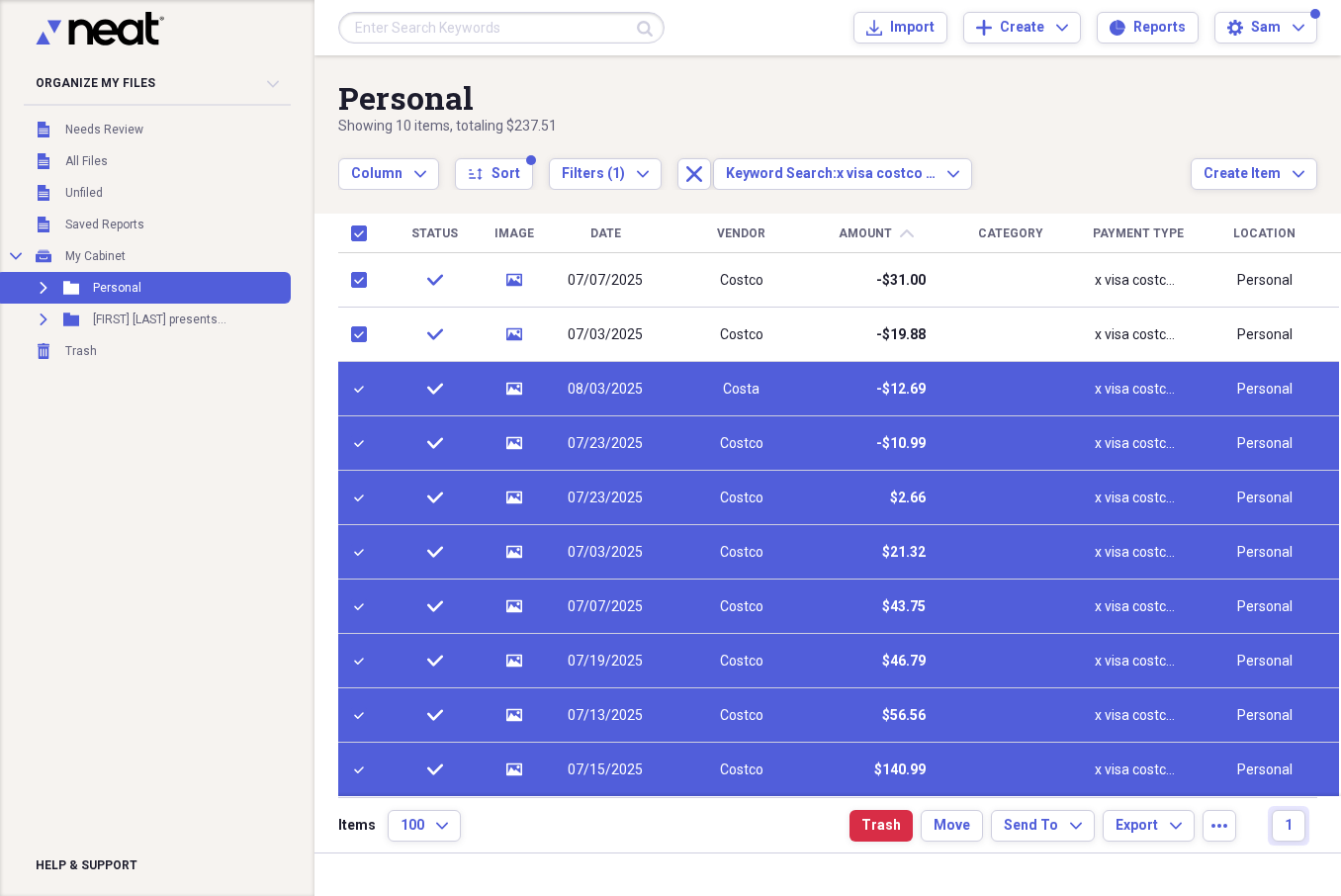 checkbox on "true" 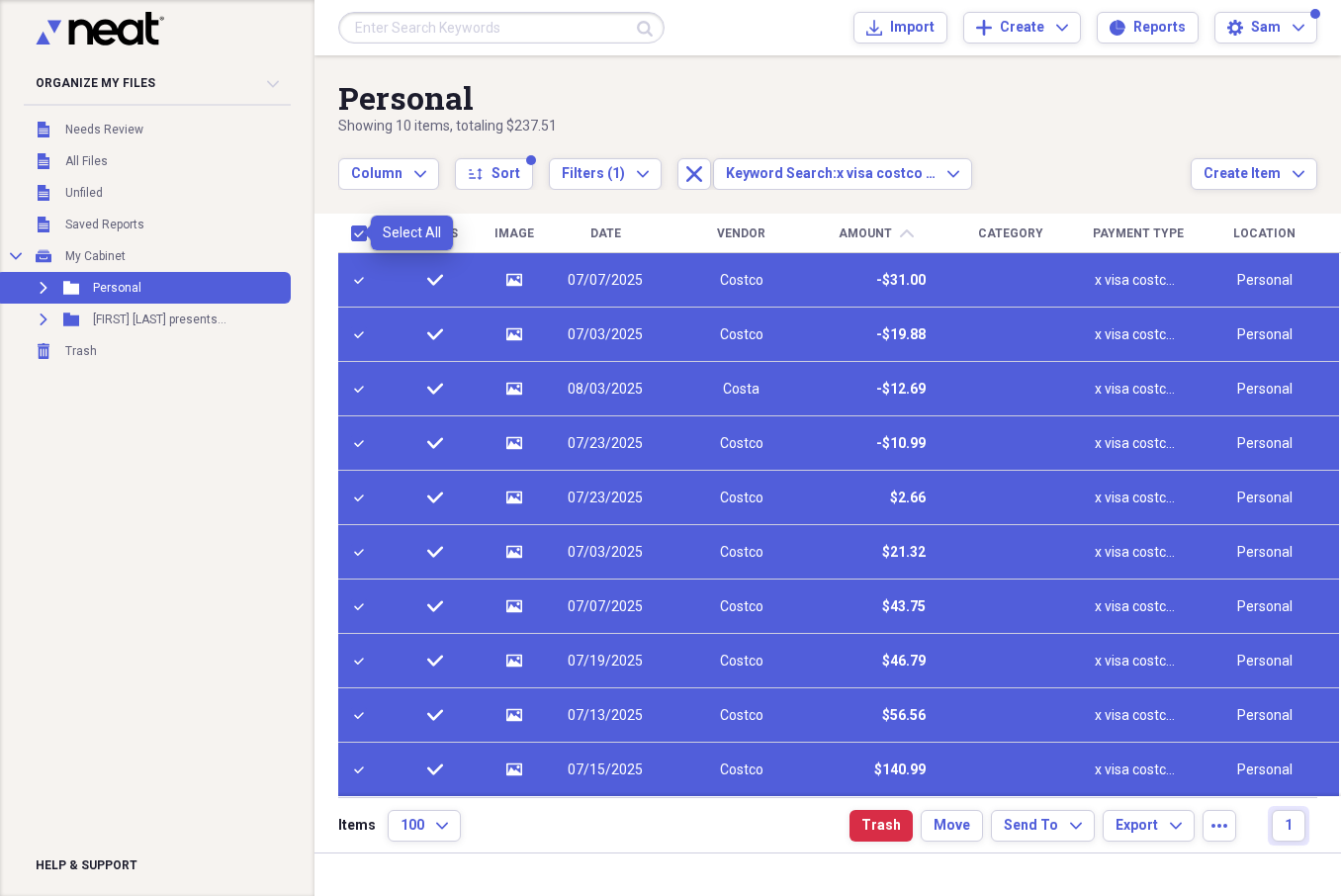 checkbox on "true" 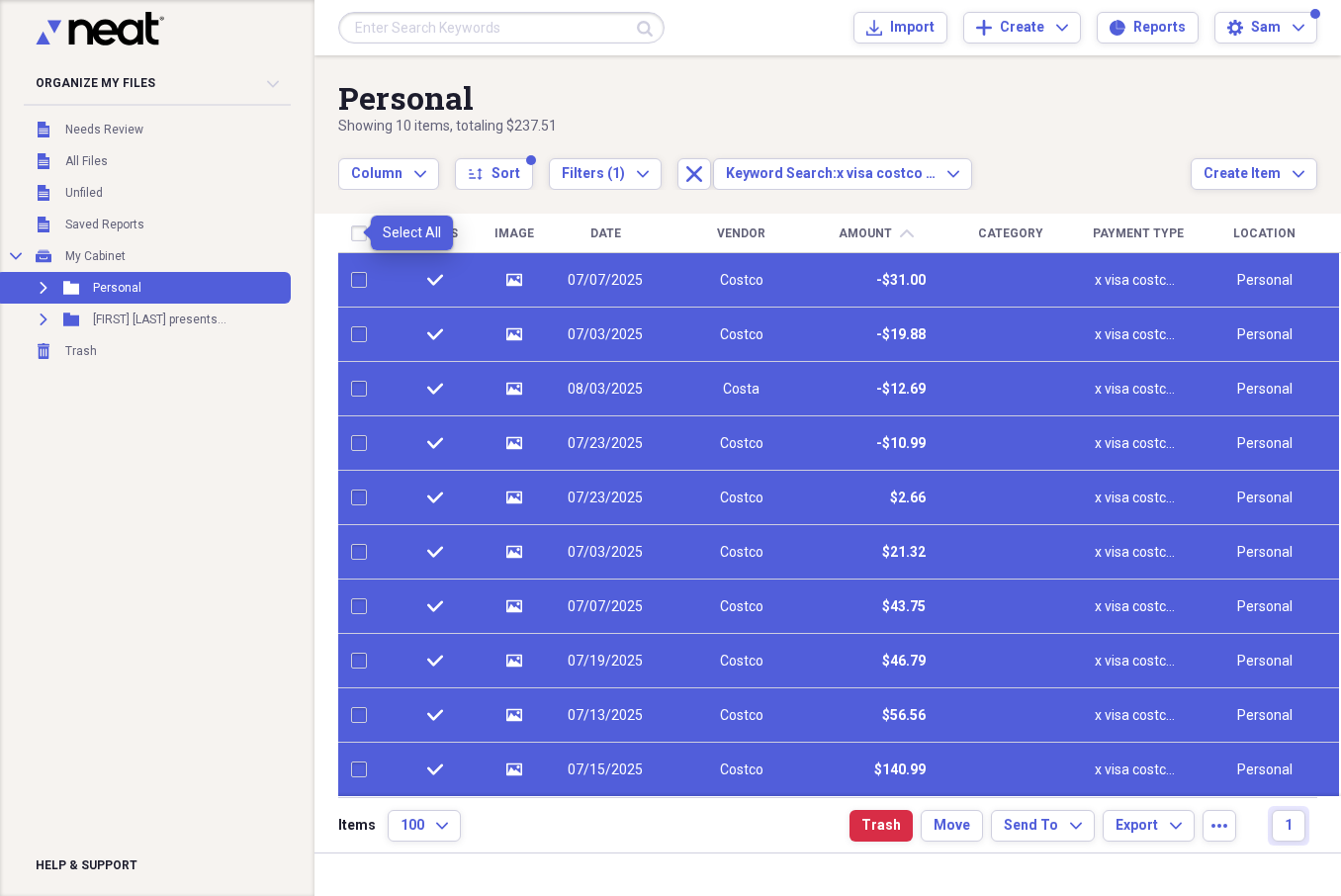 checkbox on "false" 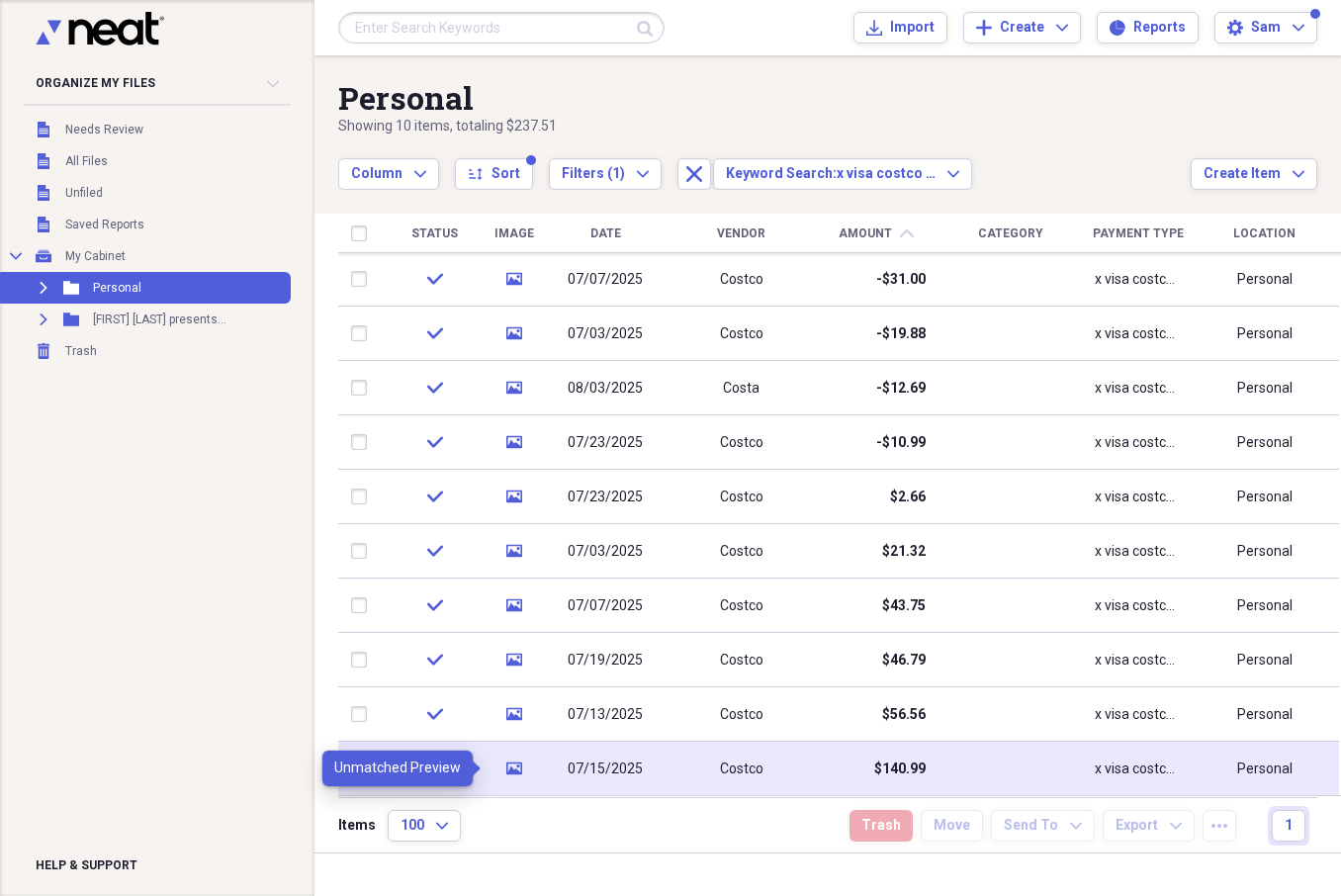 click 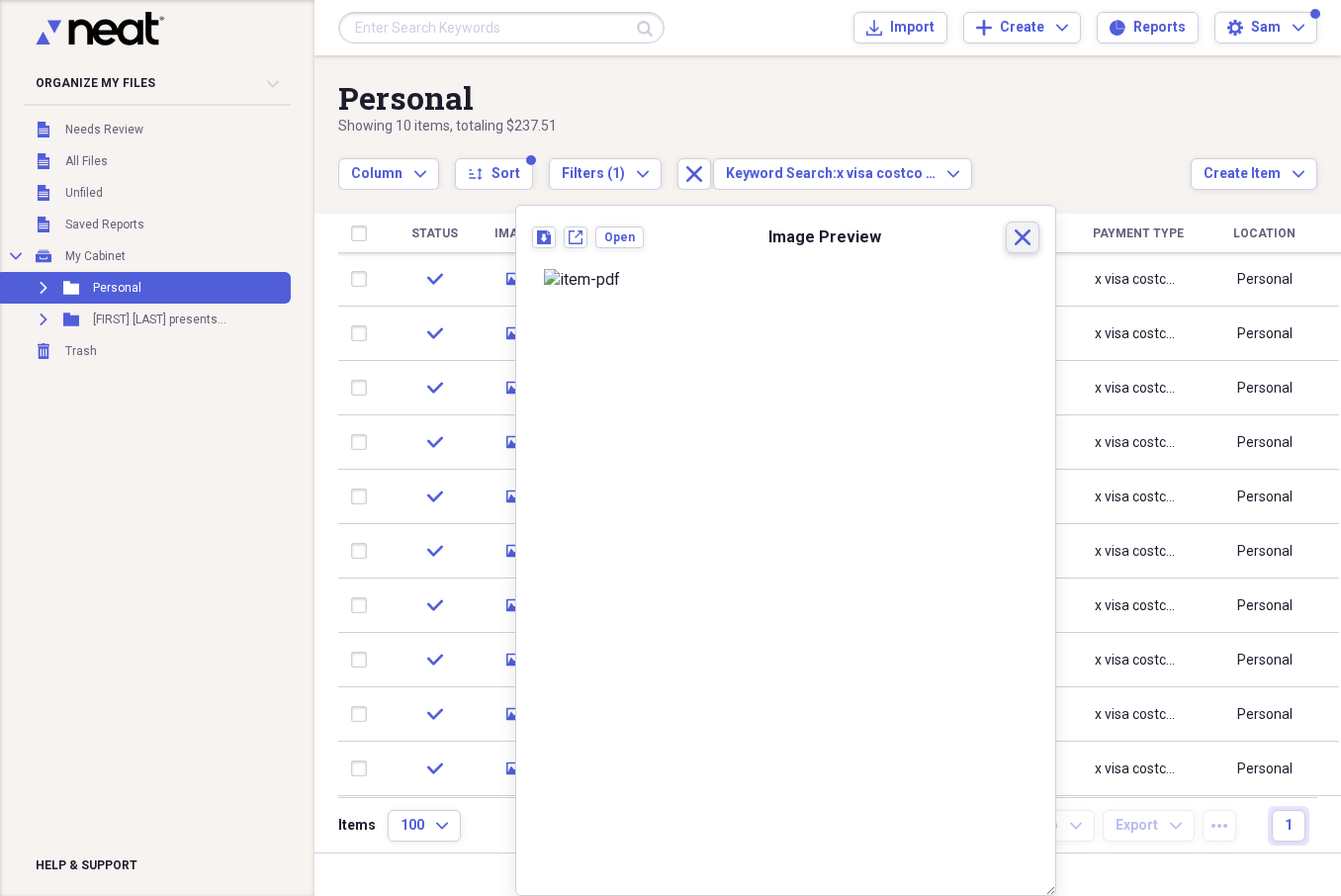 click on "Close" at bounding box center [1023, 237] 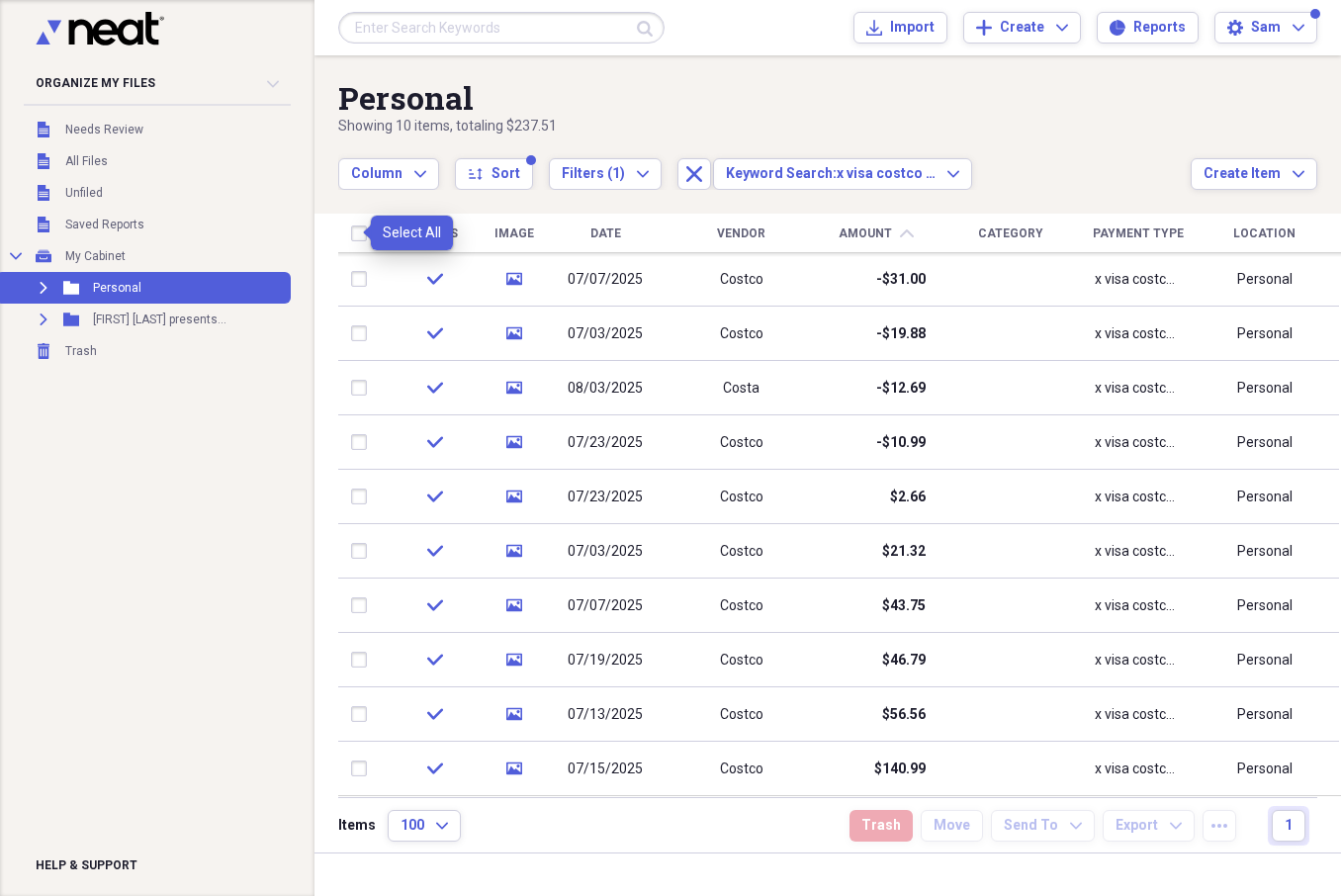 click at bounding box center (363, 233) 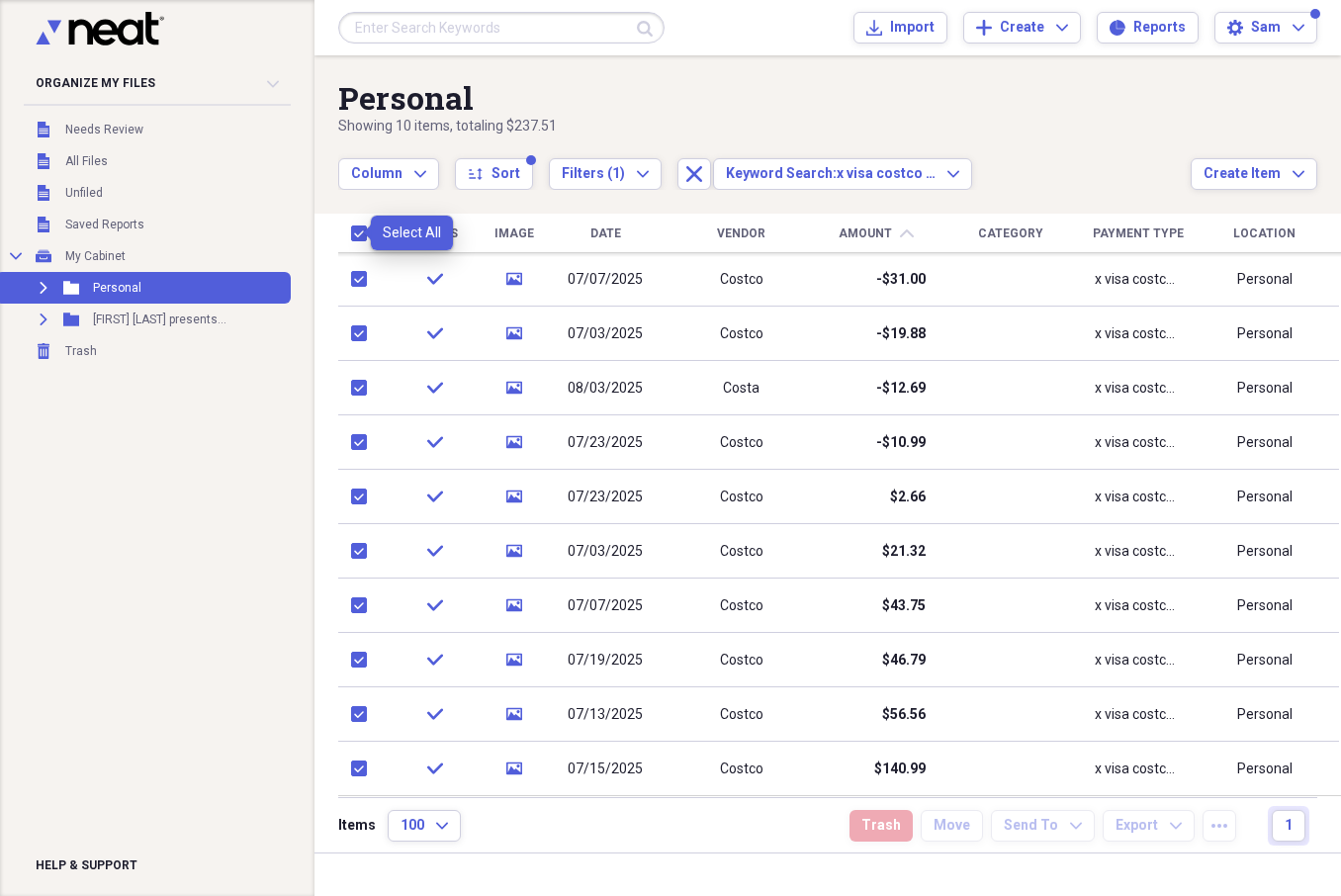 checkbox on "true" 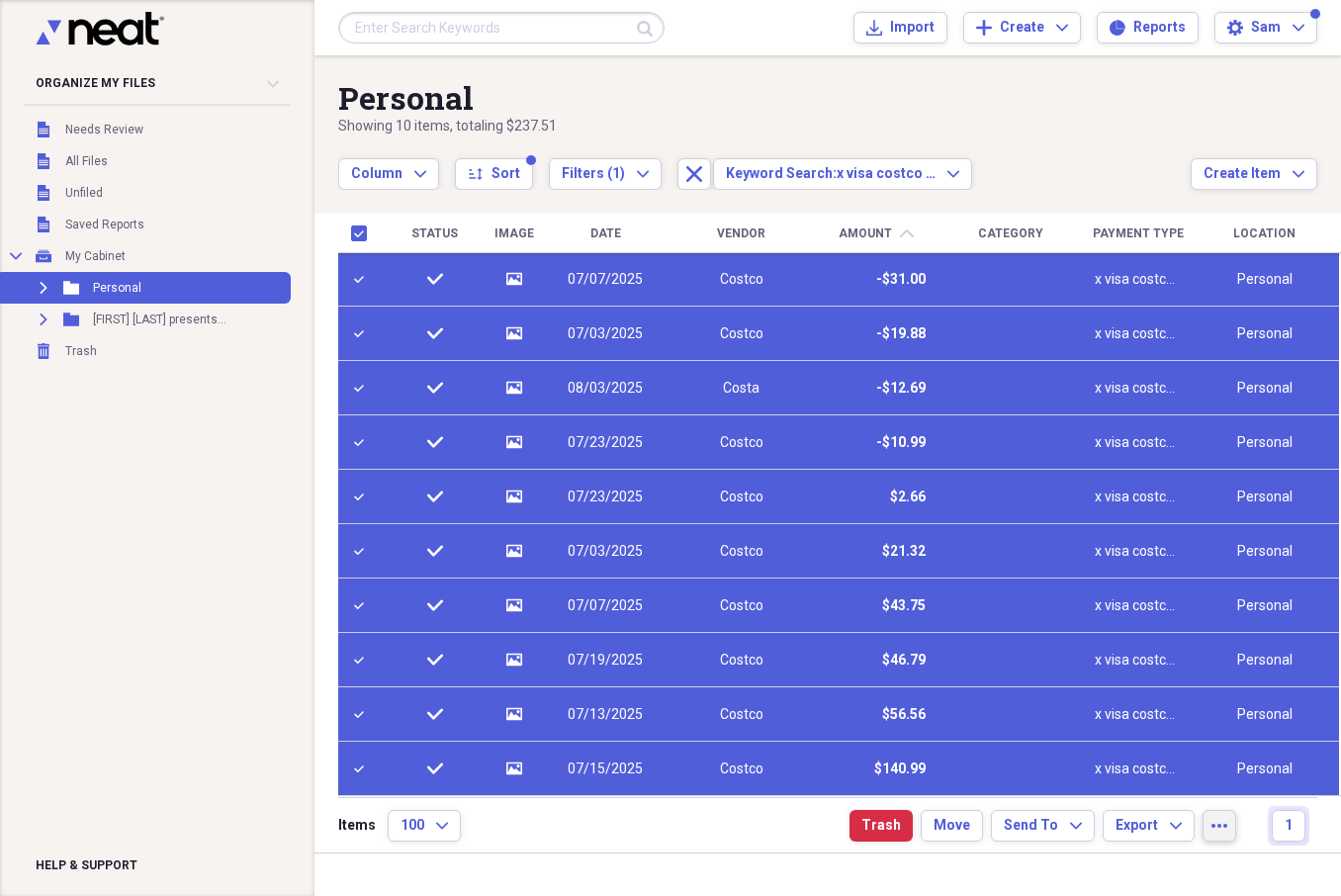 click on "more" 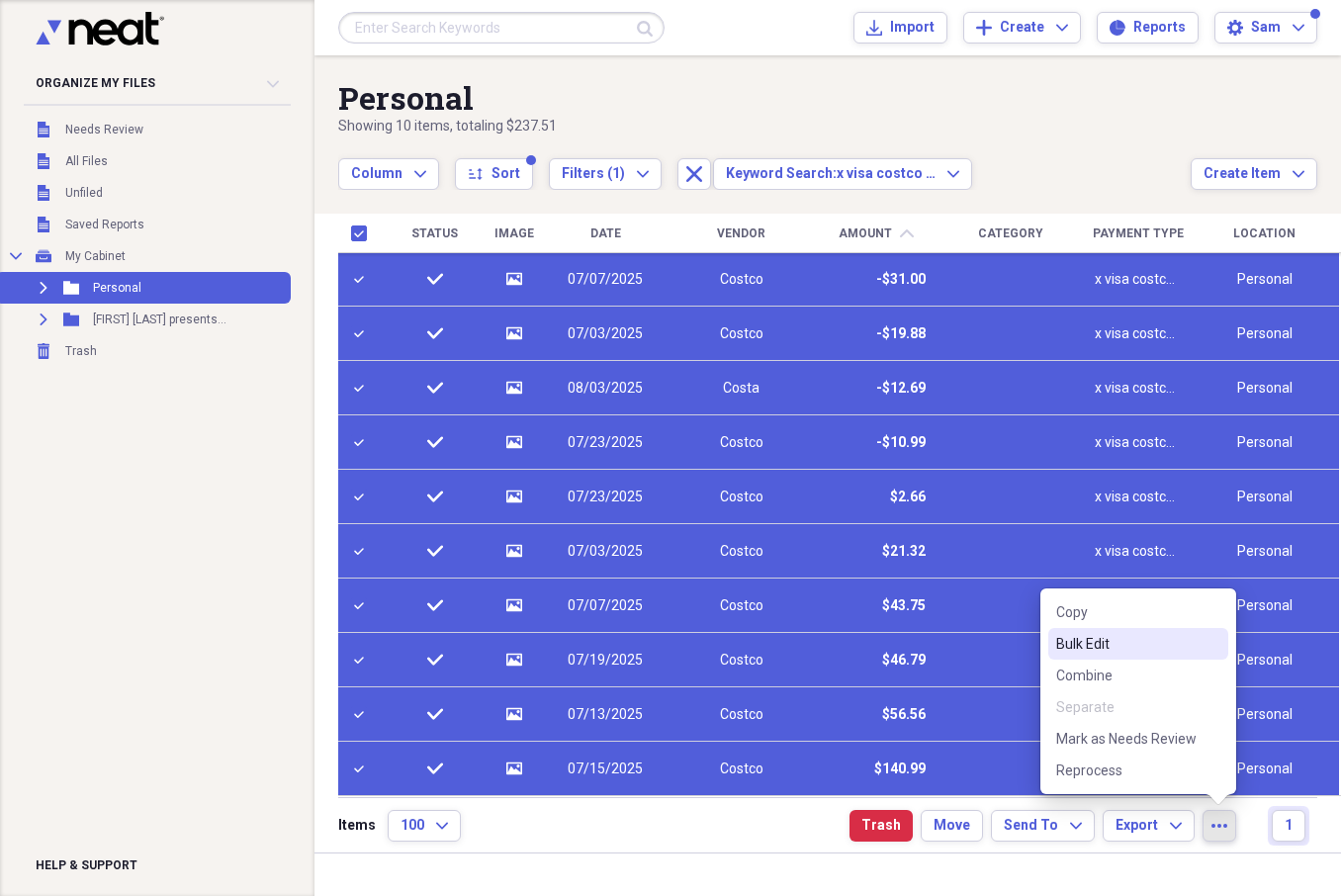 click on "Bulk Edit" at bounding box center [1138, 644] 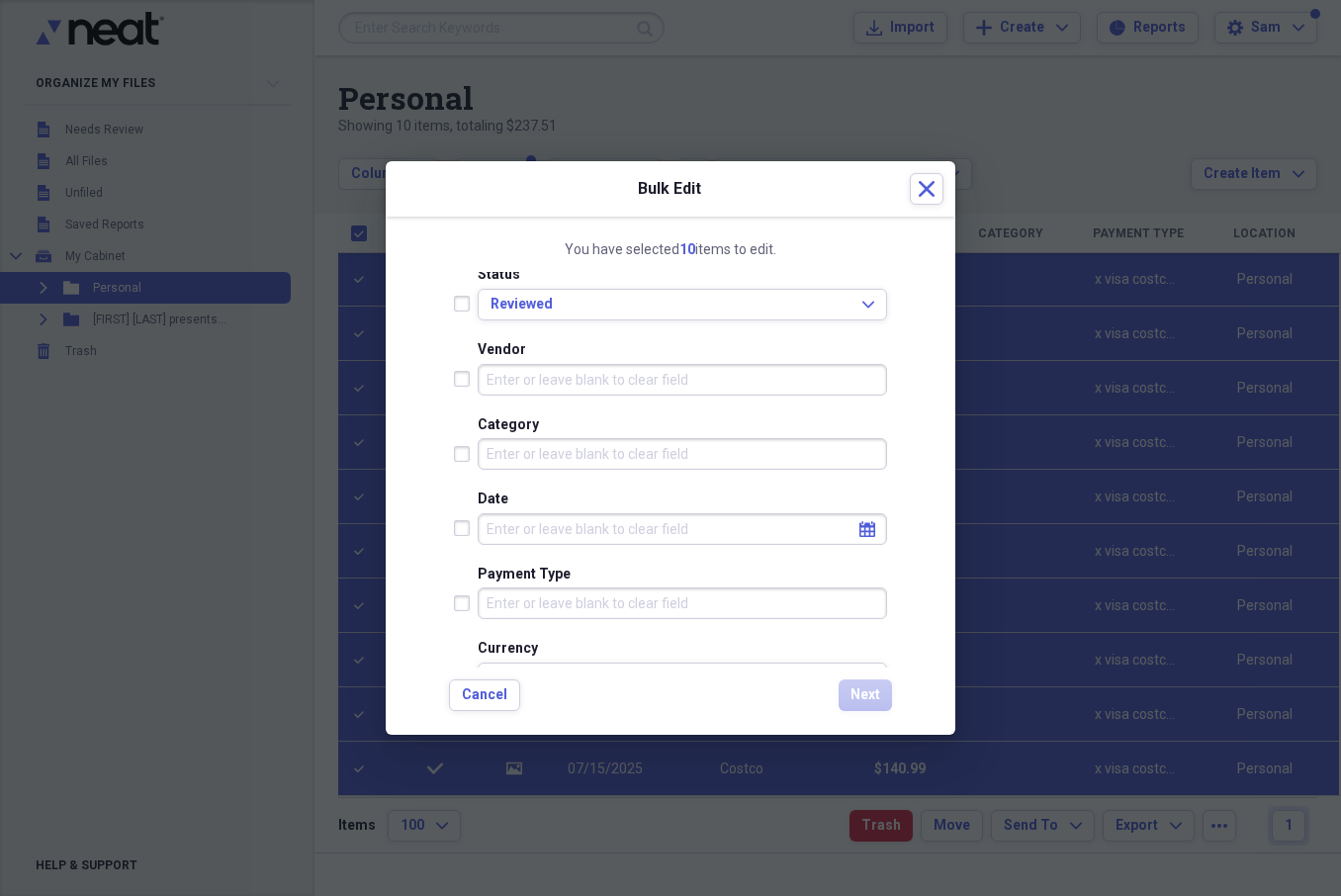scroll, scrollTop: 83, scrollLeft: 0, axis: vertical 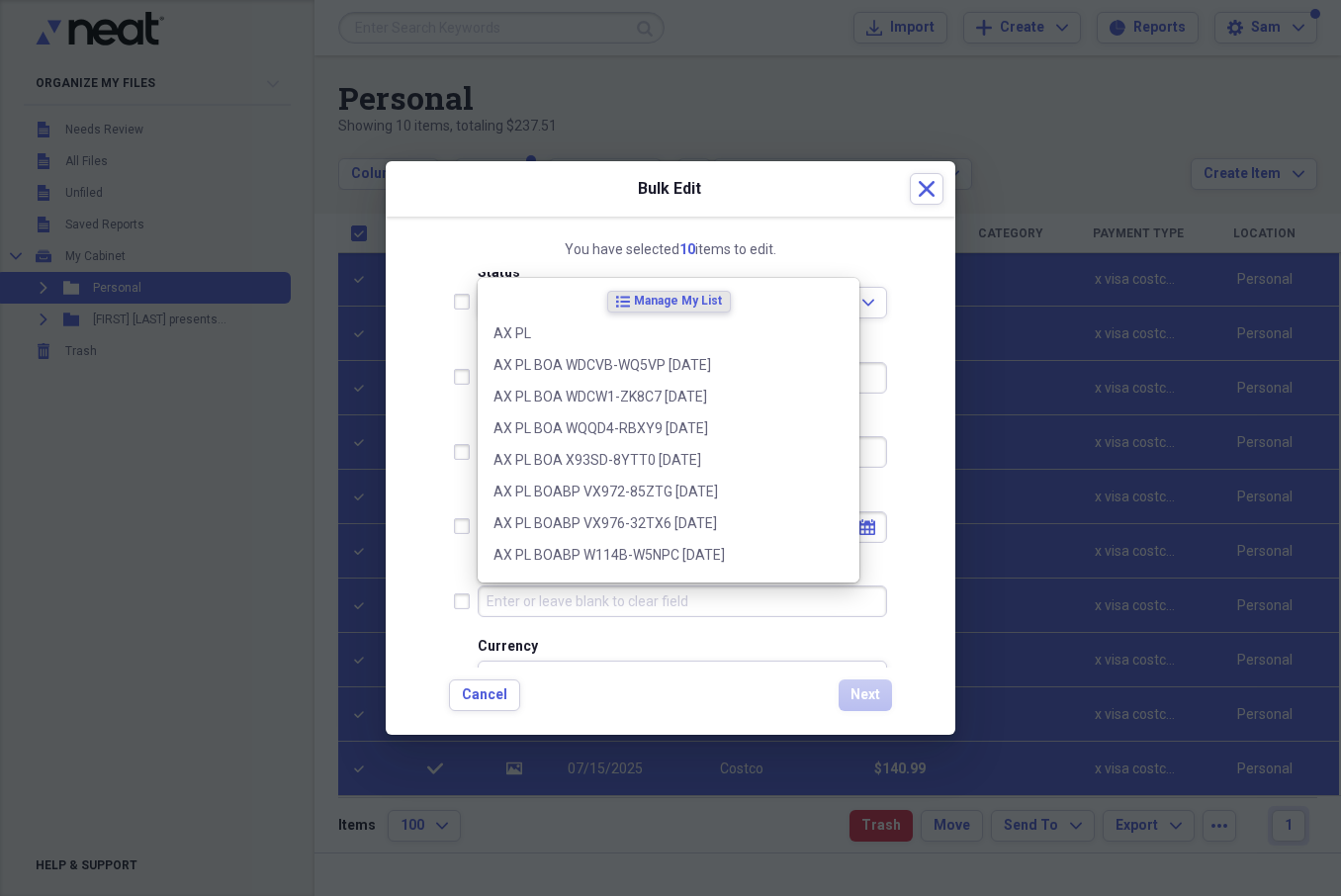 click on "Payment Type" at bounding box center (682, 601) 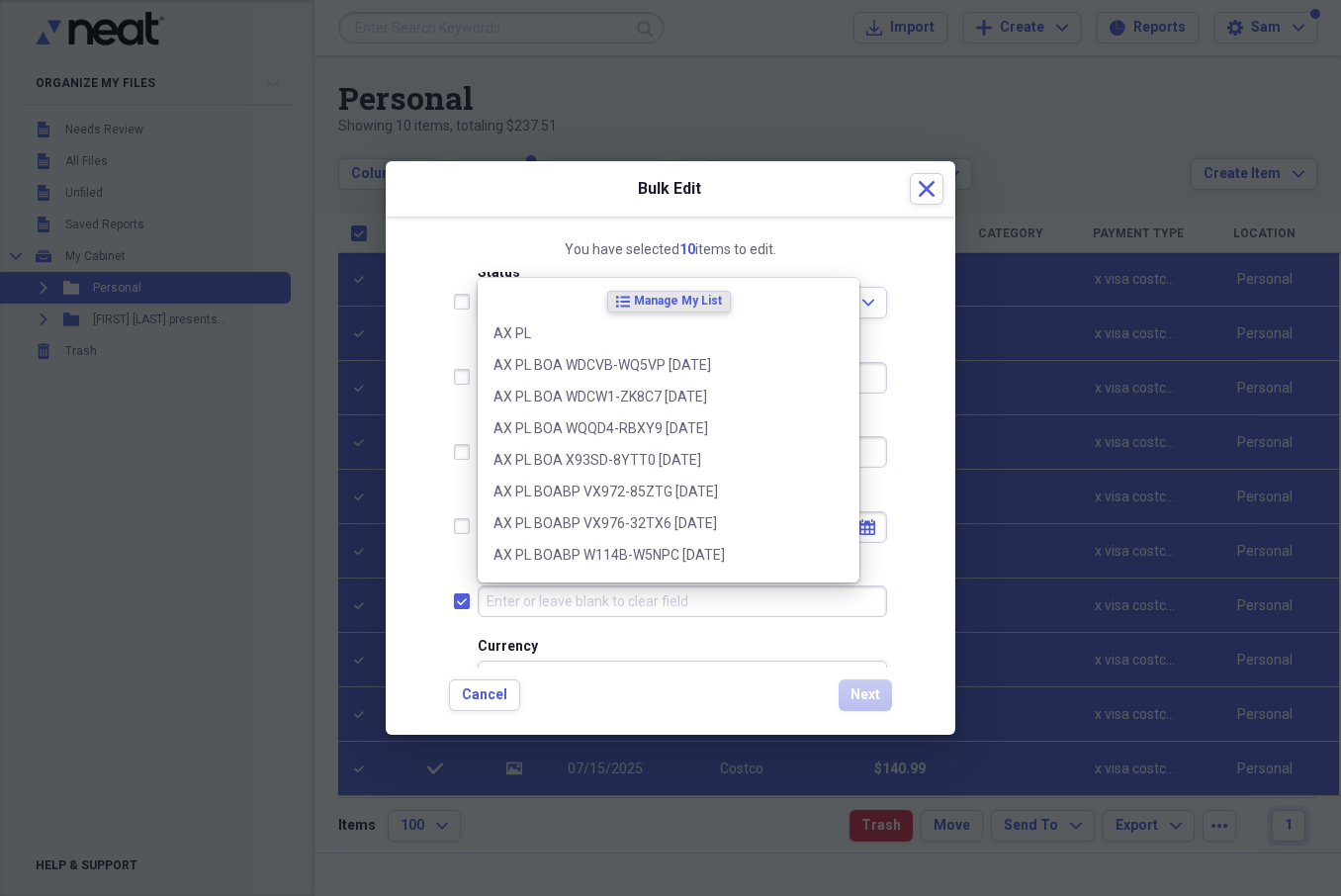 checkbox on "true" 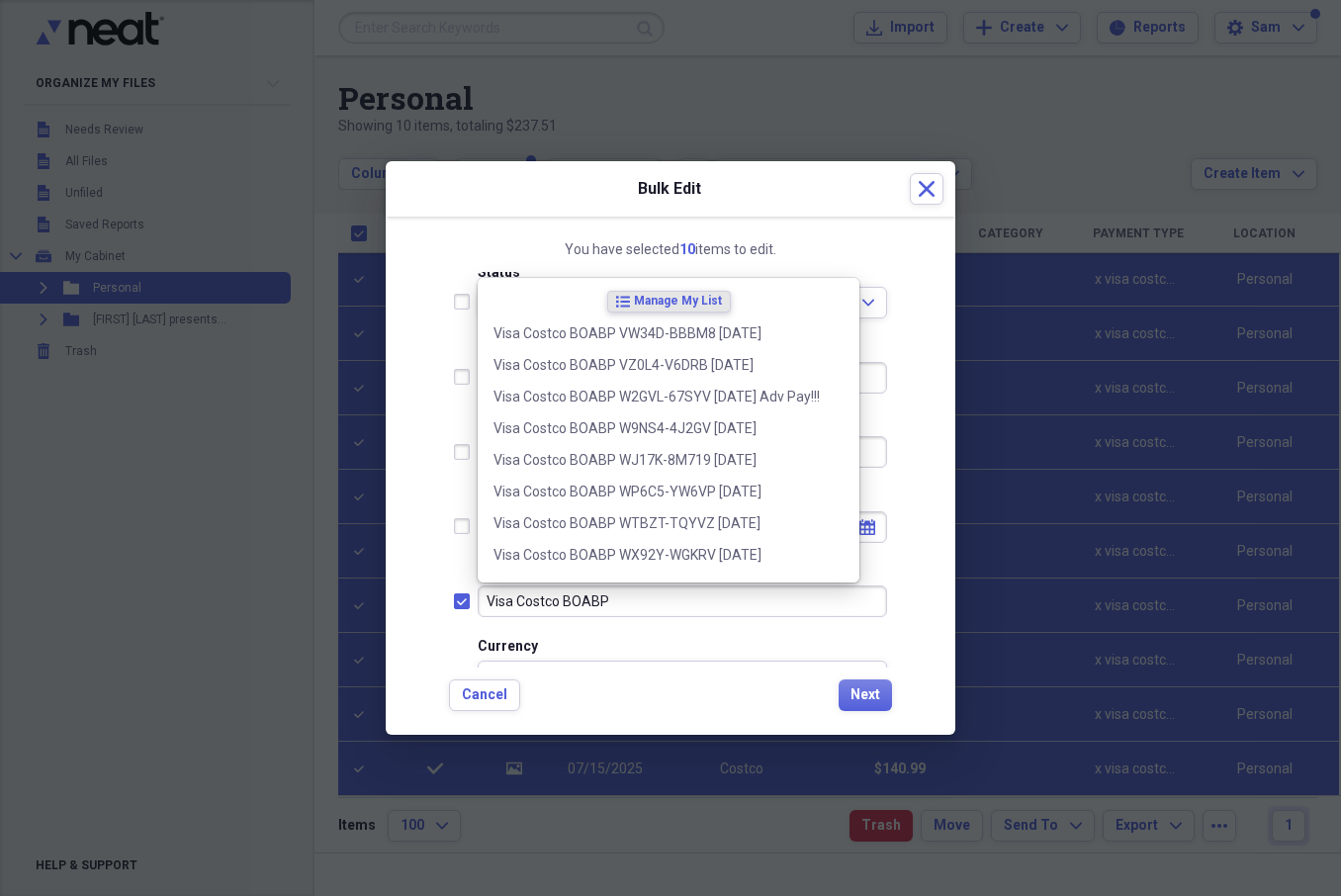 paste on "XP5ZM-VVF26" 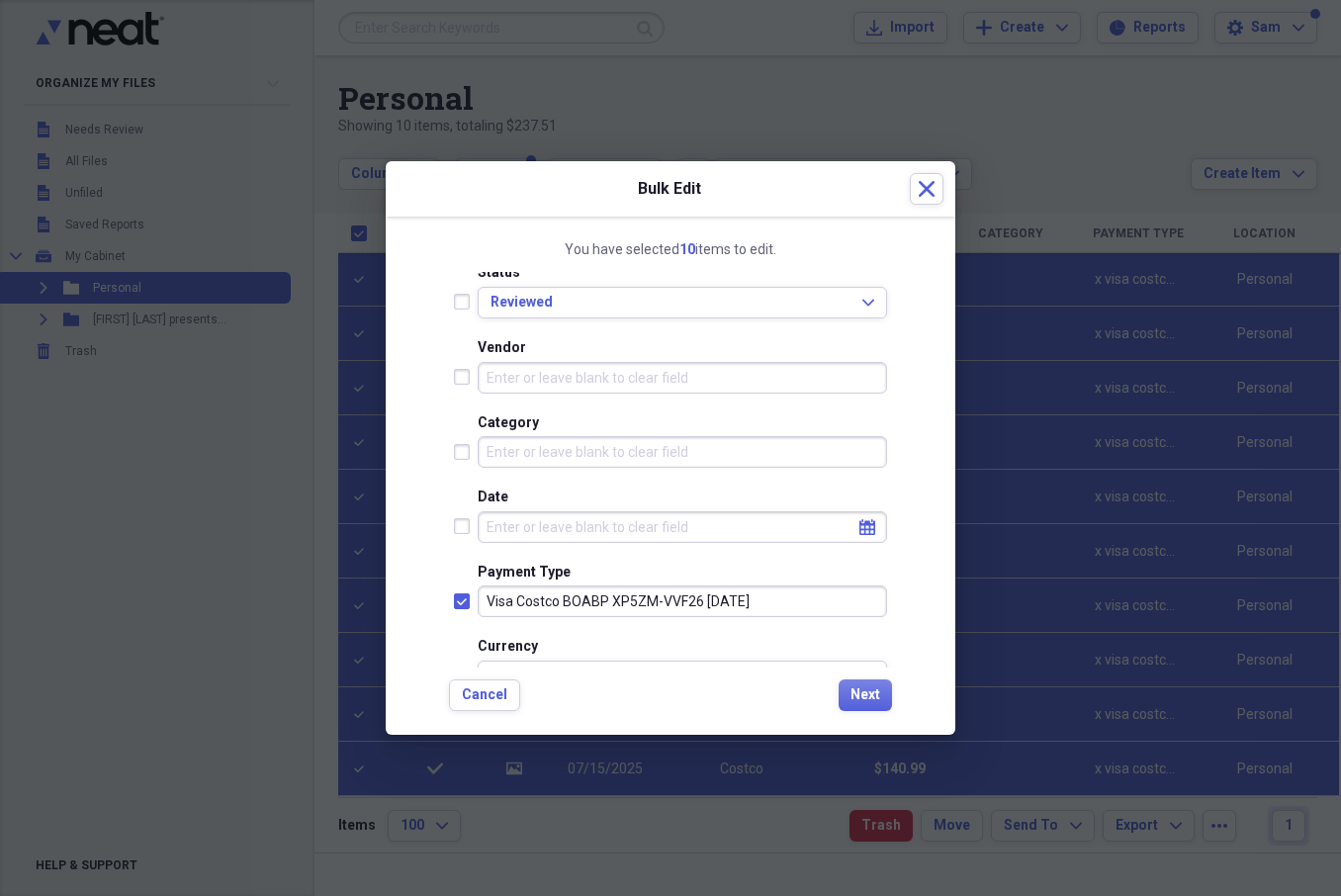 type on "Visa Costco BOABP XP5ZM-VVF26 [DATE]" 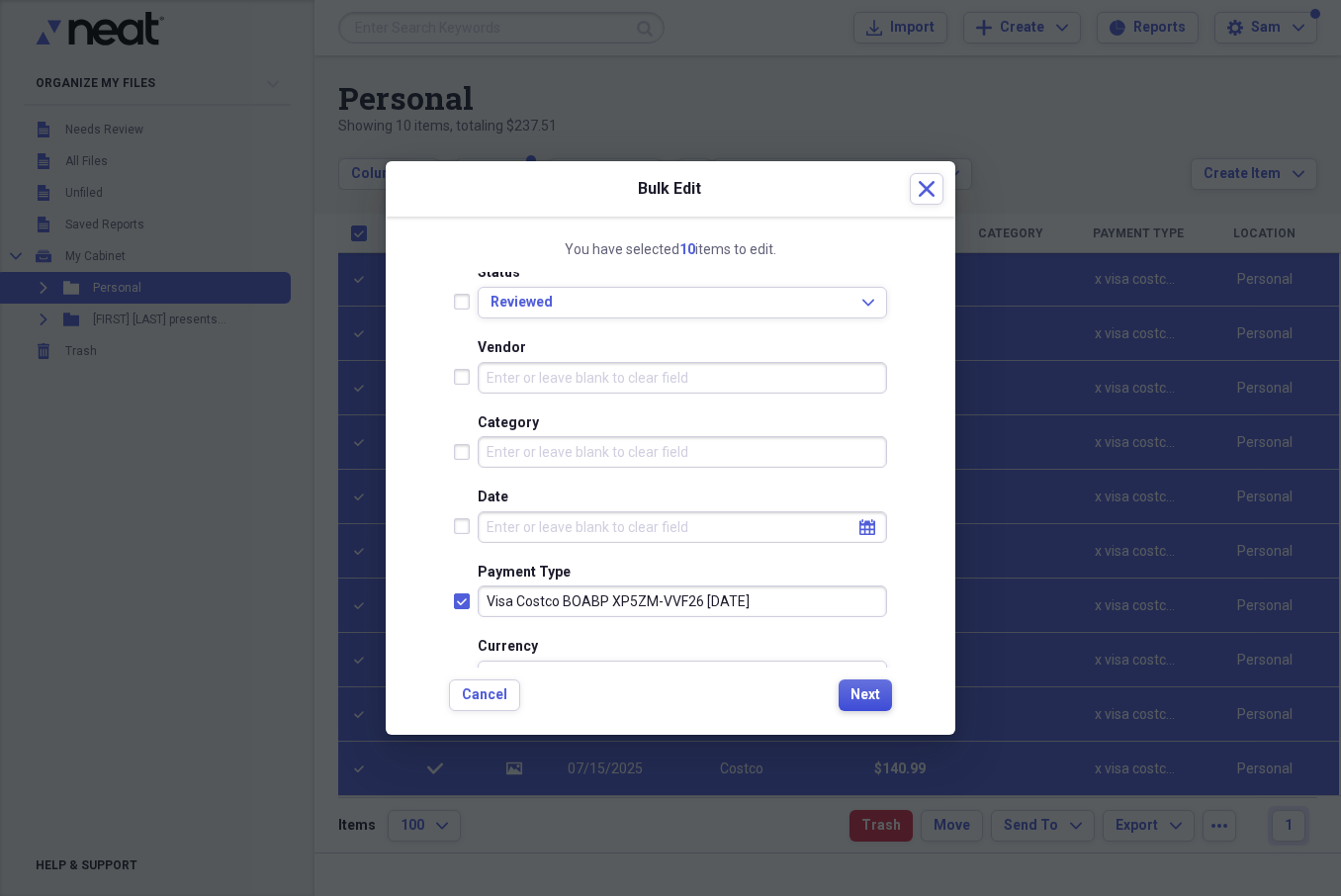 click on "Next" at bounding box center (865, 695) 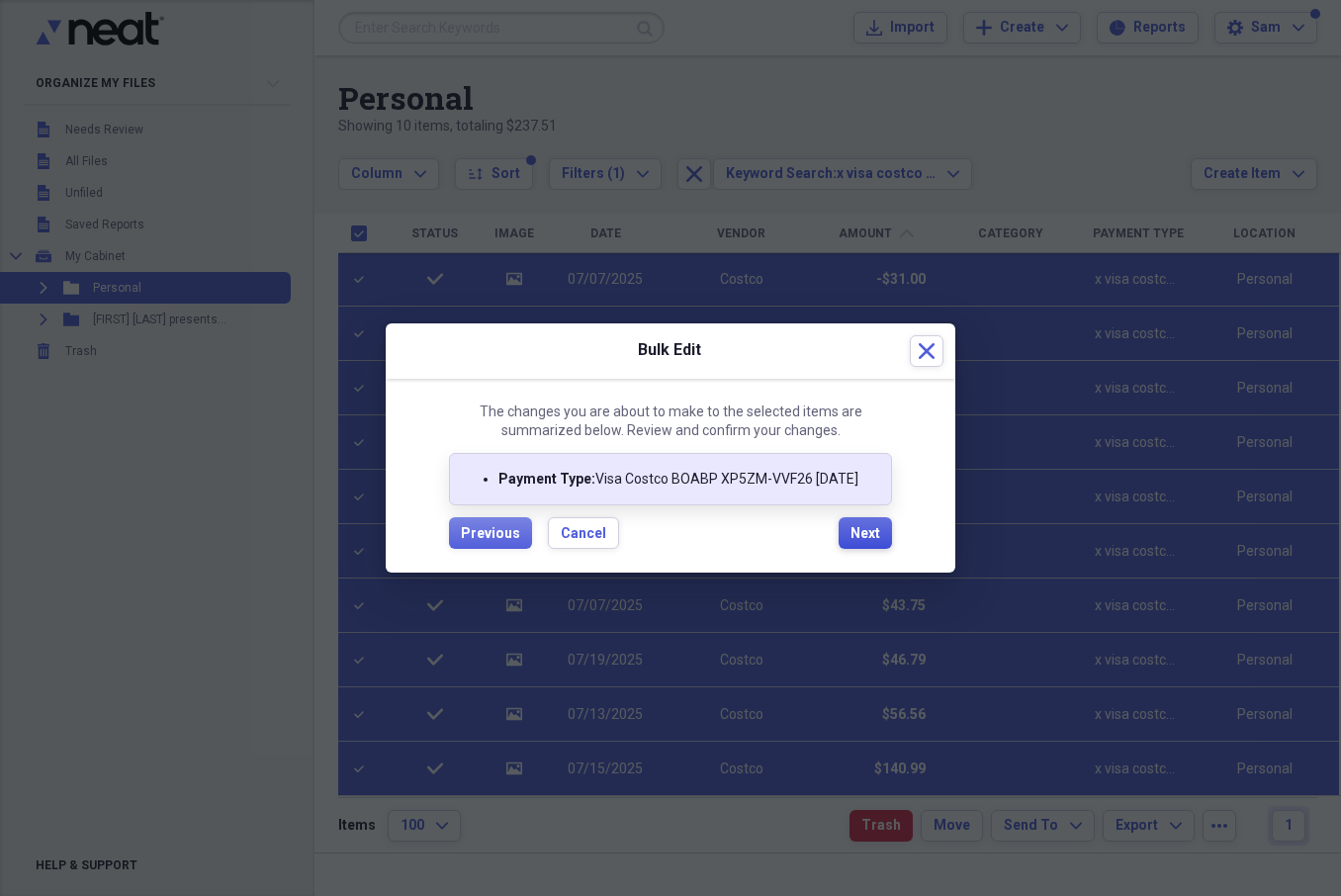 click on "Next" at bounding box center [865, 533] 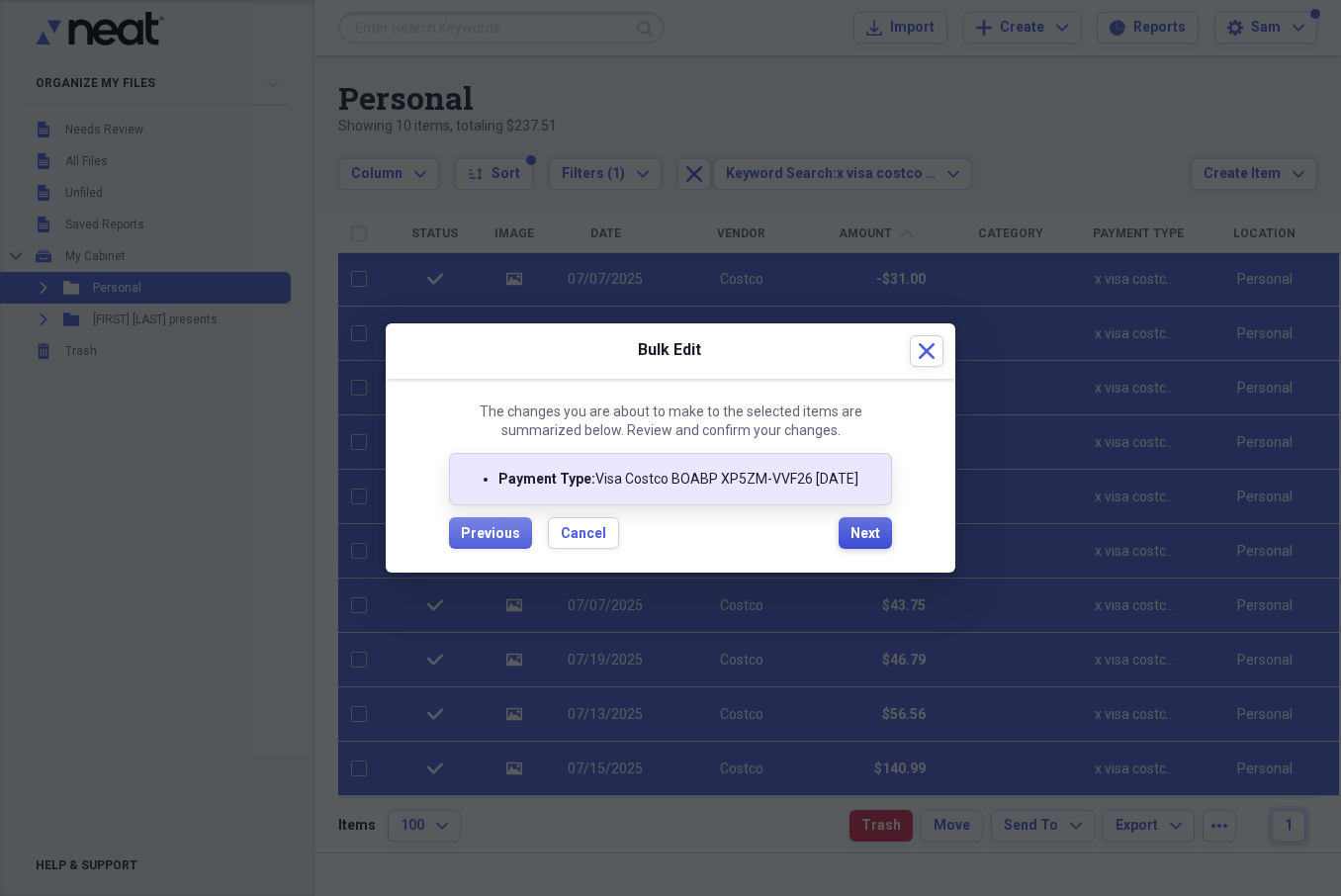 checkbox on "false" 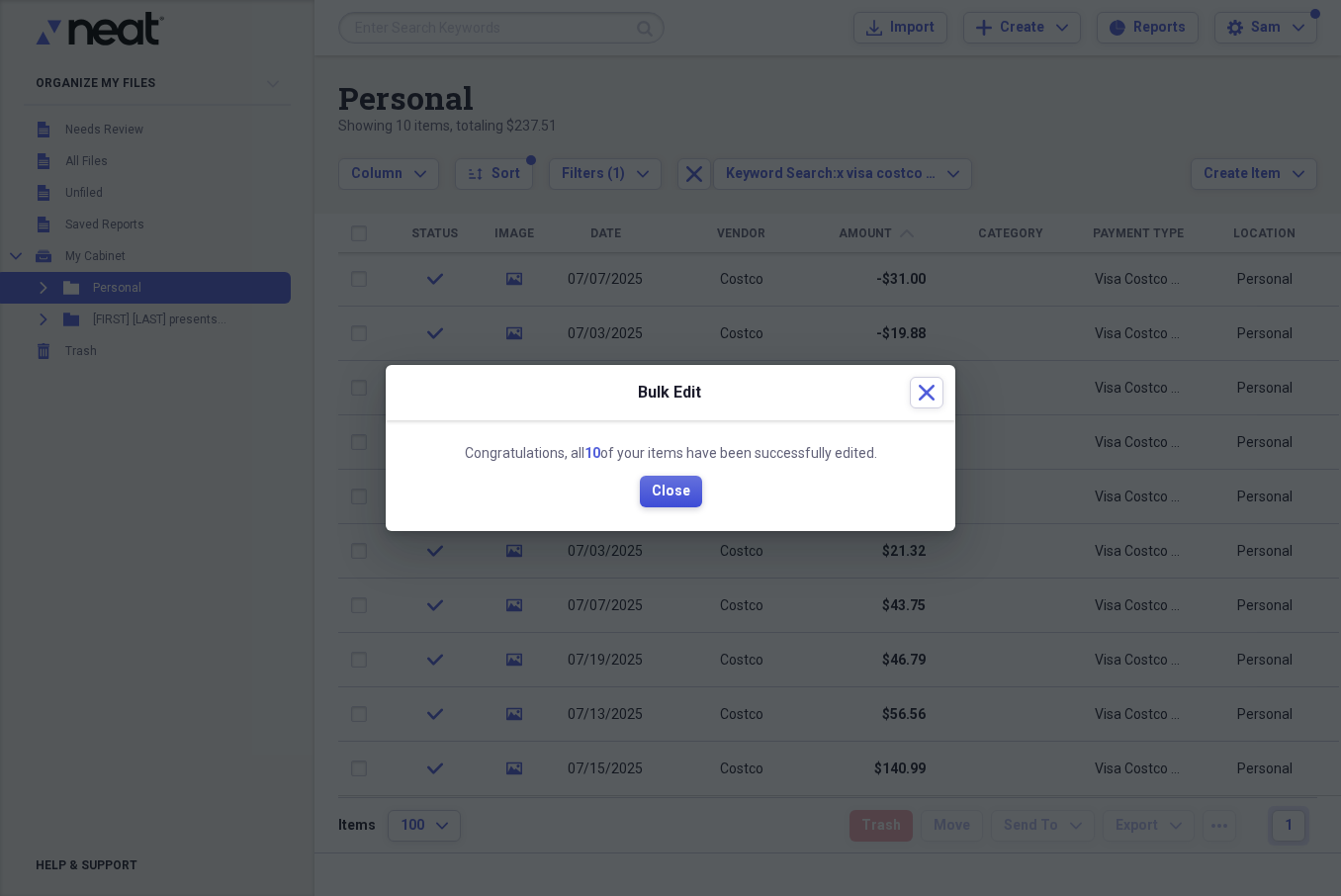 click on "Close" at bounding box center [670, 492] 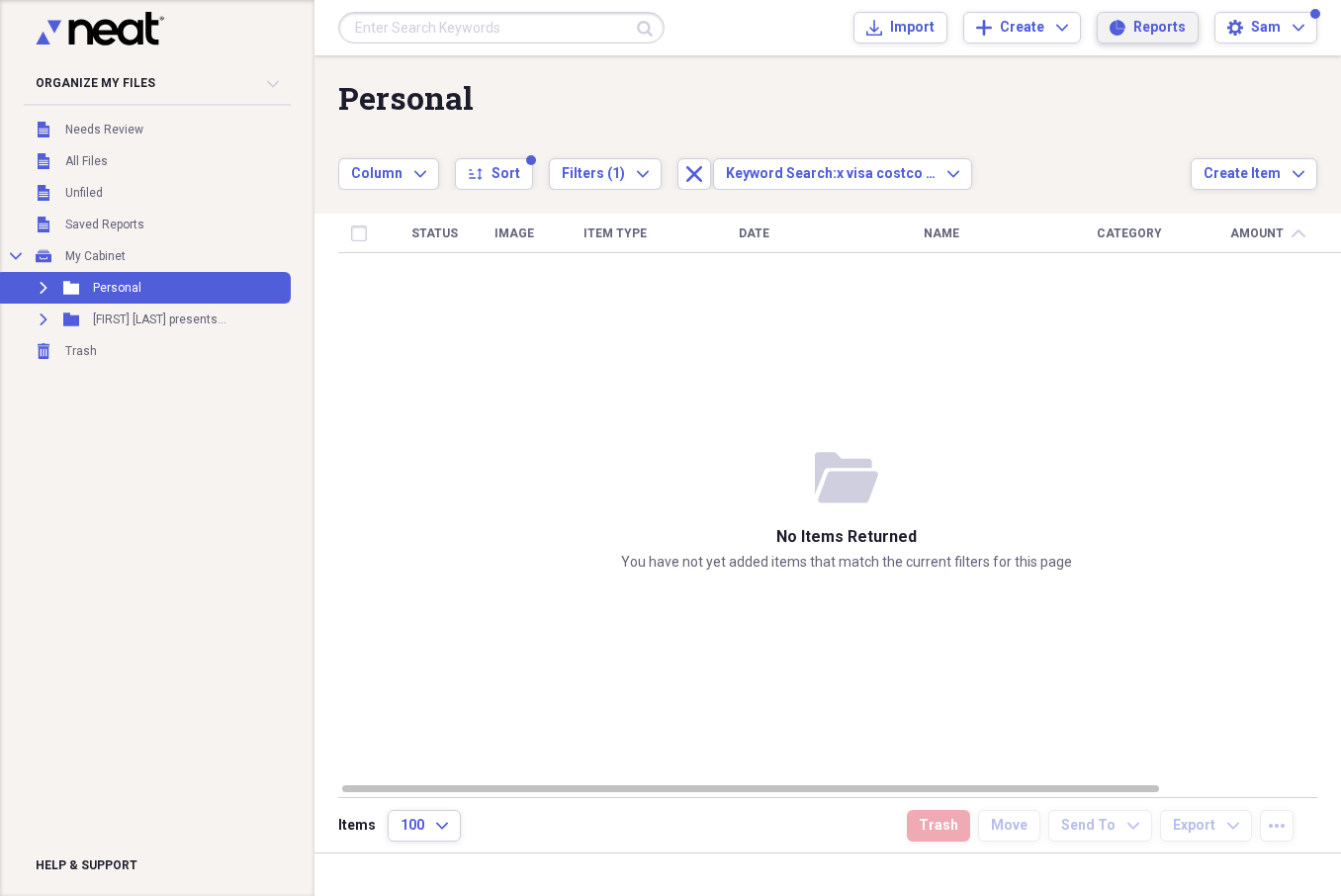 click on "Reports" at bounding box center (1159, 28) 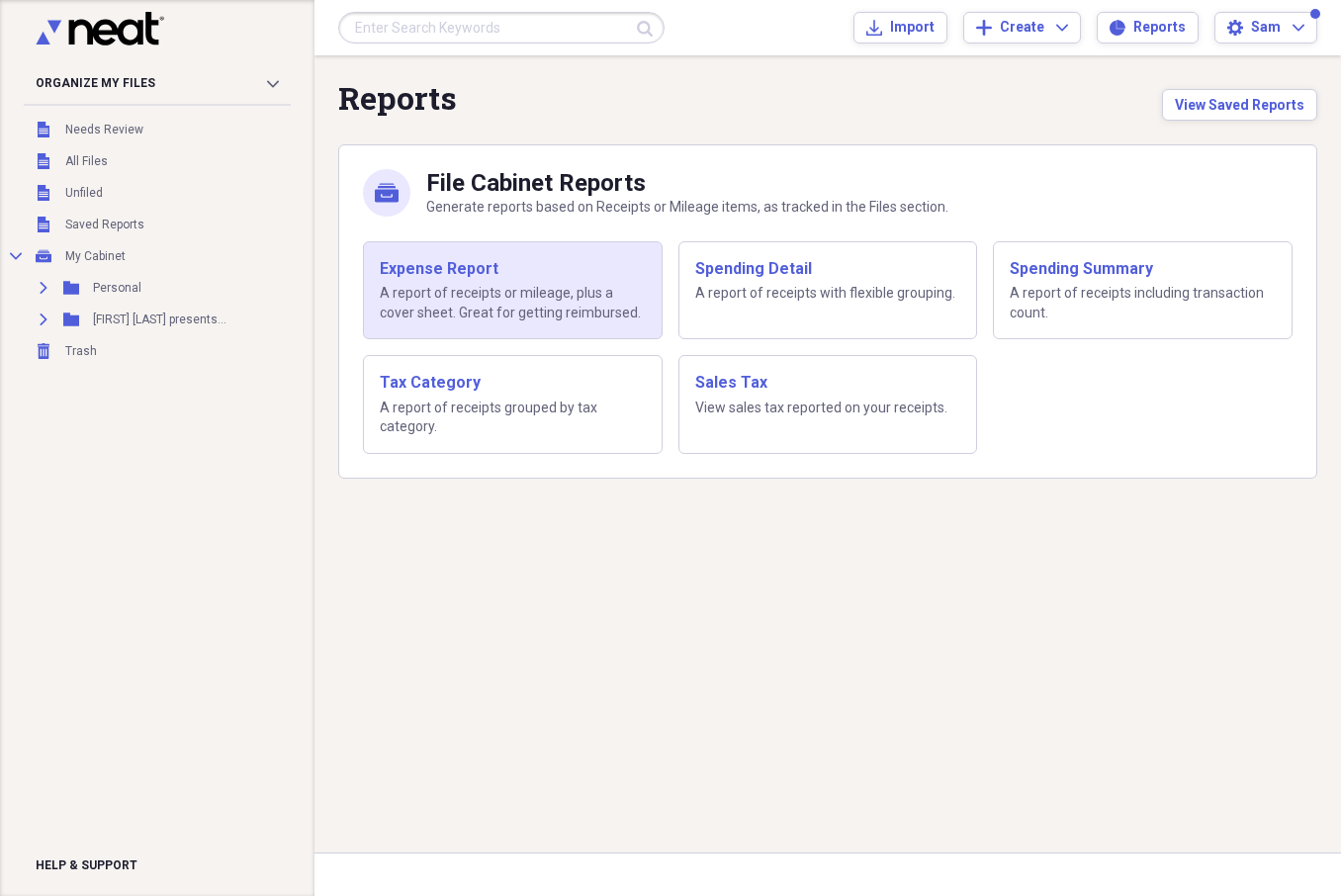 click on "Expense Report" at bounding box center [512, 269] 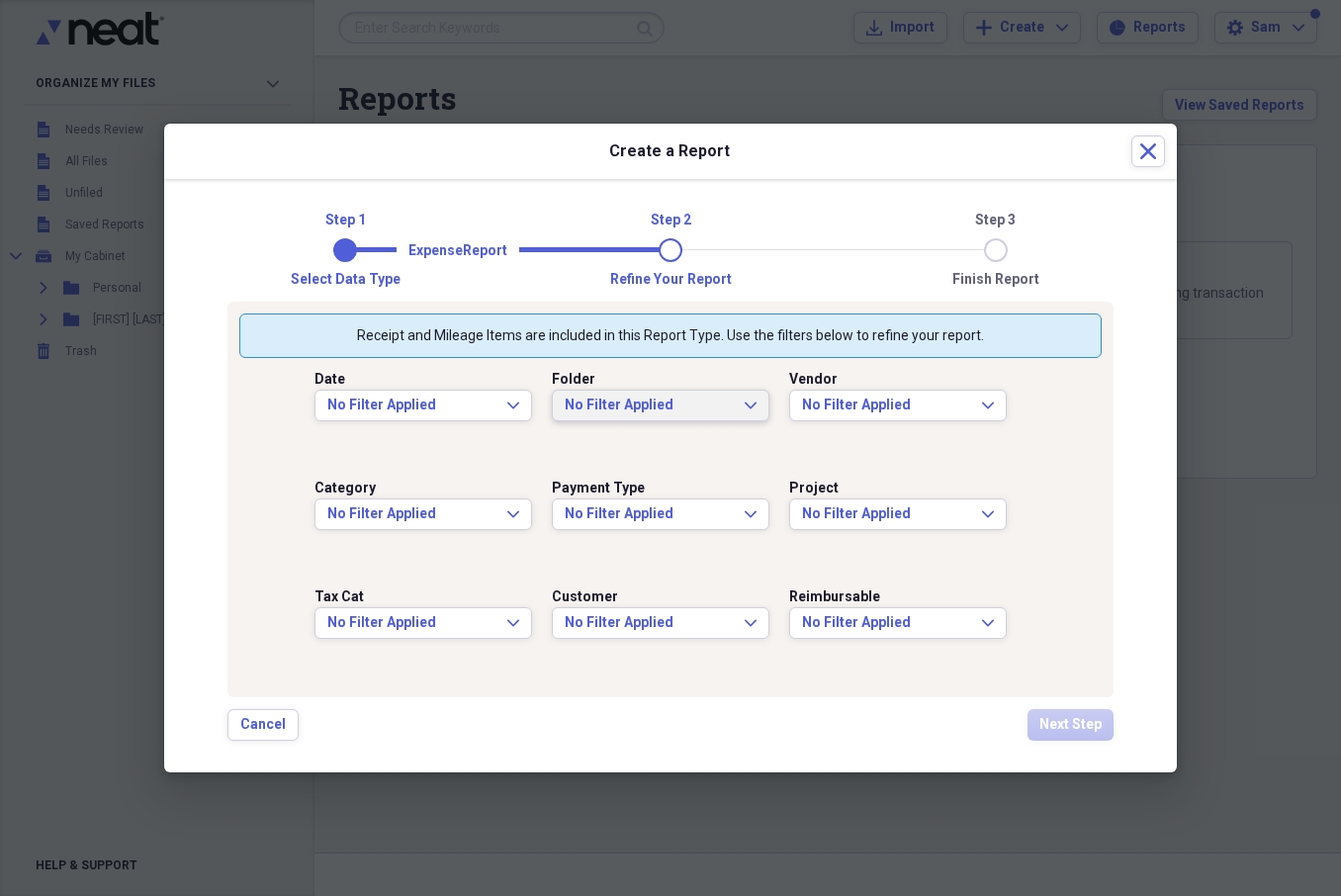 click on "No Filter Applied" at bounding box center (649, 405) 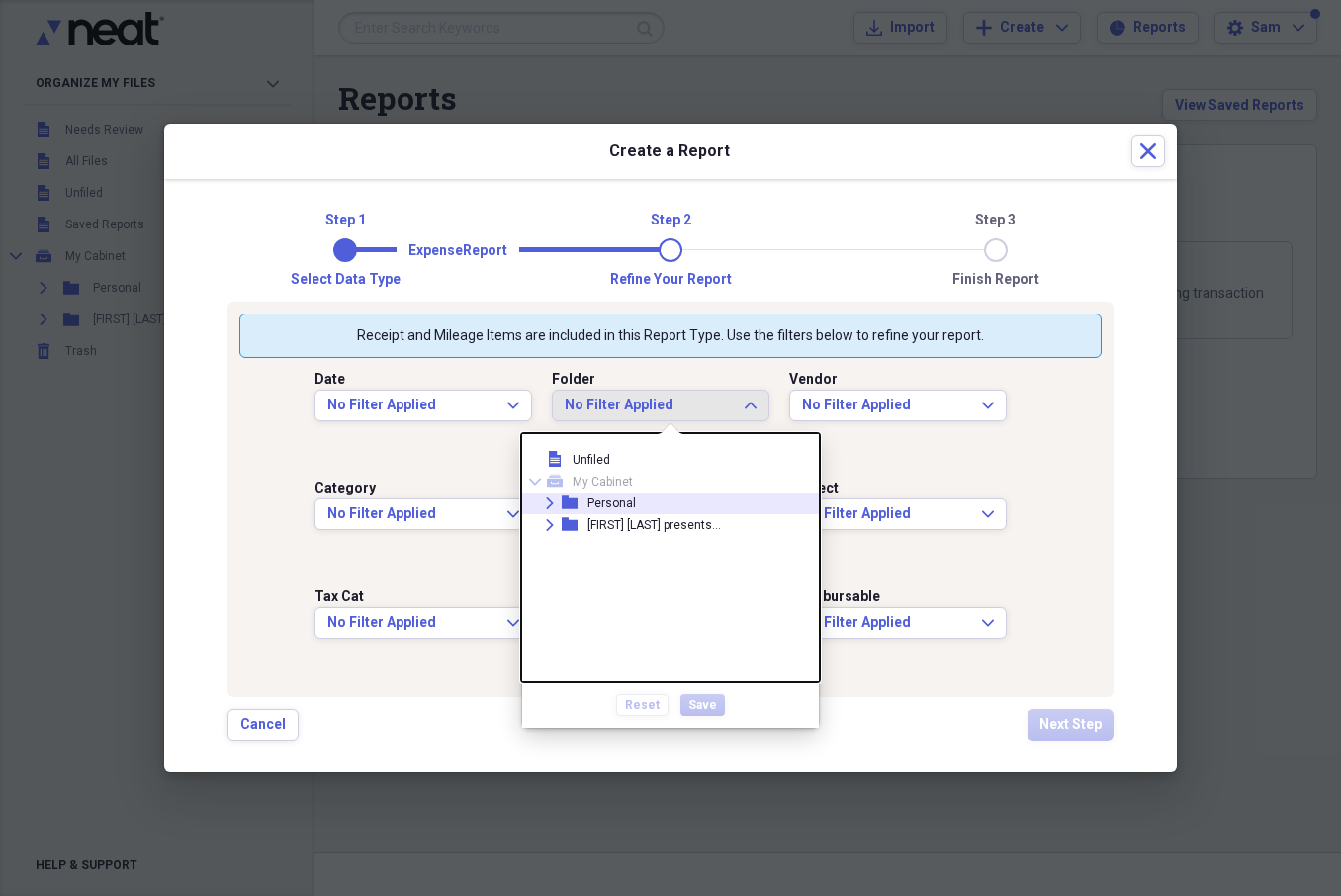 click on "Expand folder Personal" at bounding box center (663, 503) 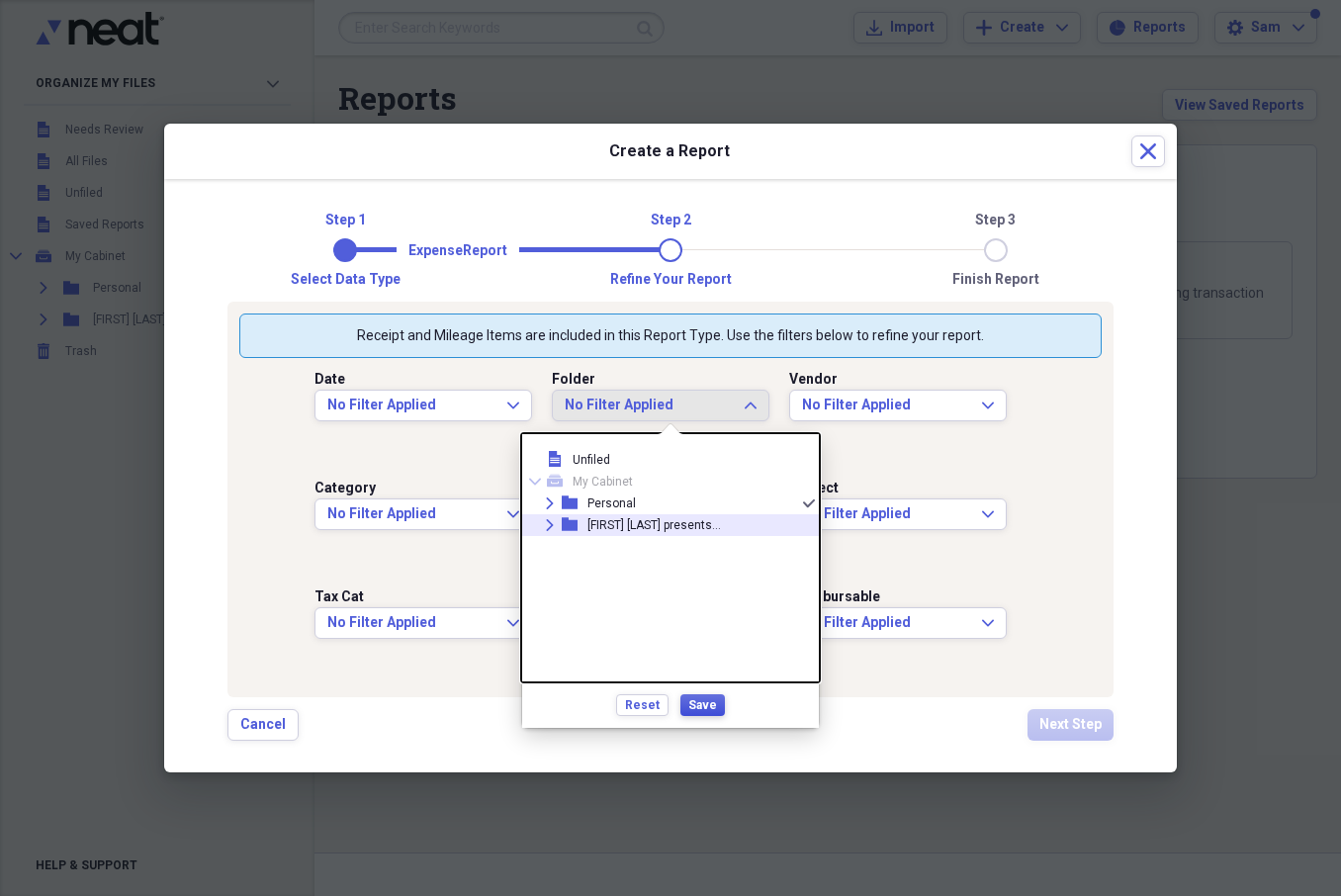 click on "Save" at bounding box center [702, 705] 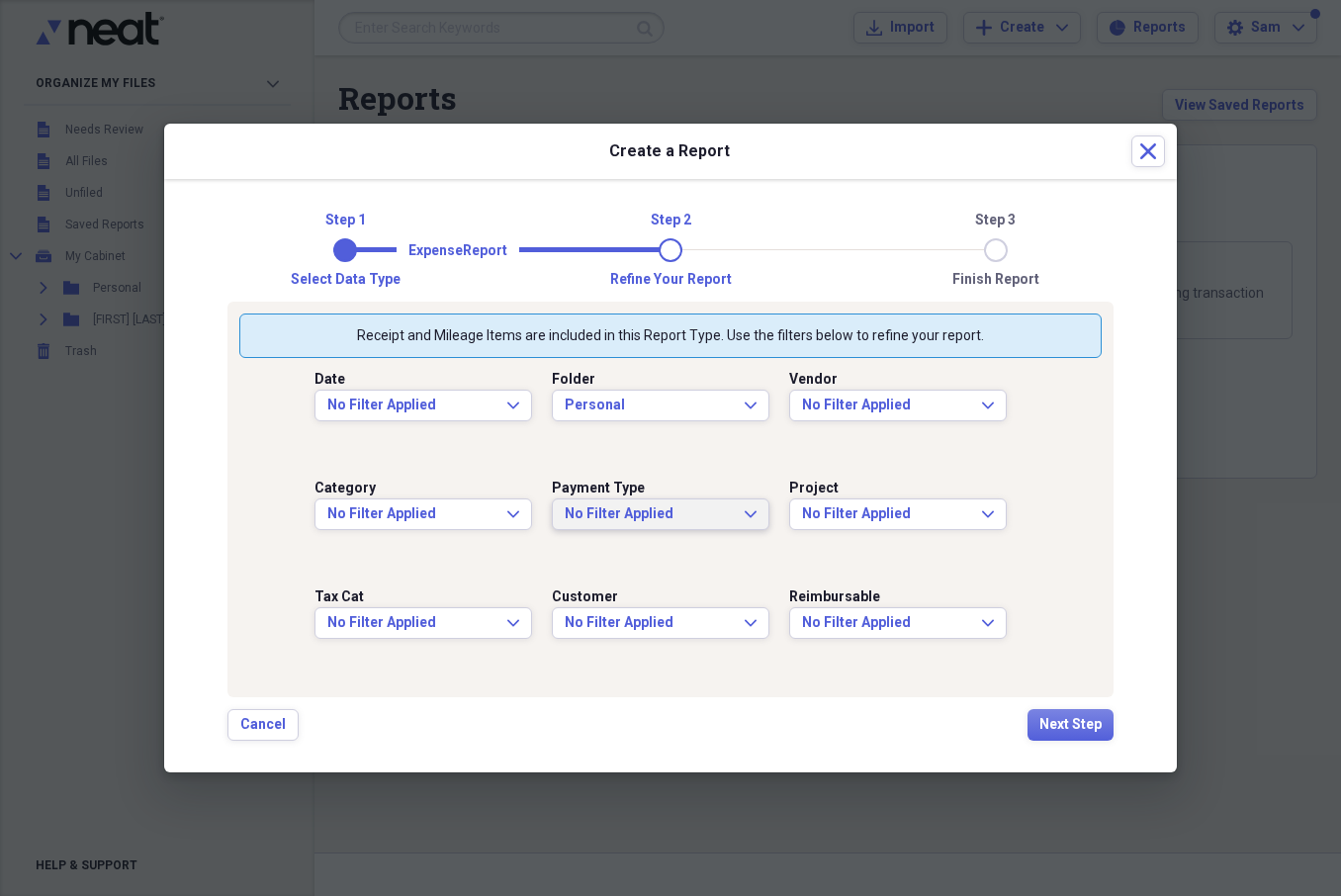 click on "No Filter Applied" at bounding box center (649, 514) 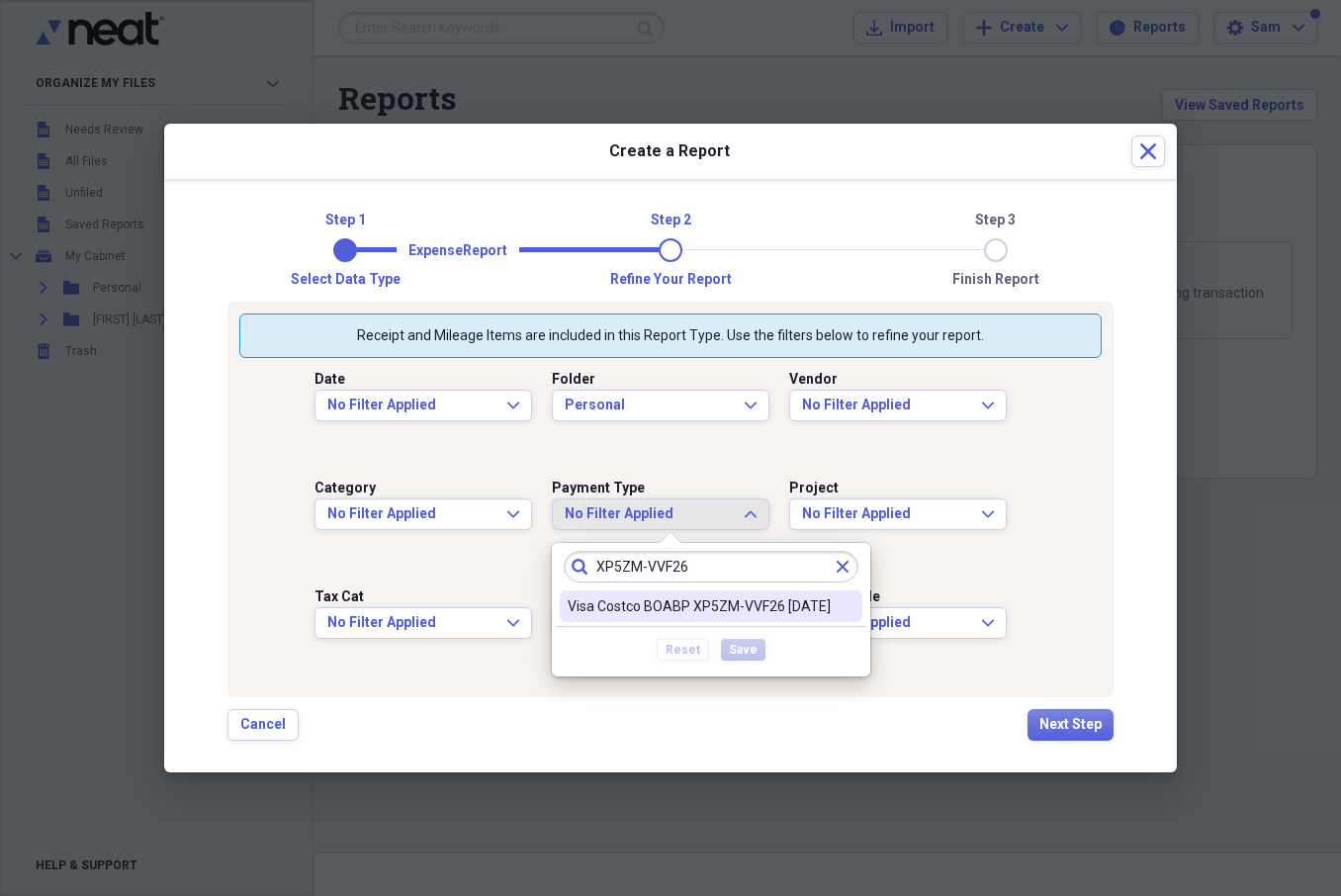 type on "XP5ZM-VVF26" 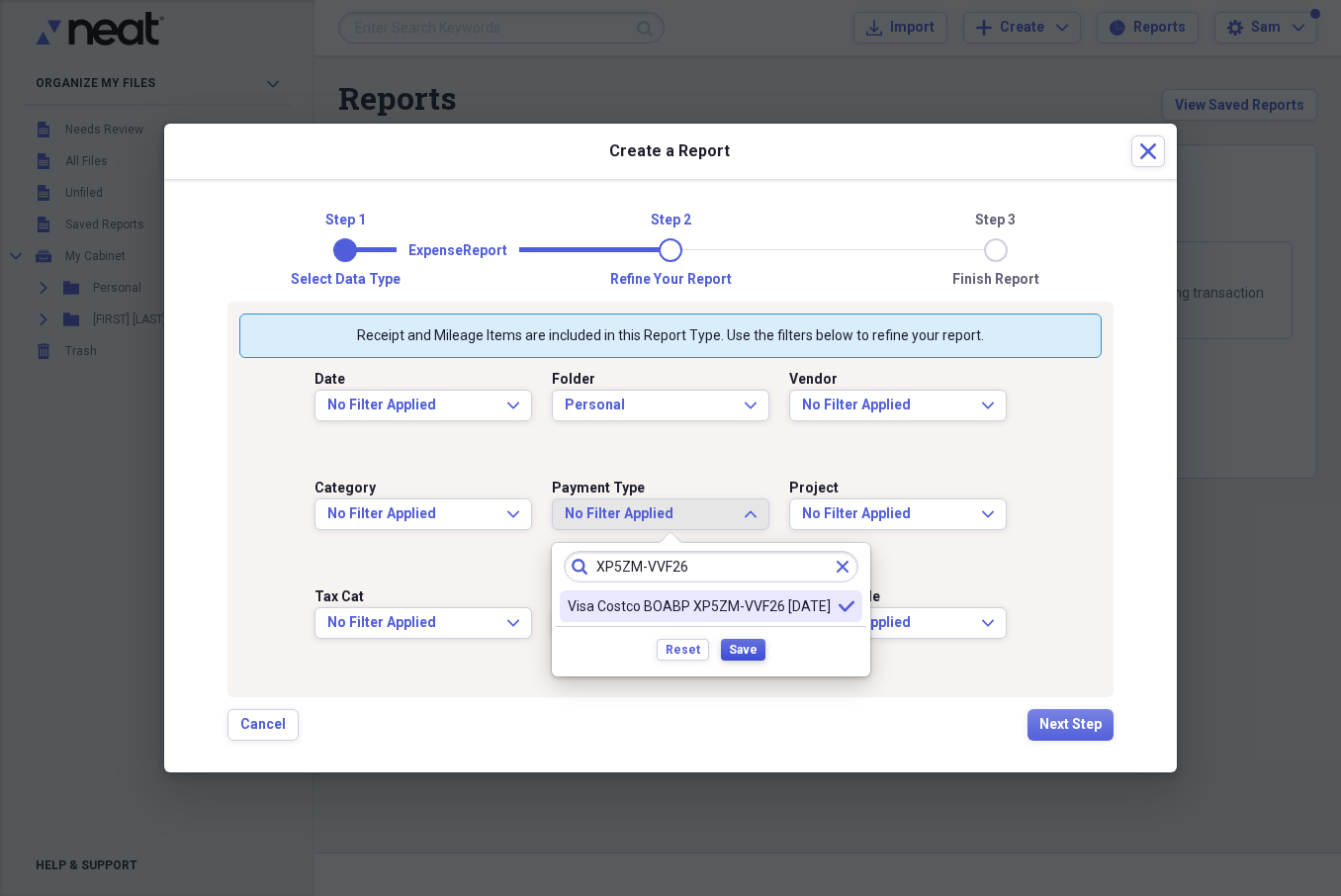click on "Save" at bounding box center [743, 650] 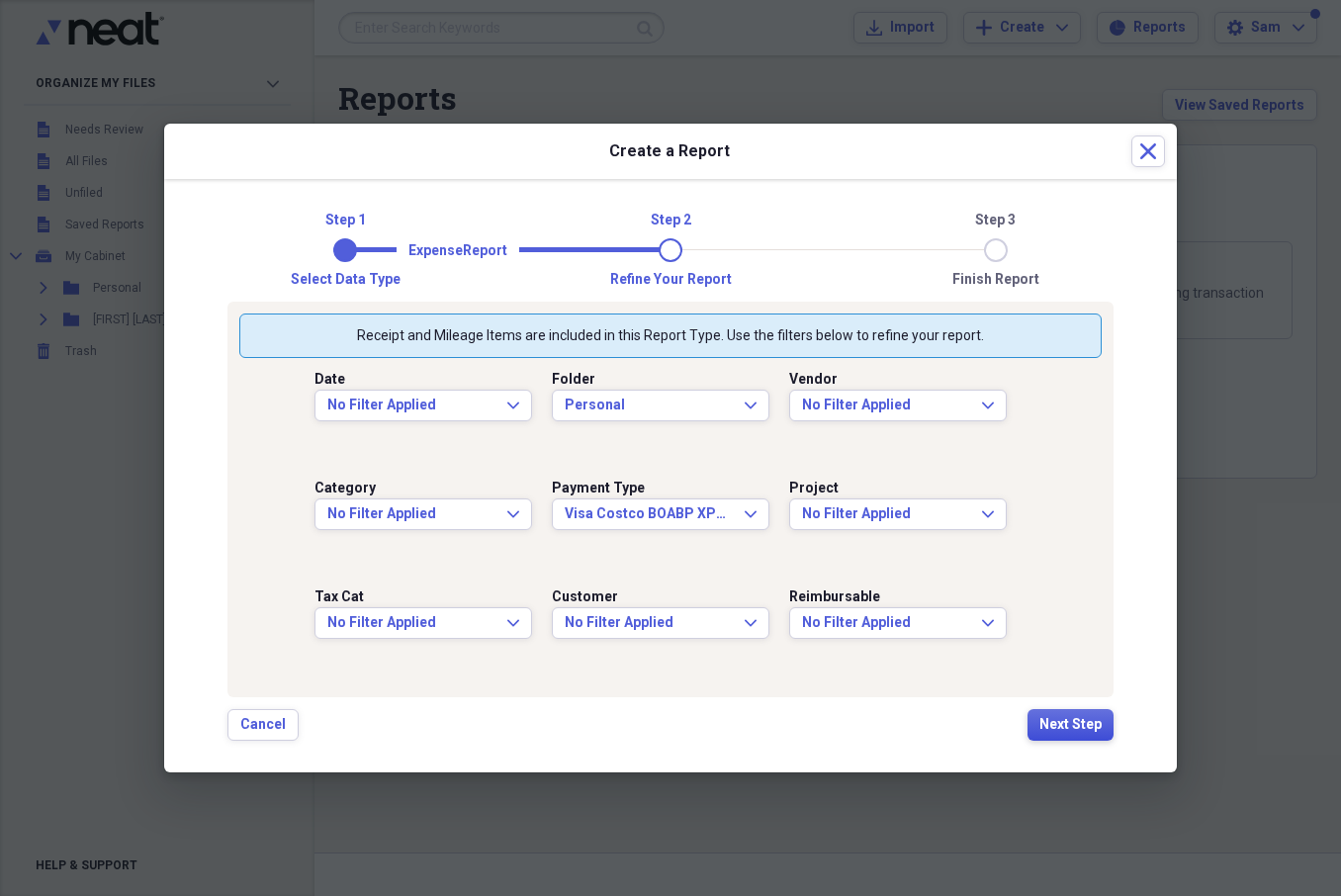 click on "Next Step" at bounding box center (1070, 725) 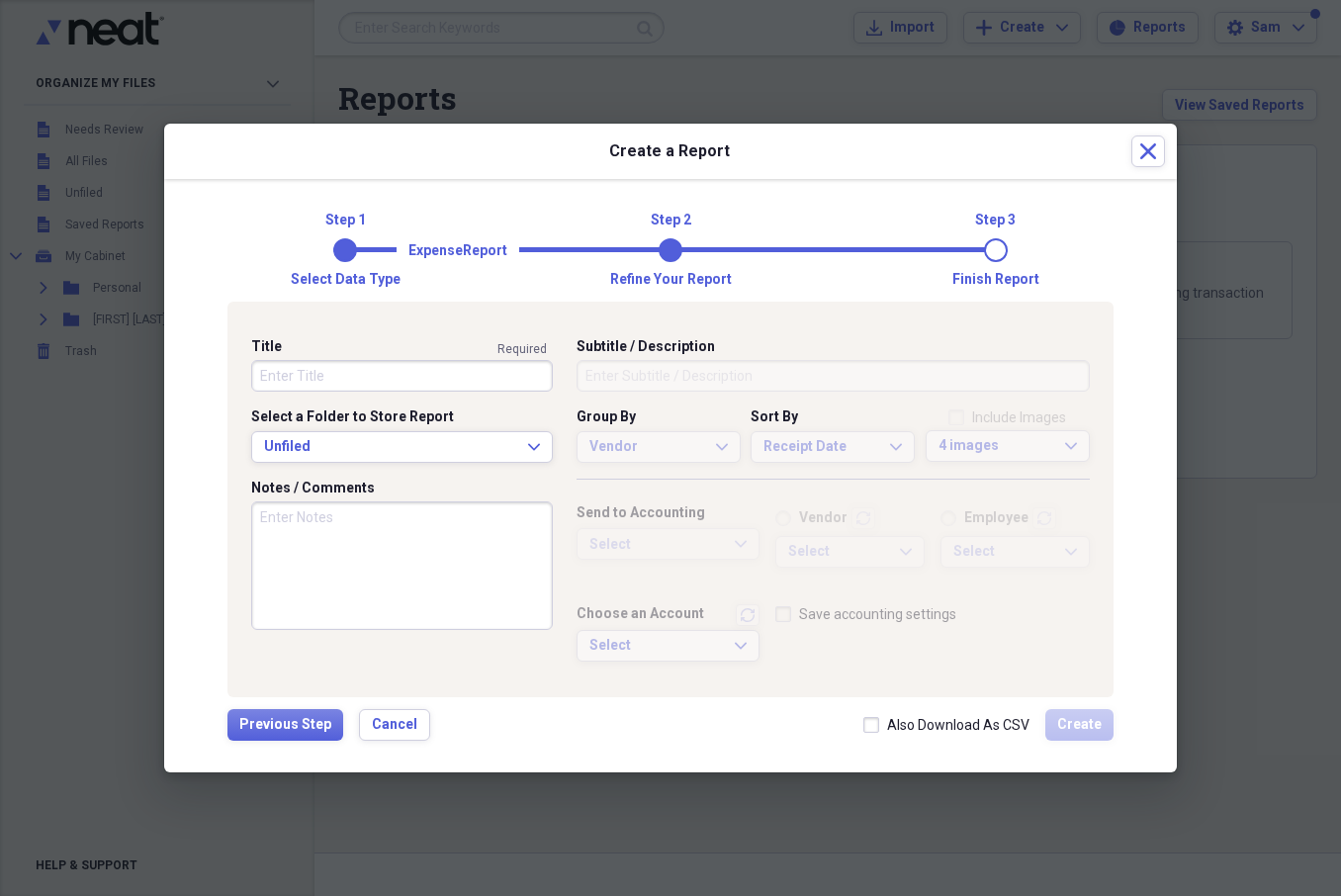 click on "Title" at bounding box center (402, 376) 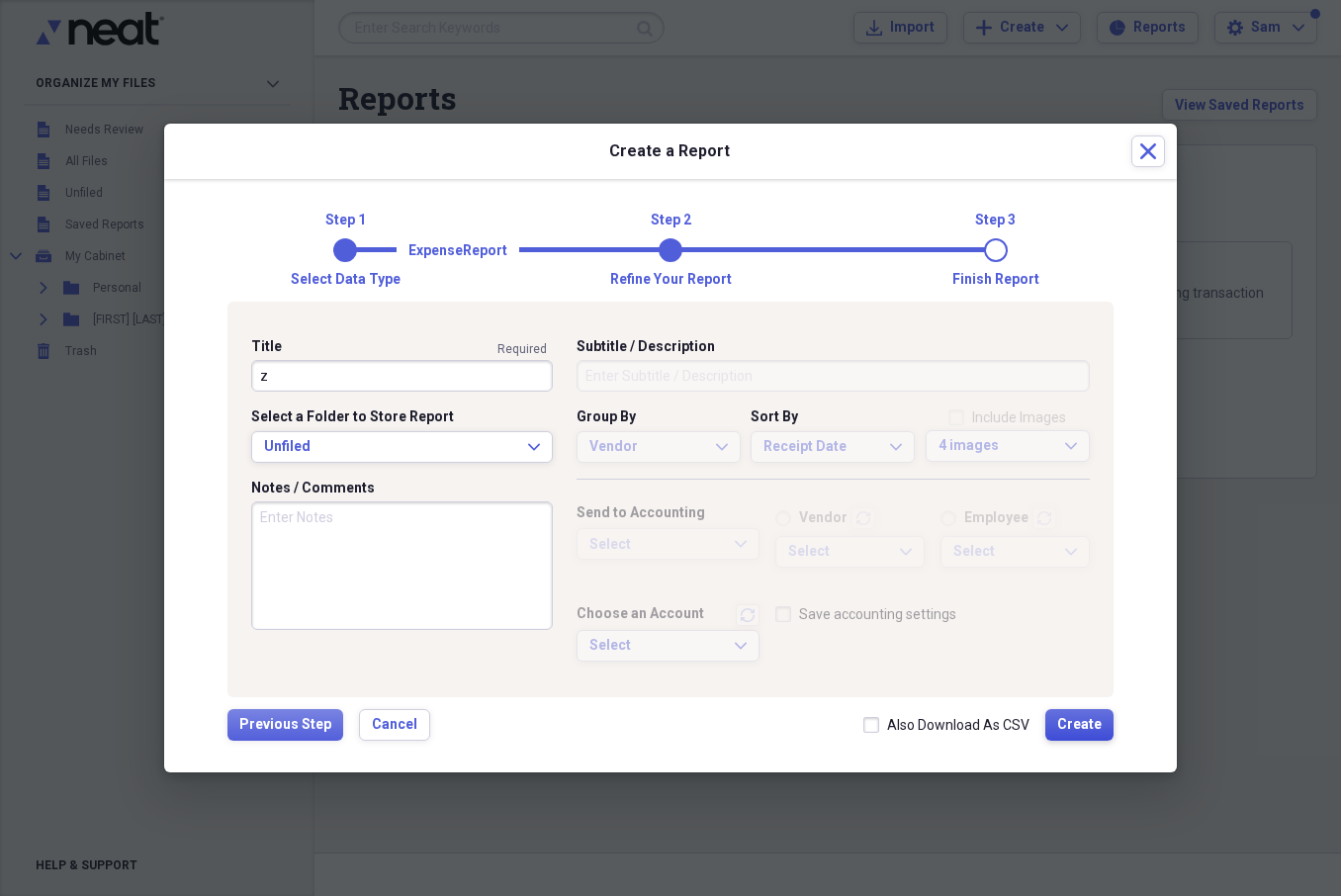 type on "z" 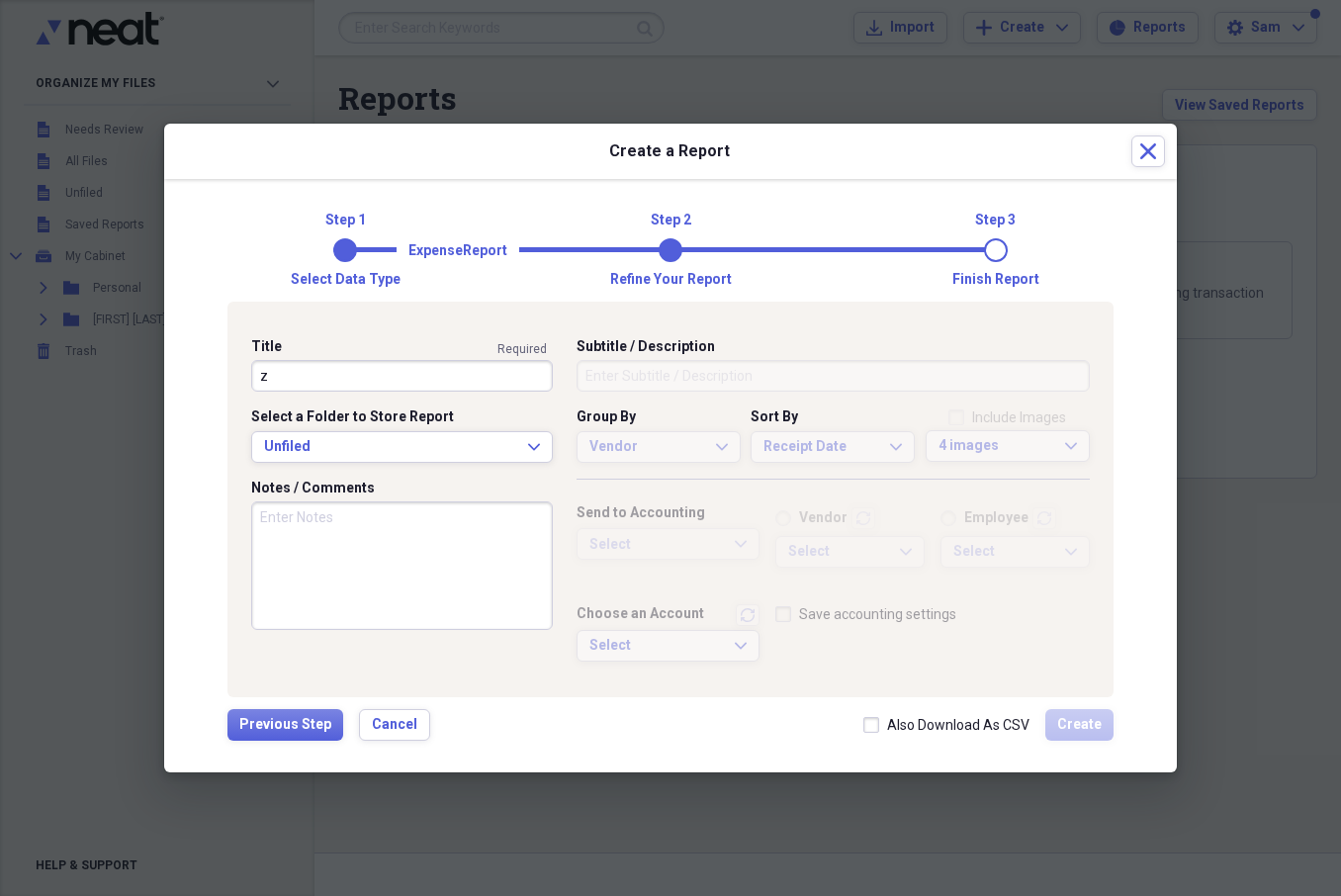 type 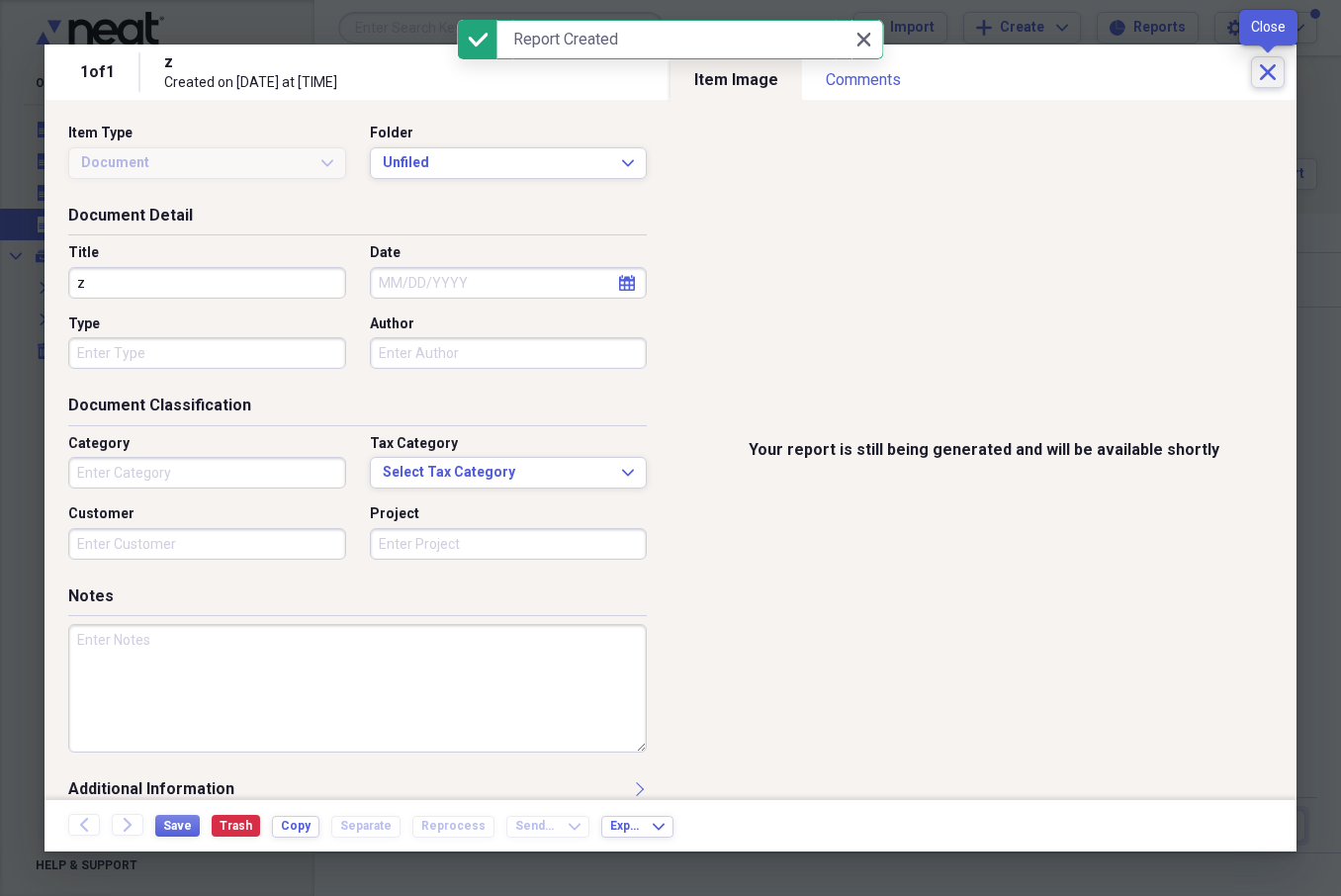 click on "Close" 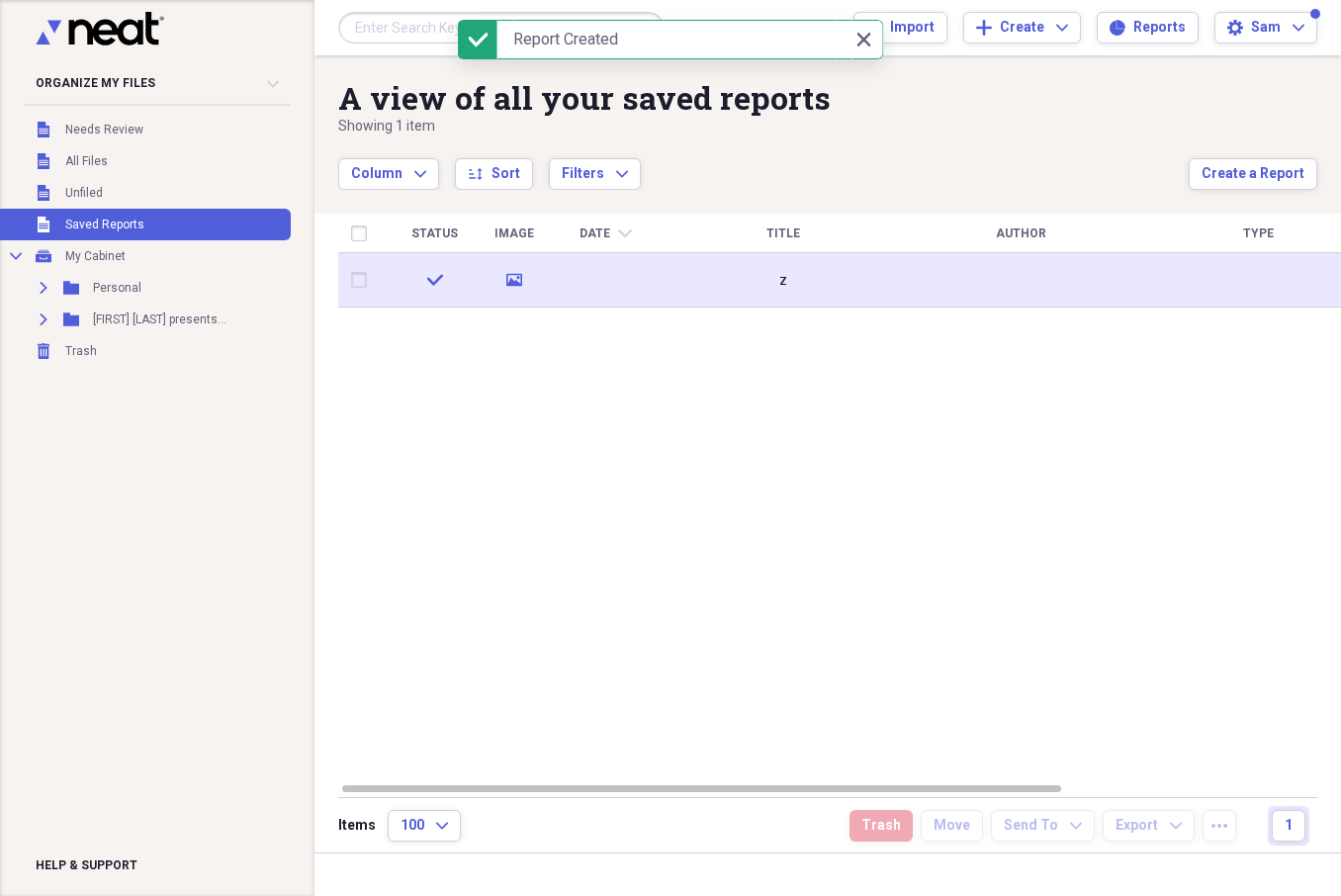 click on "z" at bounding box center [783, 280] 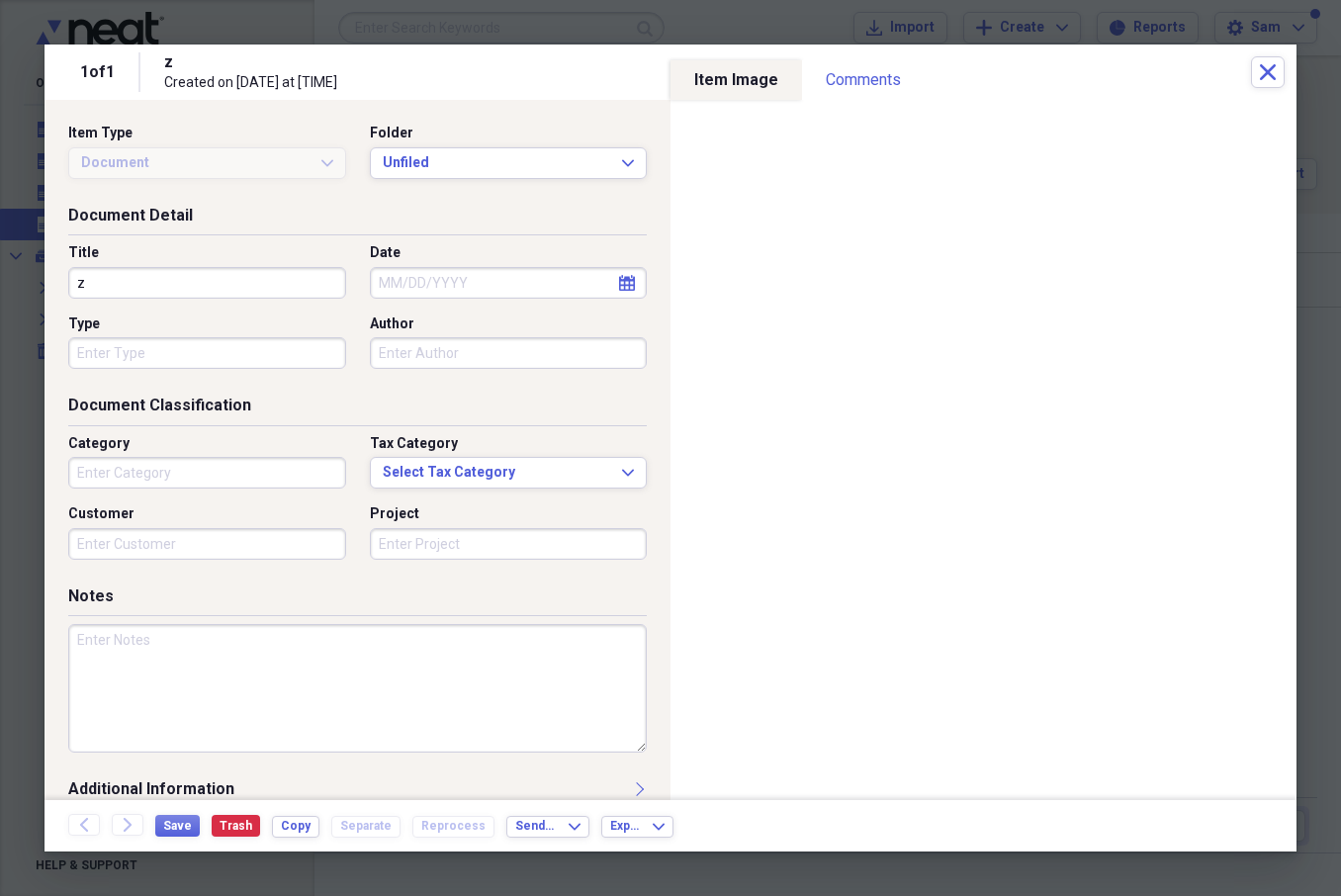 type on "Entertainment" 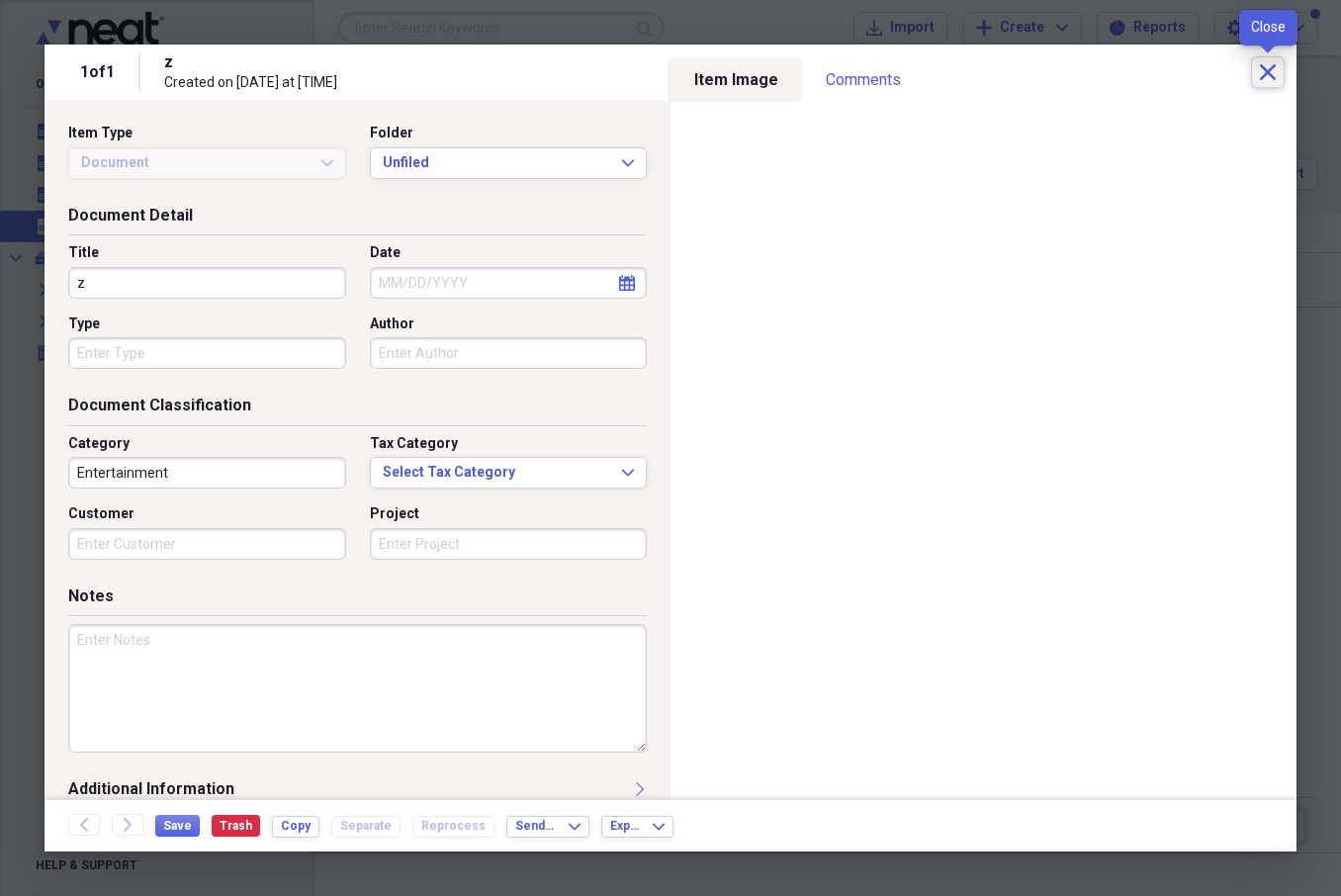 click on "Close" 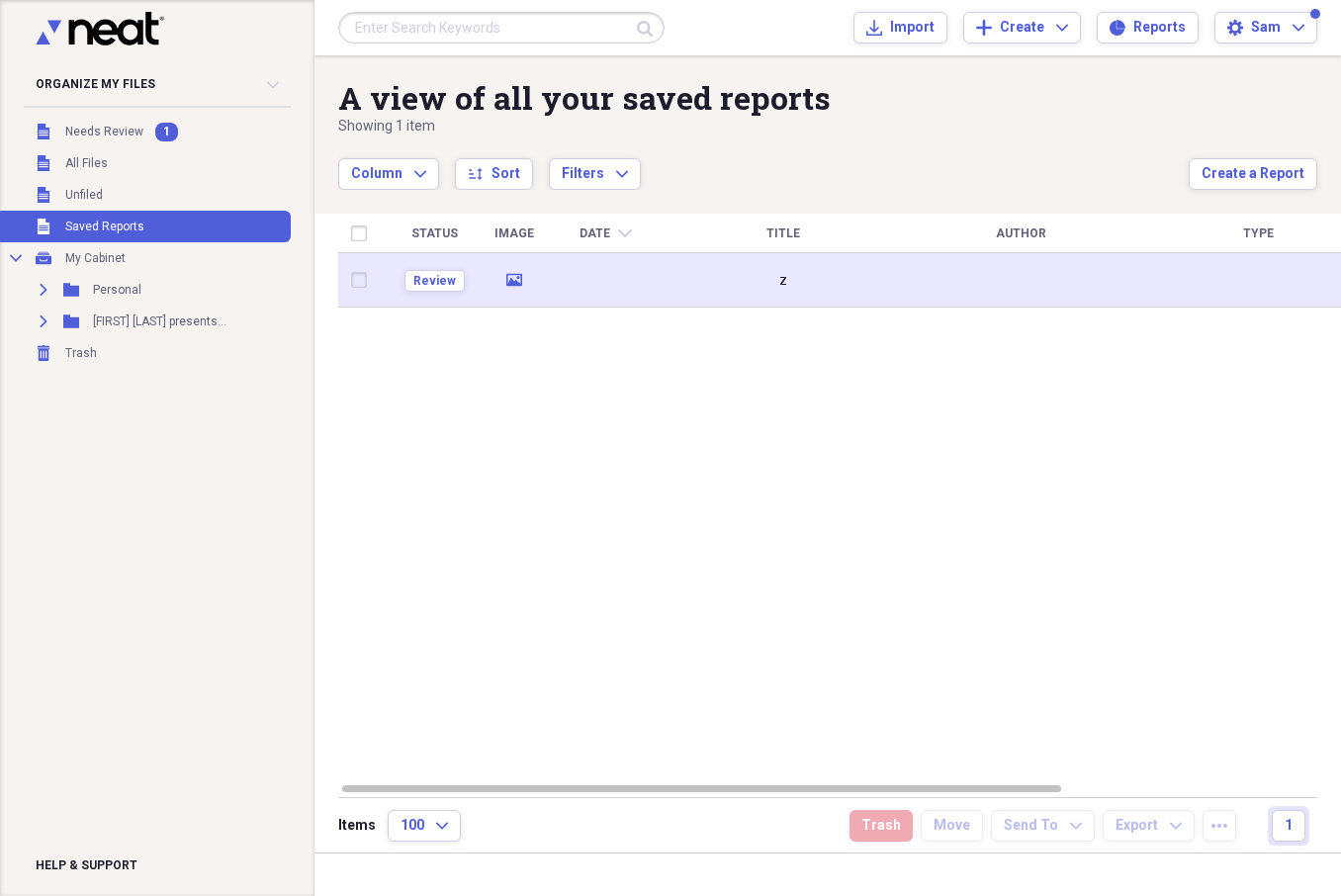 click at bounding box center [363, 280] 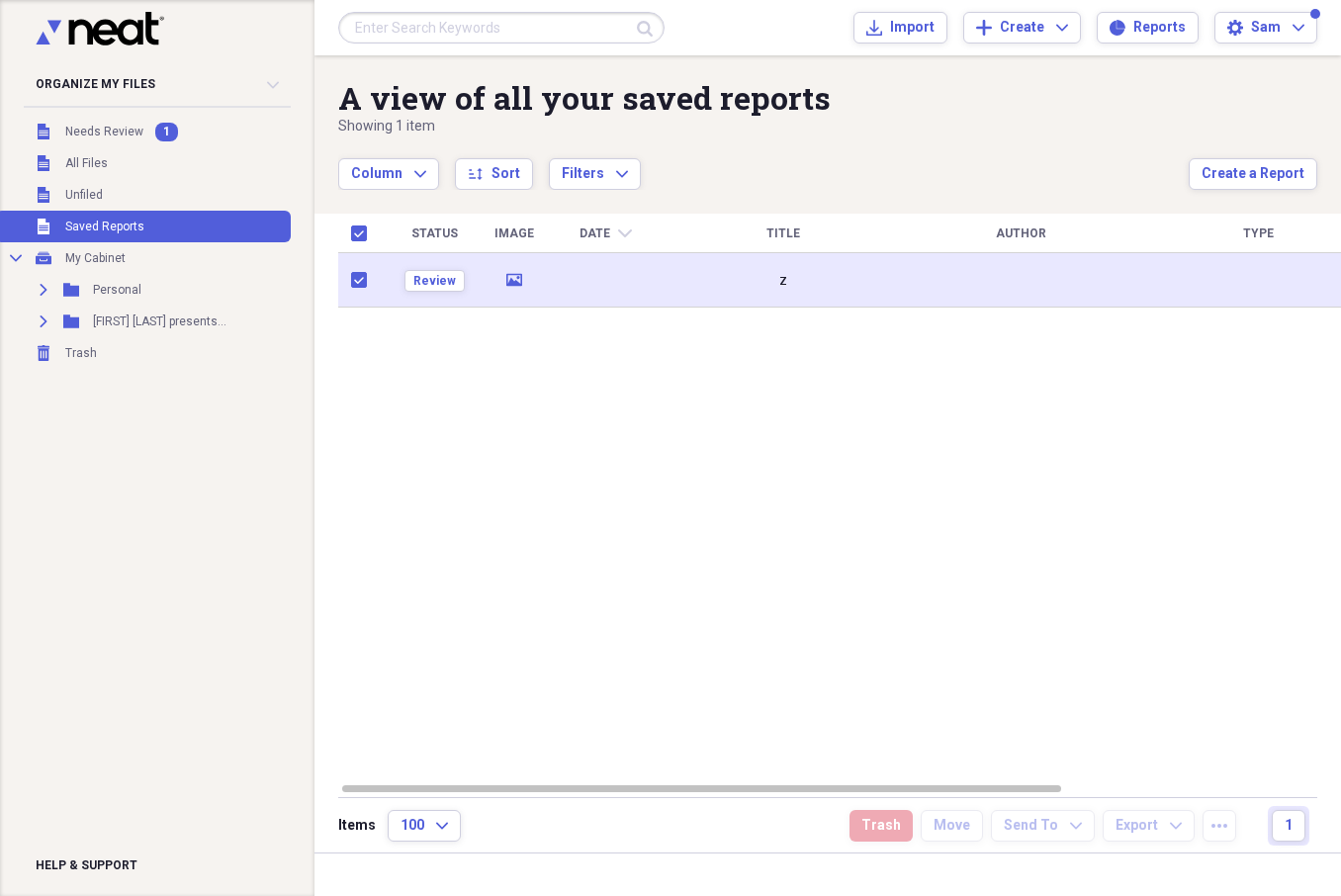checkbox on "true" 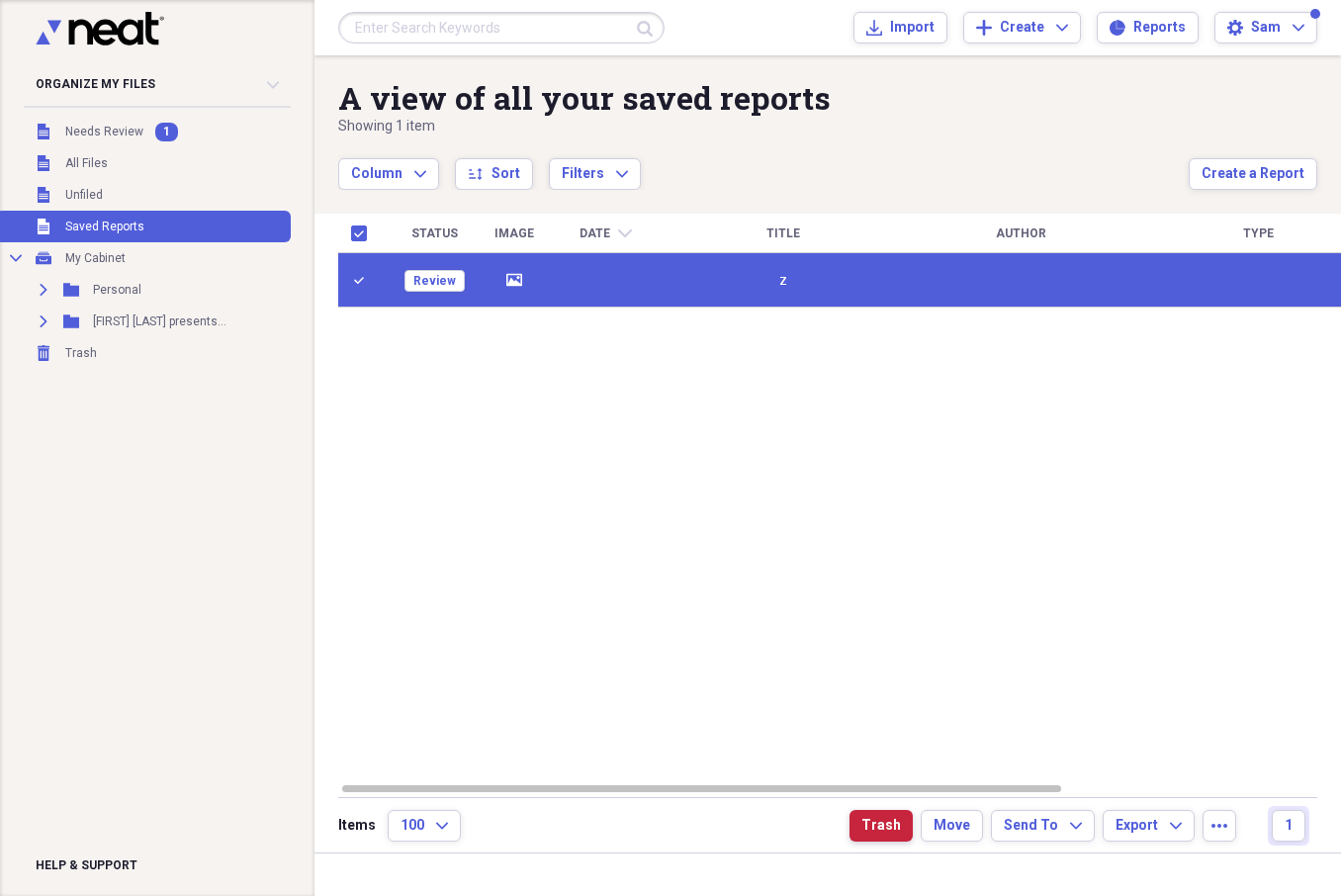 click on "Trash" at bounding box center [881, 826] 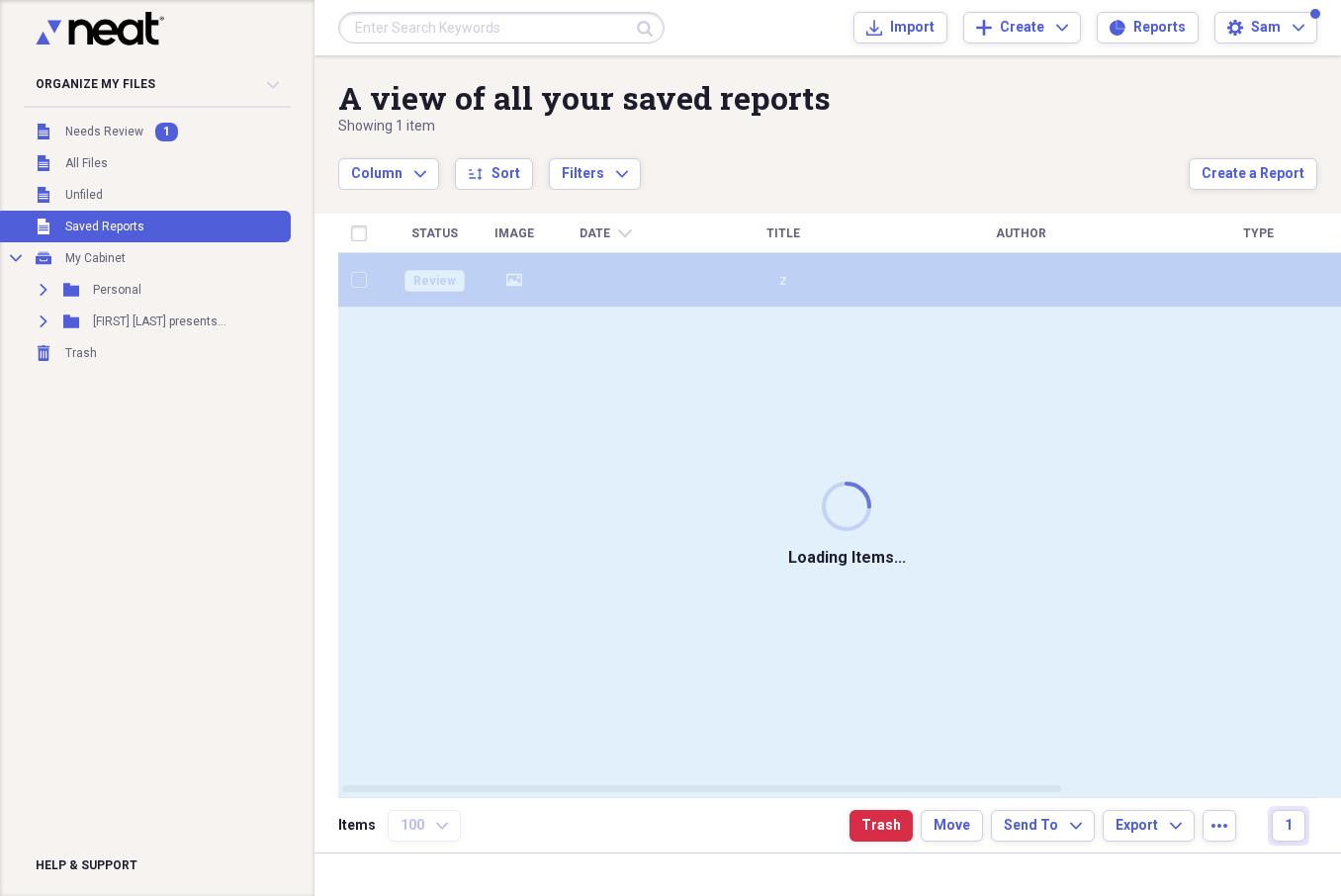 checkbox on "false" 